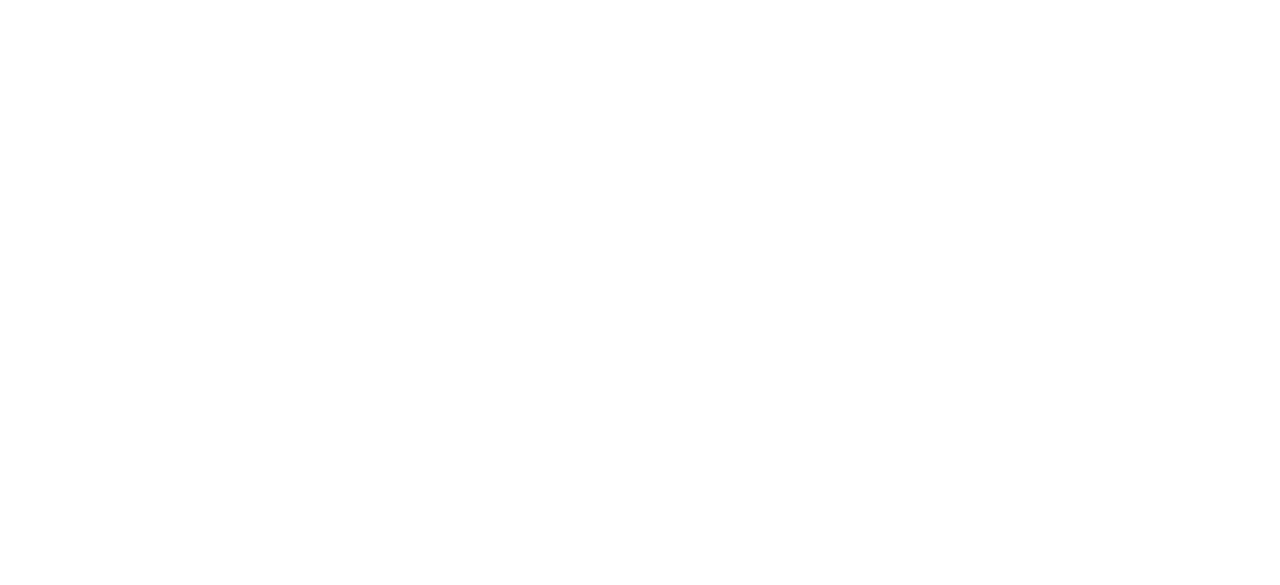 scroll, scrollTop: 0, scrollLeft: 0, axis: both 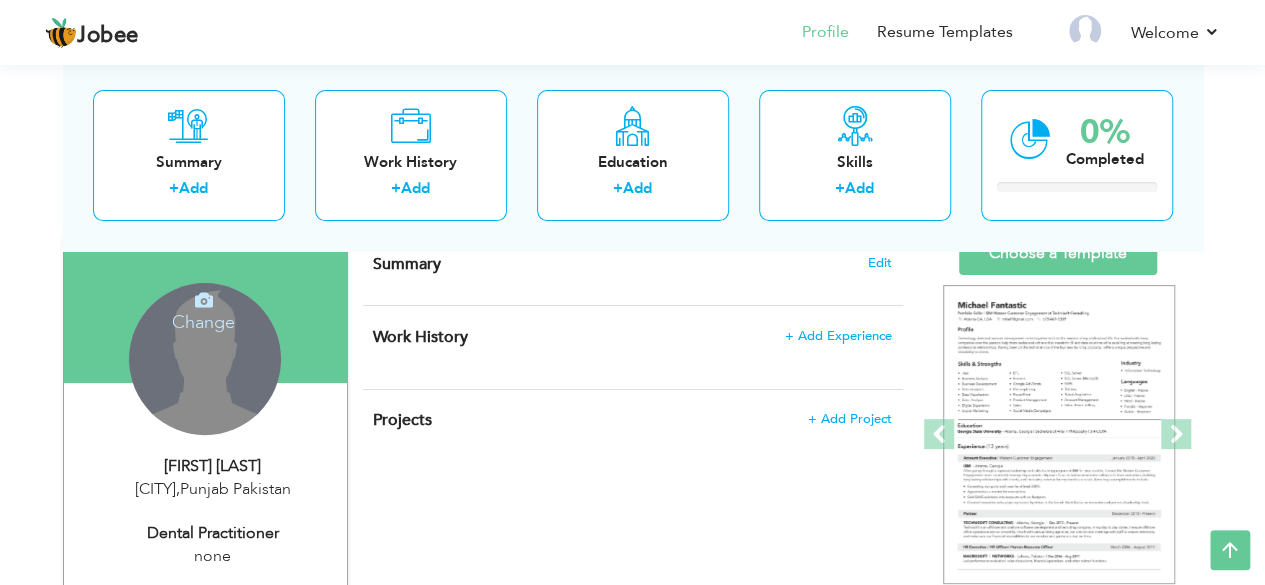 click on "Change
Remove" at bounding box center (205, 359) 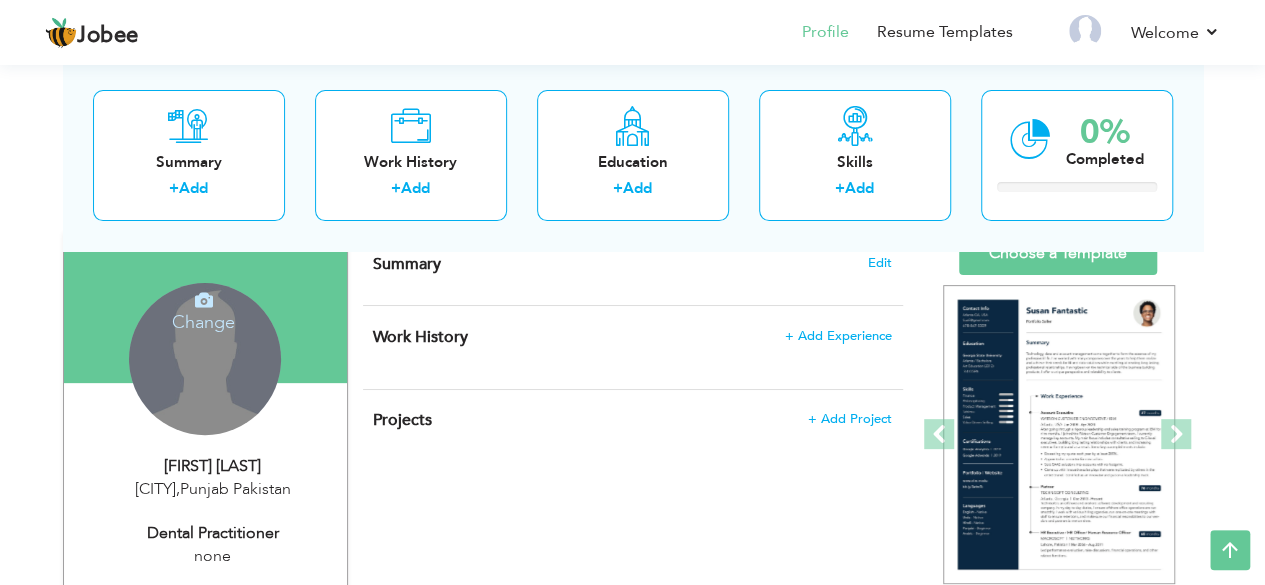 click at bounding box center [204, 300] 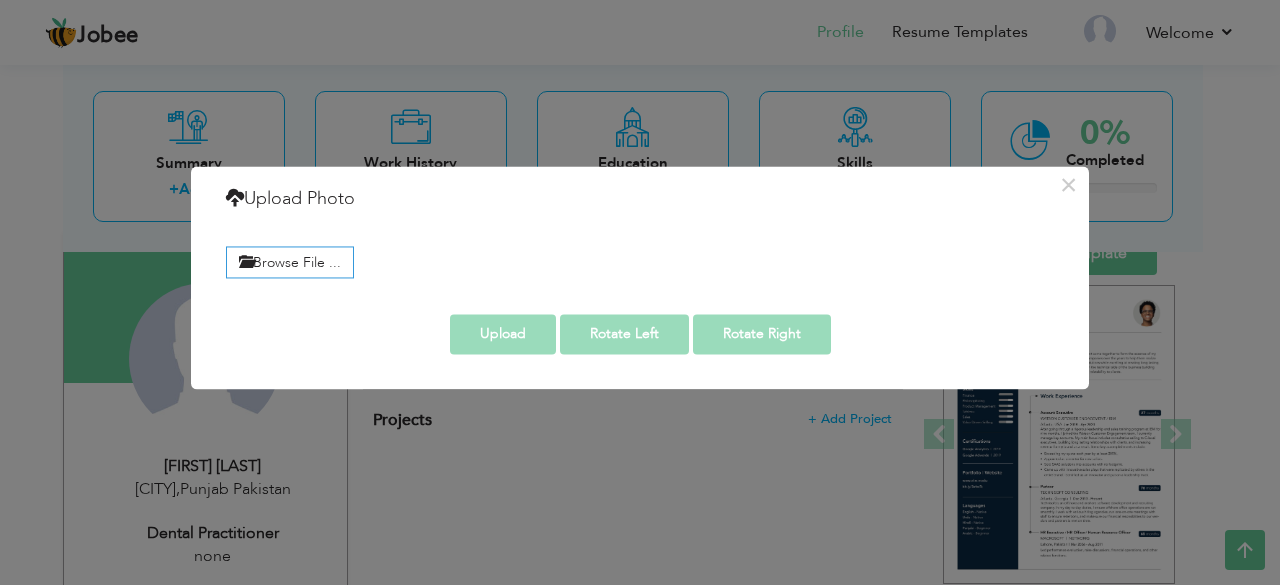 click on "×
Upload Photo
Browse File ...
Adjust Photo Preview Upload" at bounding box center [640, 292] 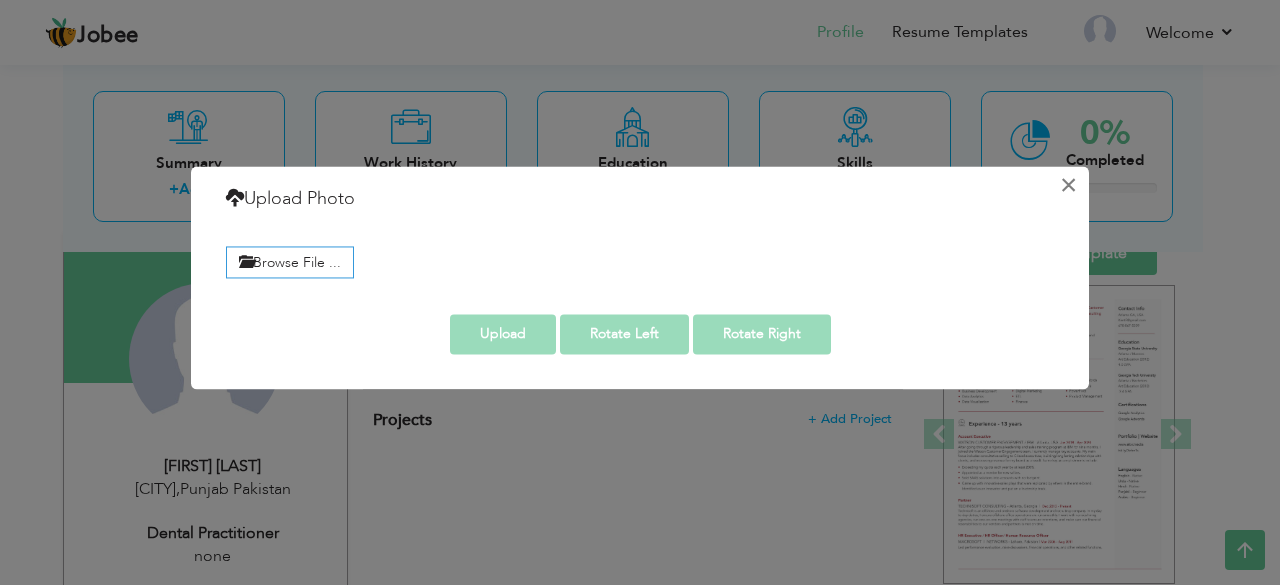 click on "×" at bounding box center (1068, 185) 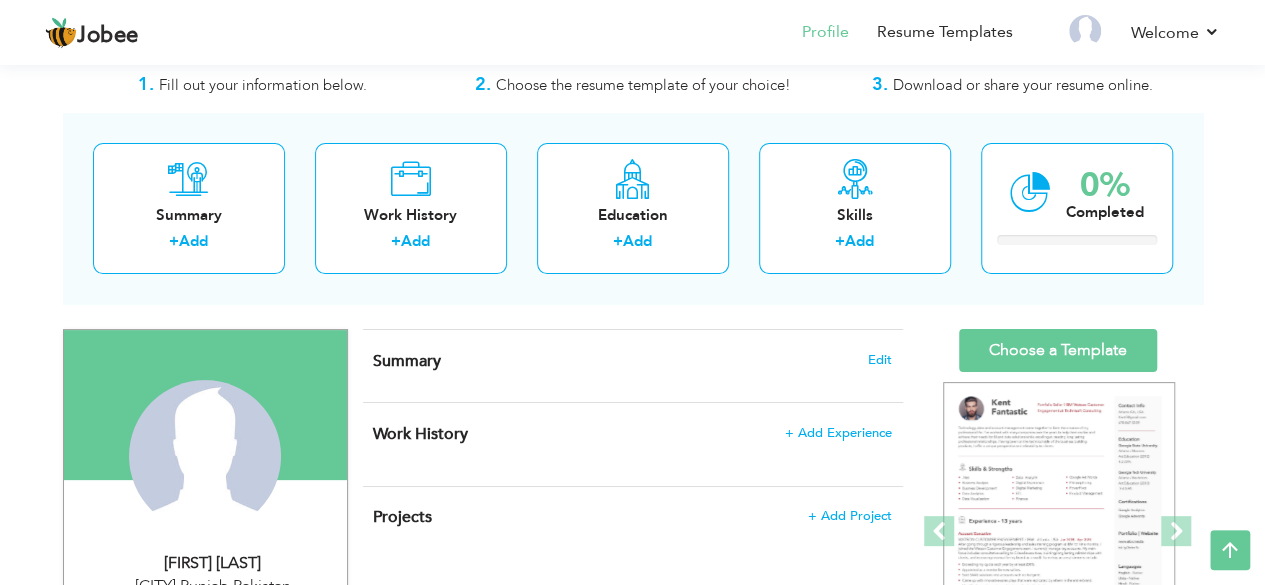scroll, scrollTop: 0, scrollLeft: 0, axis: both 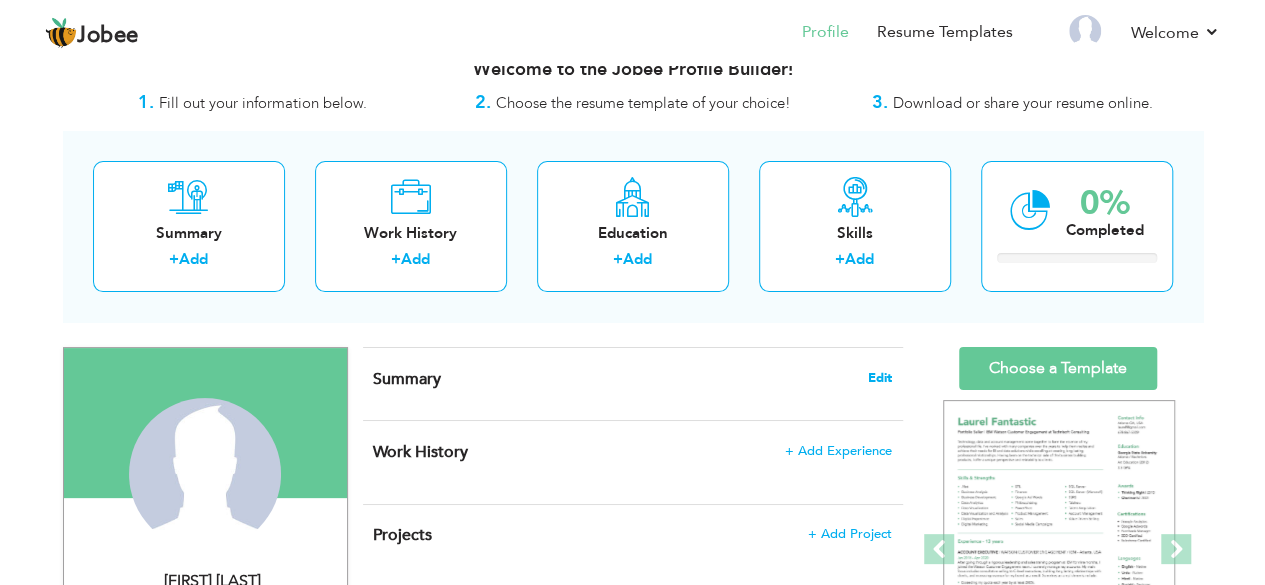 click on "Edit" at bounding box center [880, 378] 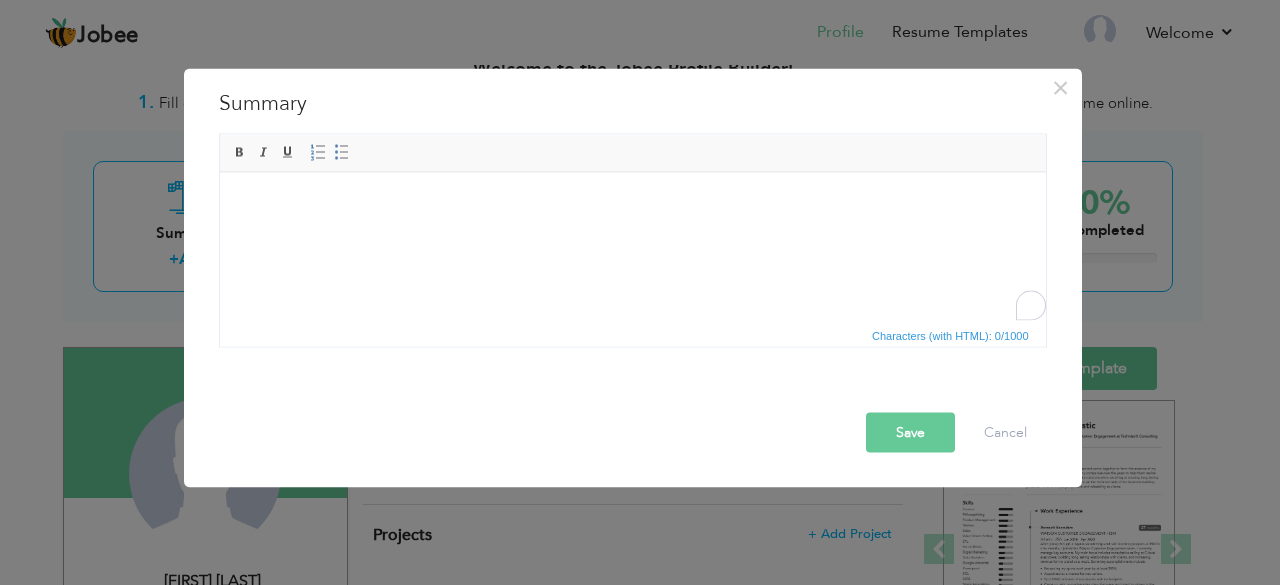 drag, startPoint x: 562, startPoint y: 216, endPoint x: 293, endPoint y: 224, distance: 269.11893 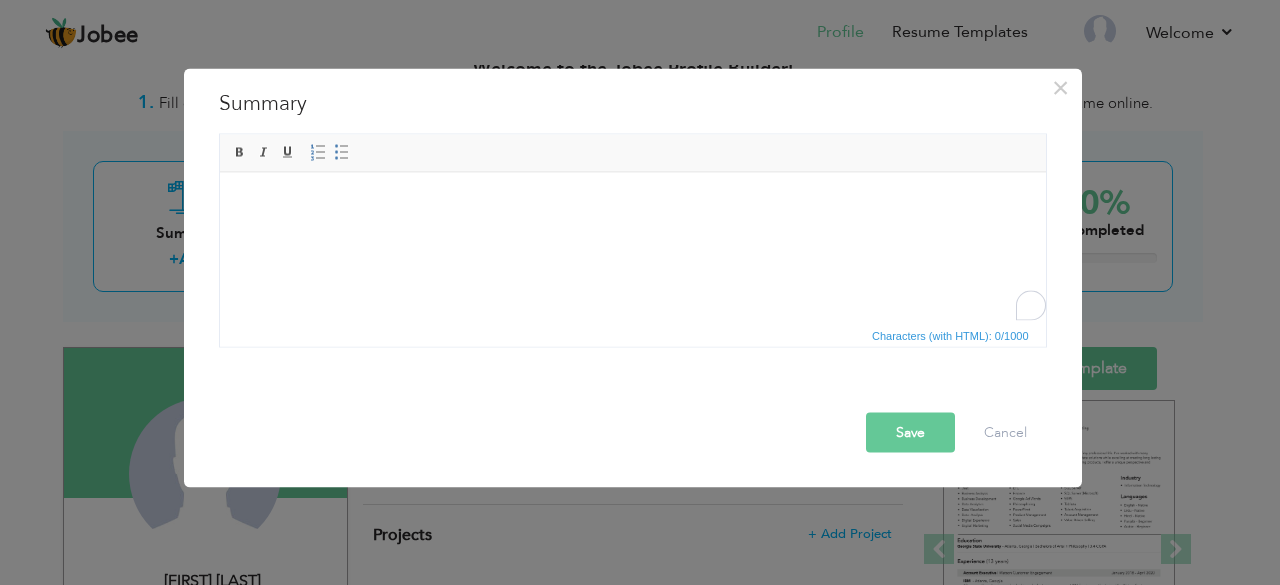 click at bounding box center (632, 202) 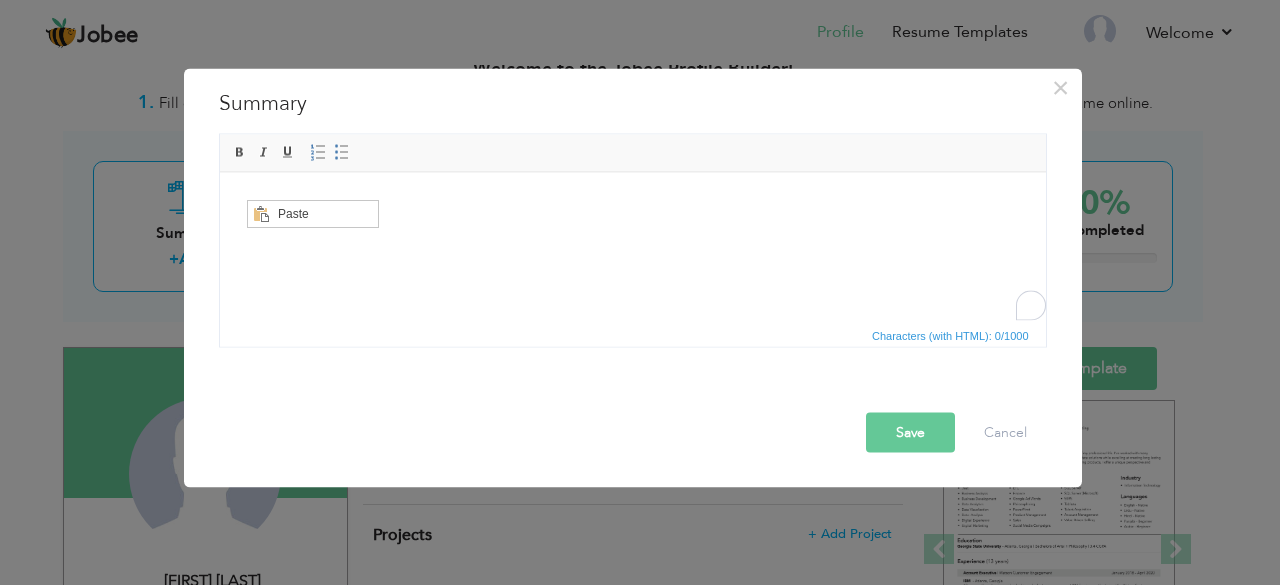 scroll, scrollTop: 0, scrollLeft: 0, axis: both 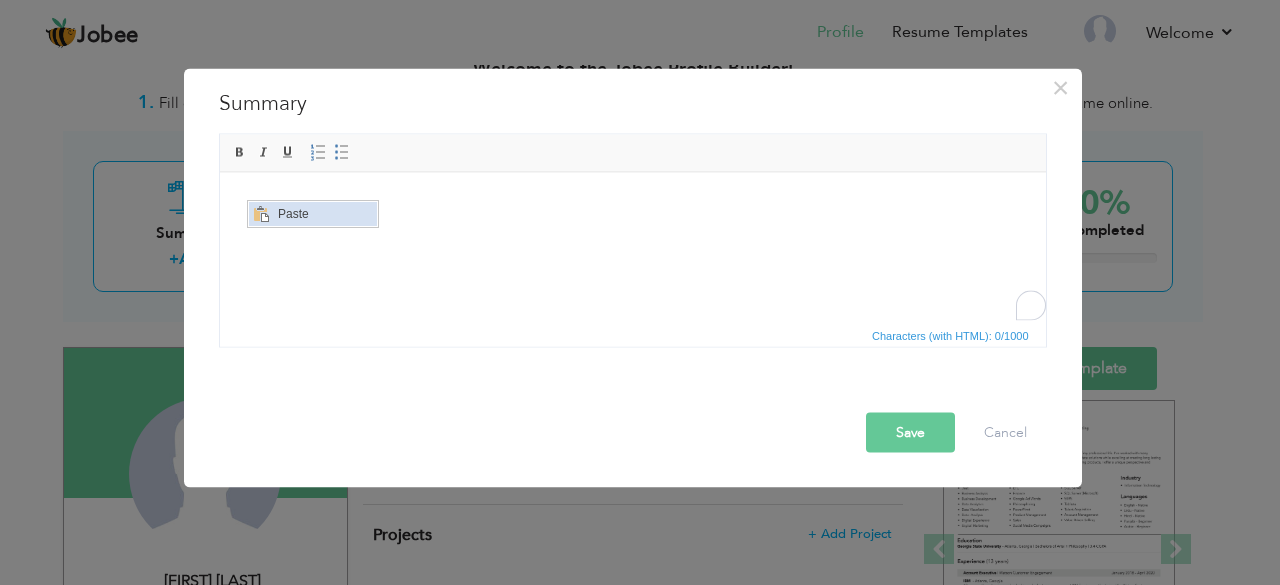 click on "Paste" at bounding box center (324, 214) 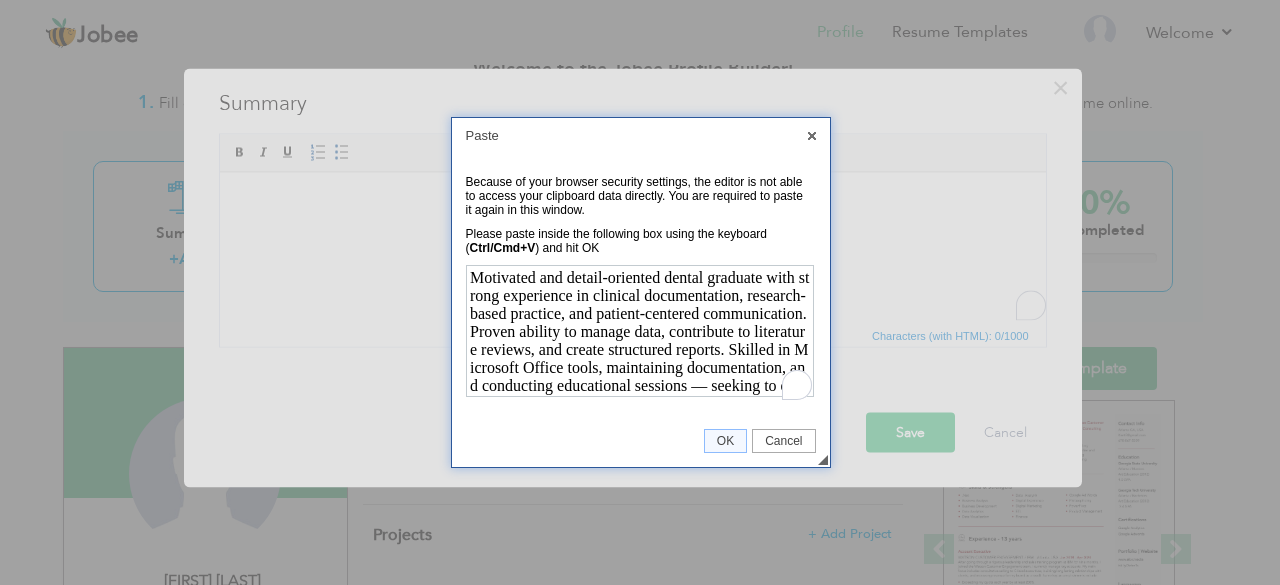 scroll, scrollTop: 59, scrollLeft: 0, axis: vertical 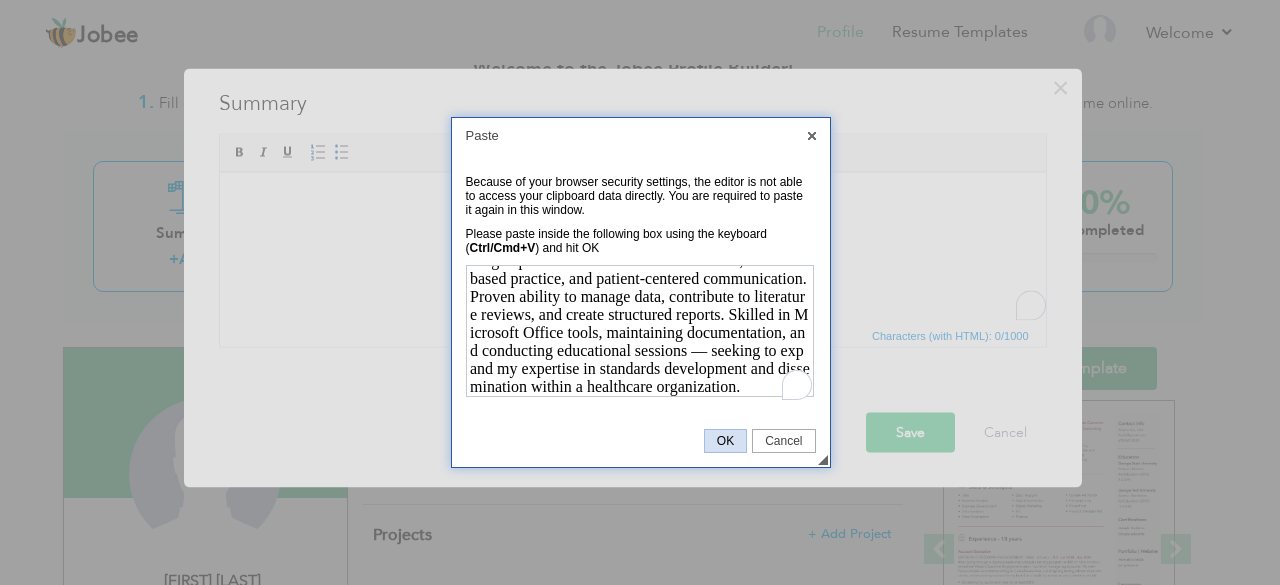 click on "OK" at bounding box center [725, 441] 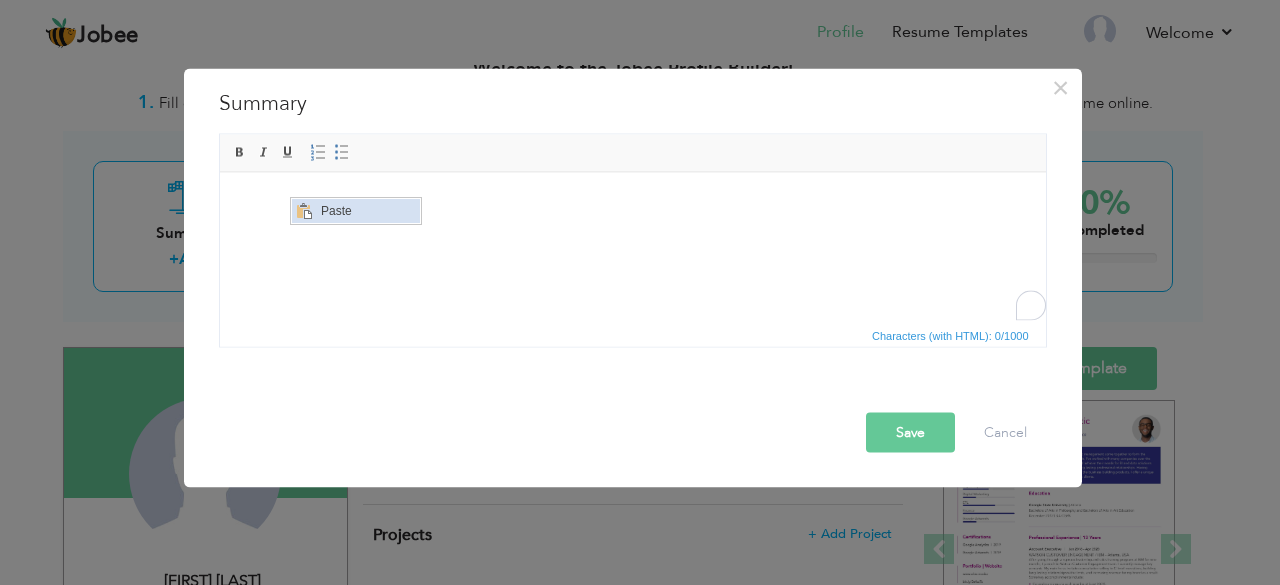 click on "Paste" at bounding box center [367, 211] 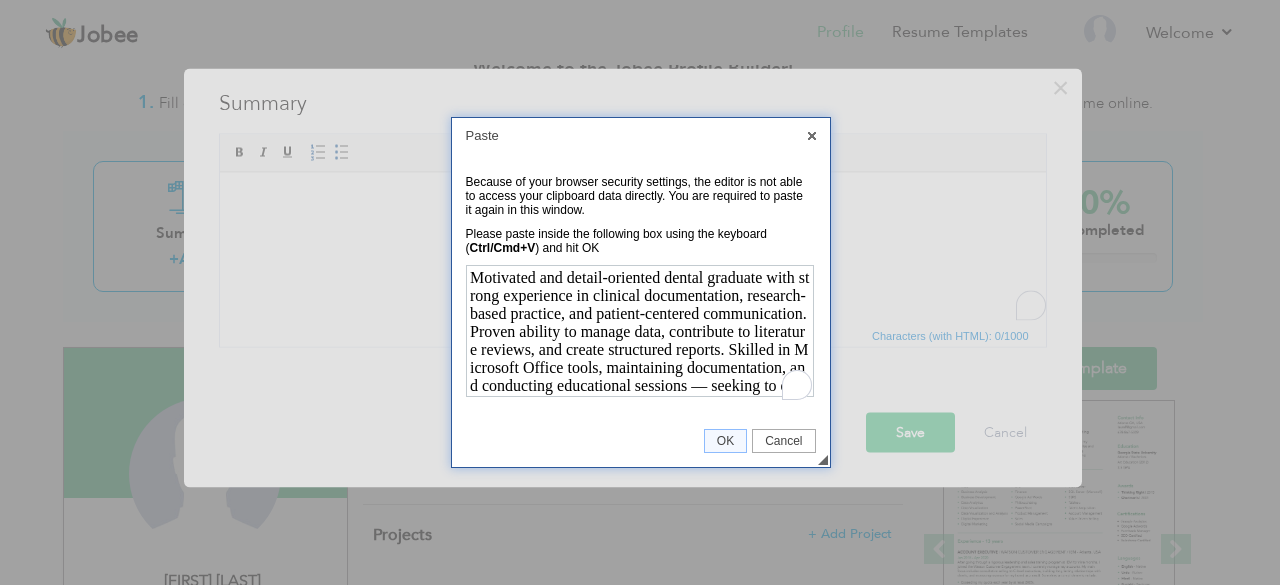 scroll, scrollTop: 59, scrollLeft: 0, axis: vertical 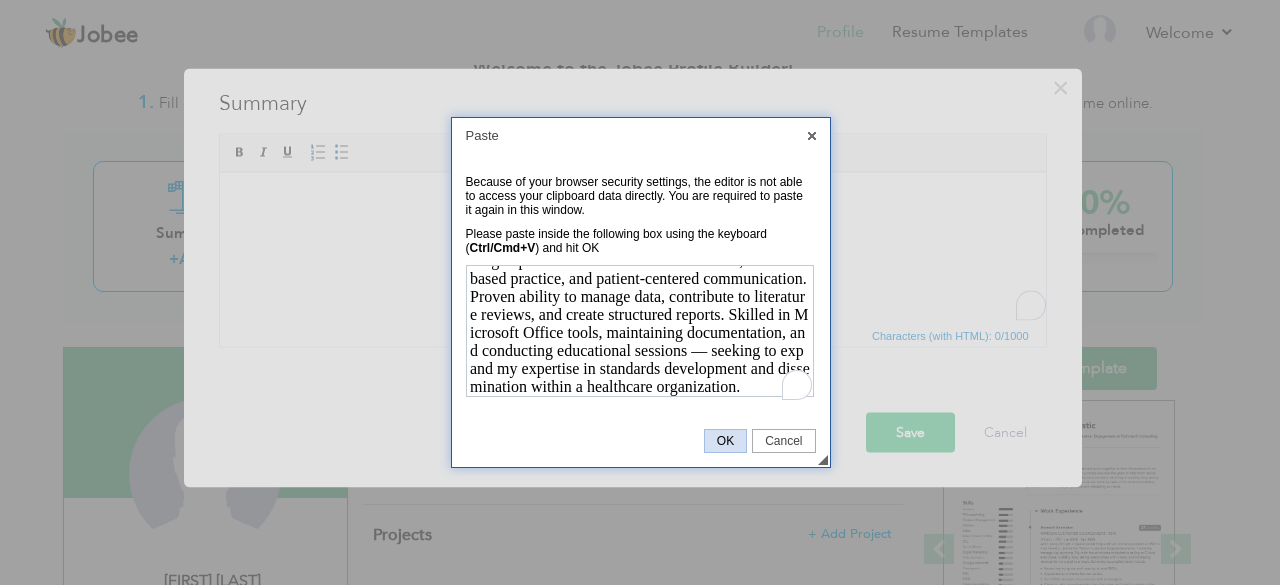 click on "OK" at bounding box center (725, 441) 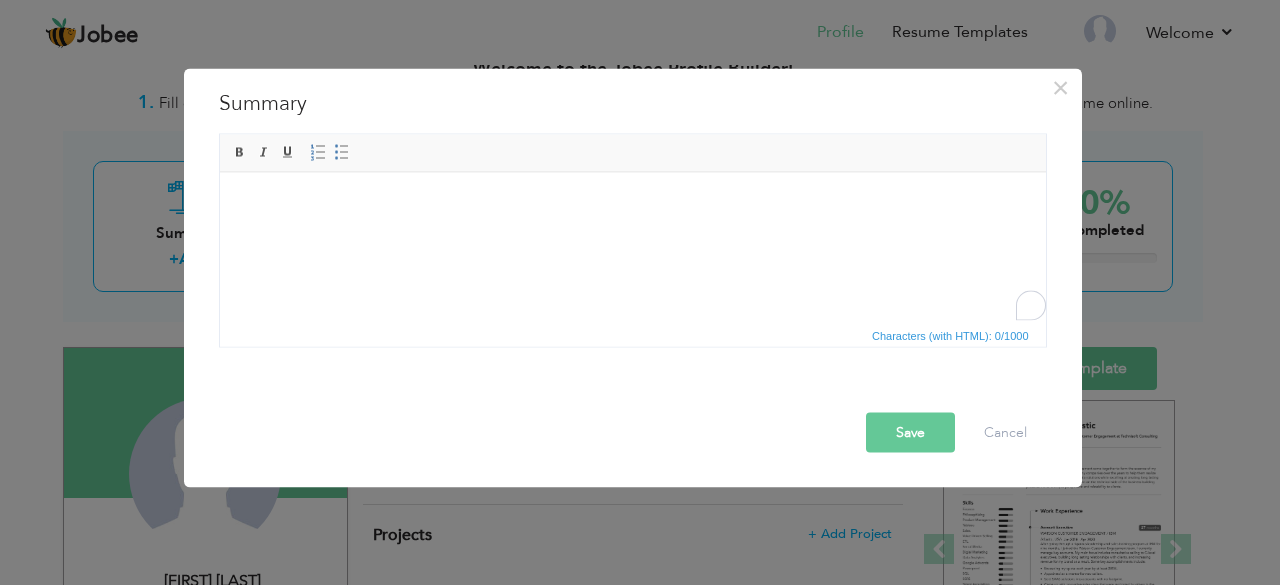 scroll, scrollTop: 0, scrollLeft: 0, axis: both 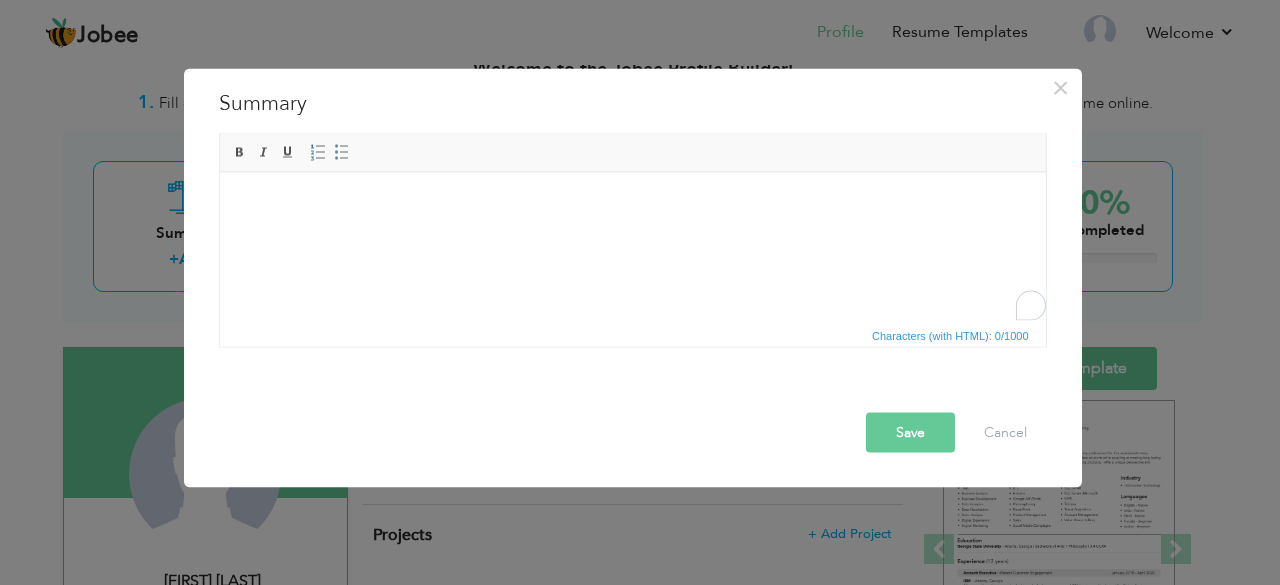 click at bounding box center (632, 202) 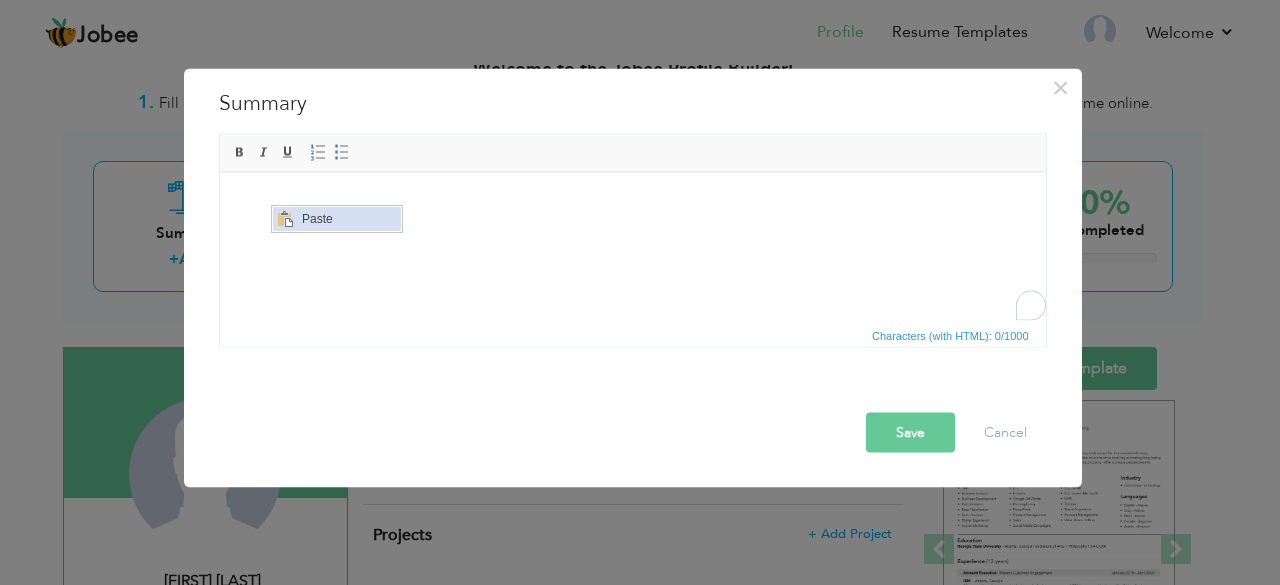 click on "Paste" at bounding box center (348, 219) 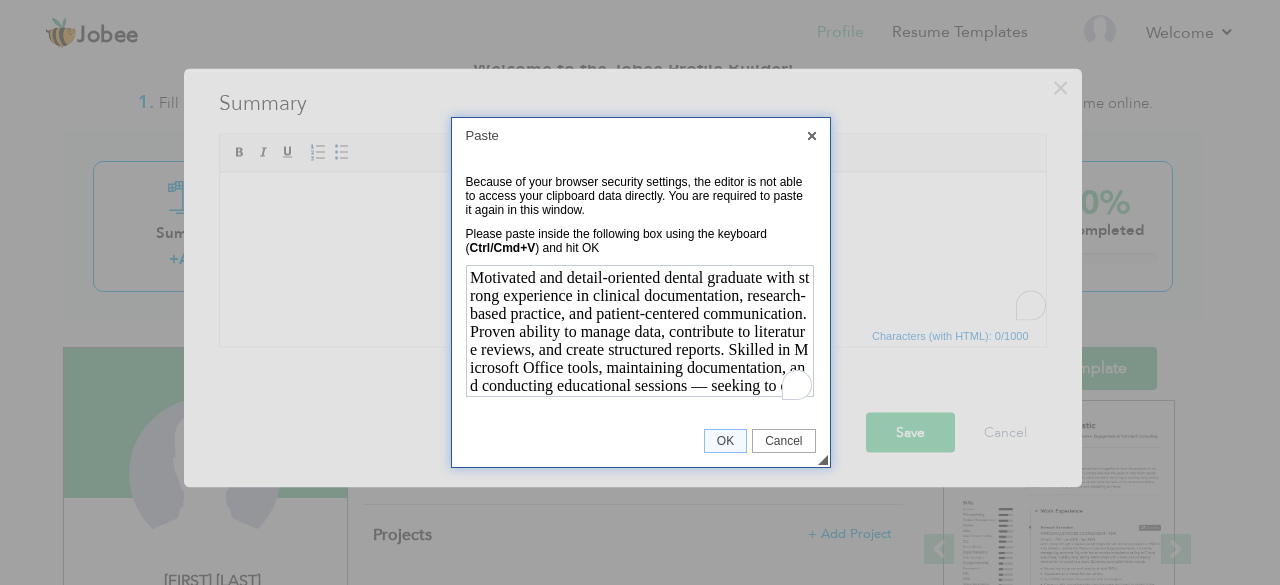 scroll, scrollTop: 59, scrollLeft: 0, axis: vertical 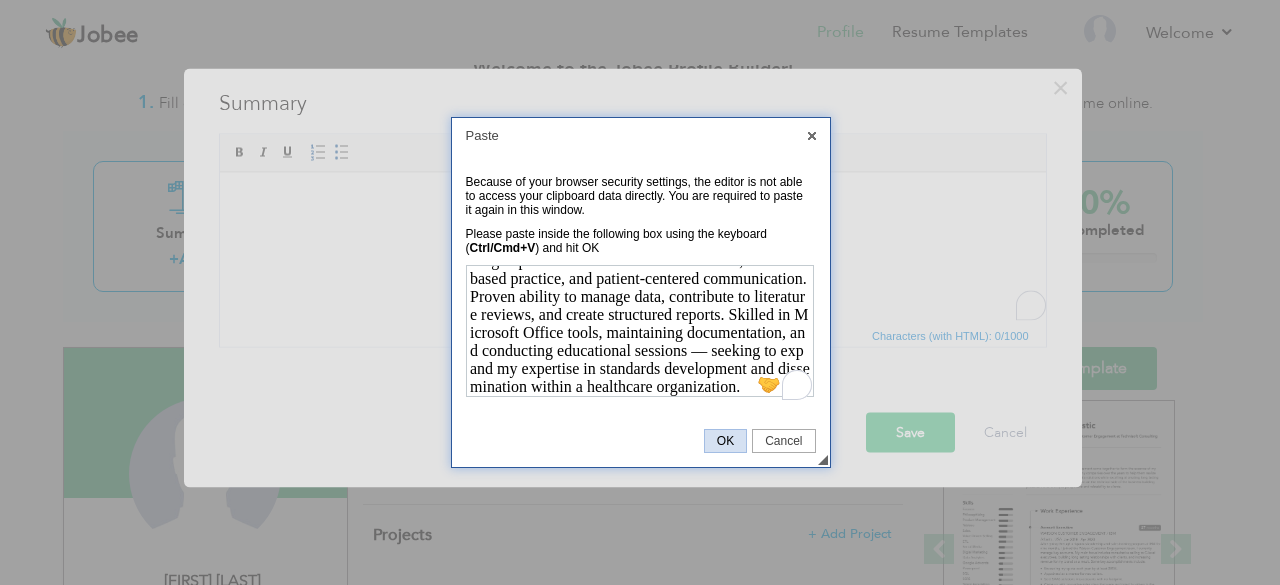 click on "OK" at bounding box center (725, 441) 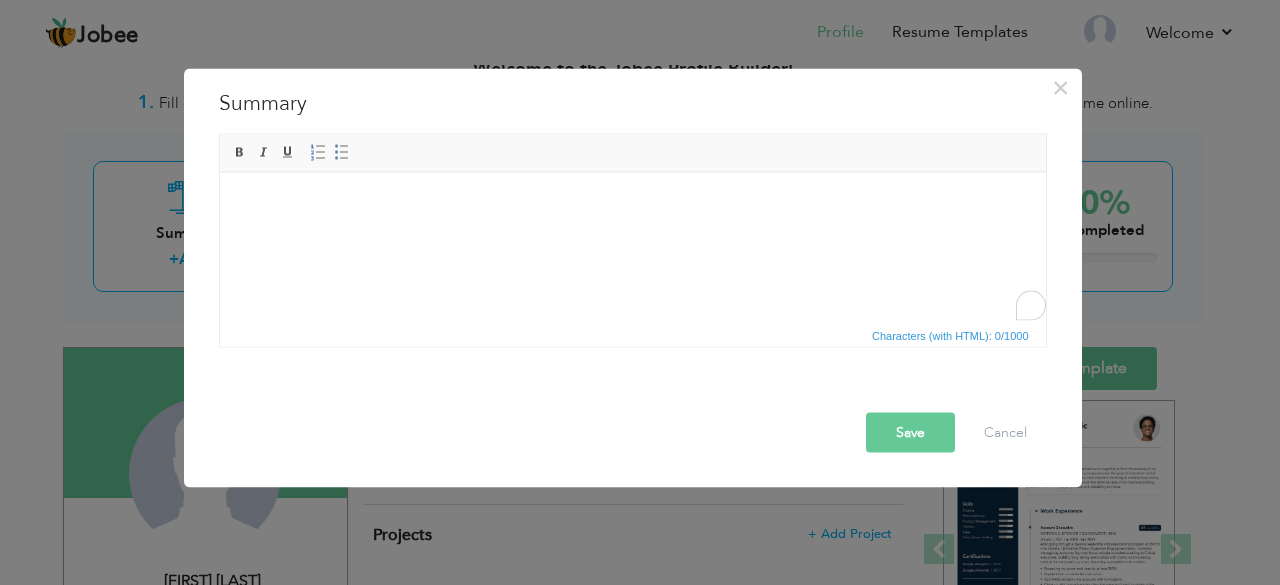 click at bounding box center [632, 202] 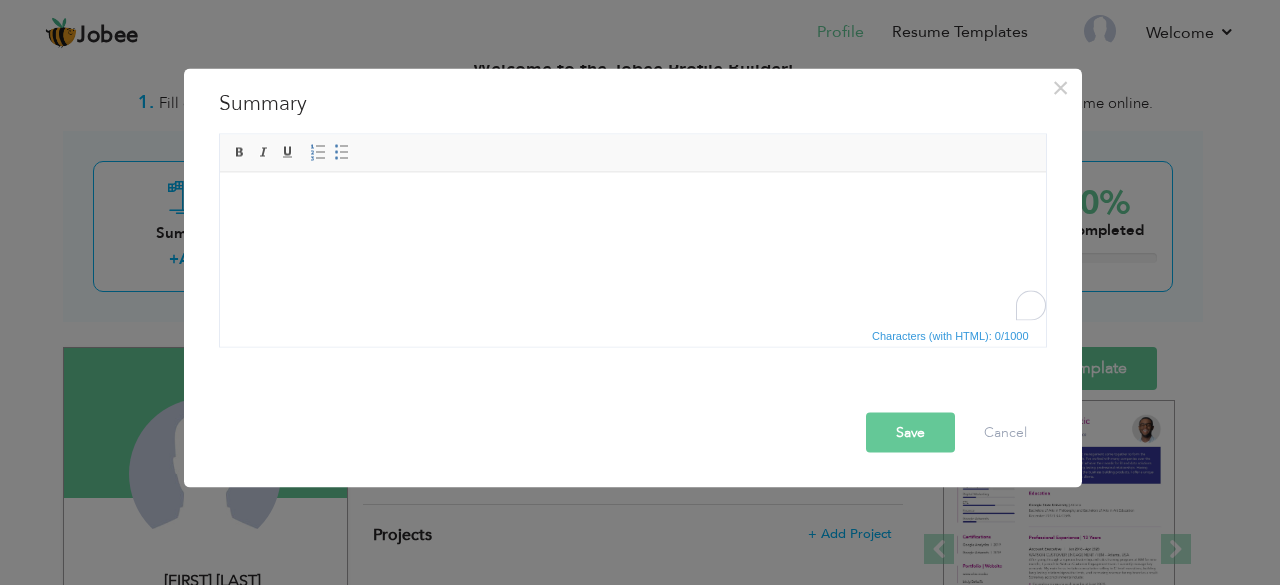 type 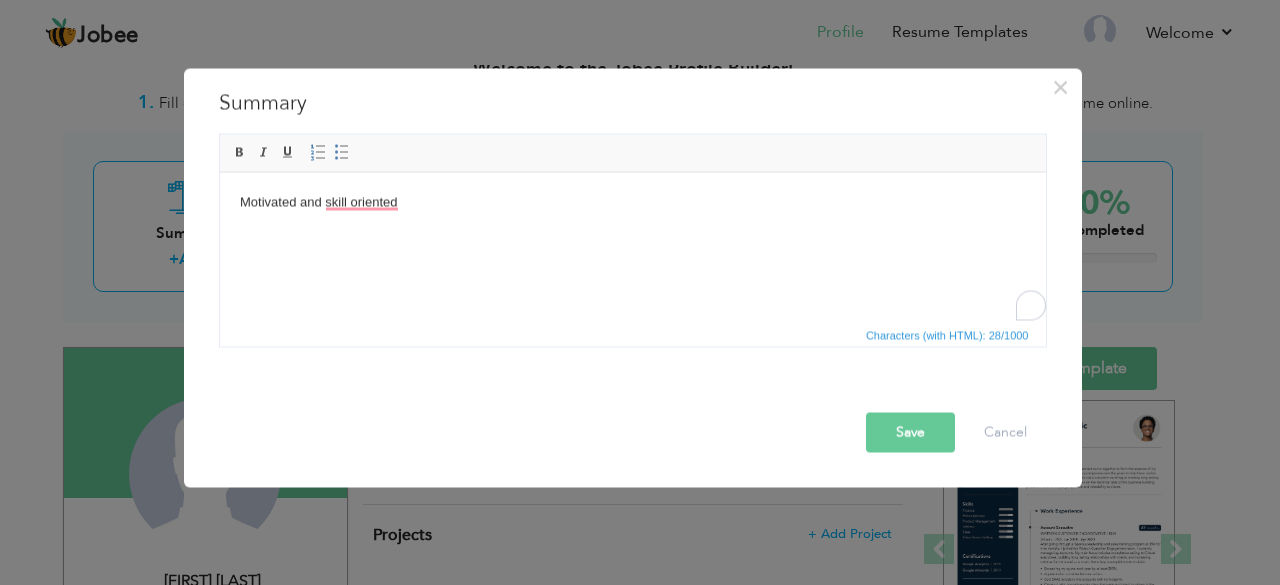 click on "Motivated and skill oriented" at bounding box center (632, 202) 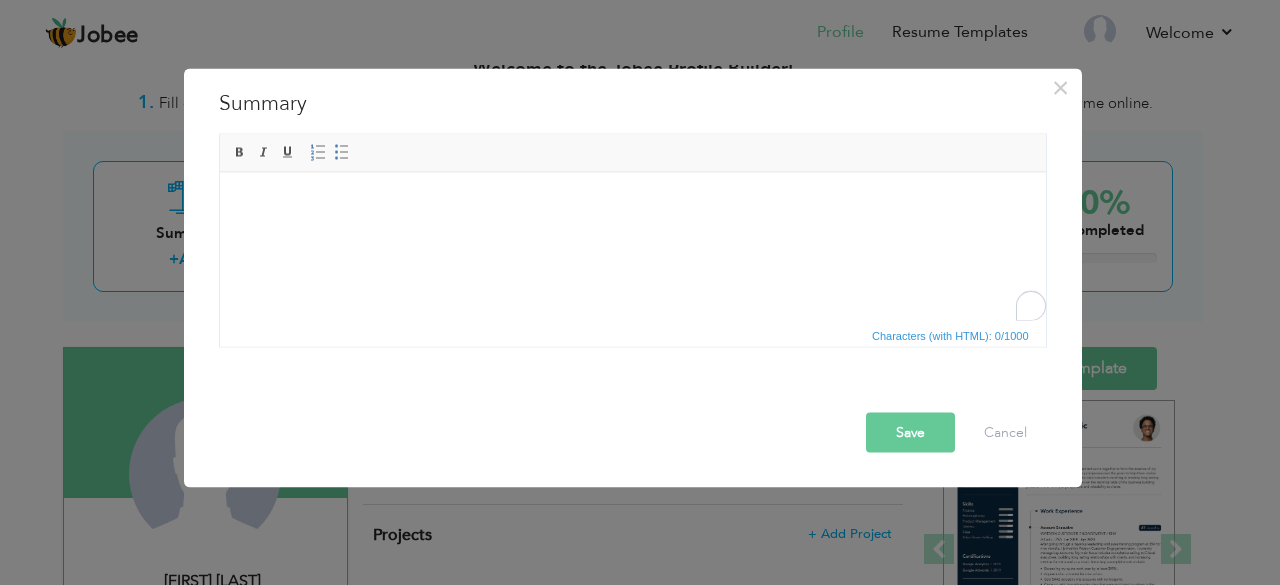 drag, startPoint x: 486, startPoint y: 213, endPoint x: 257, endPoint y: 196, distance: 229.63014 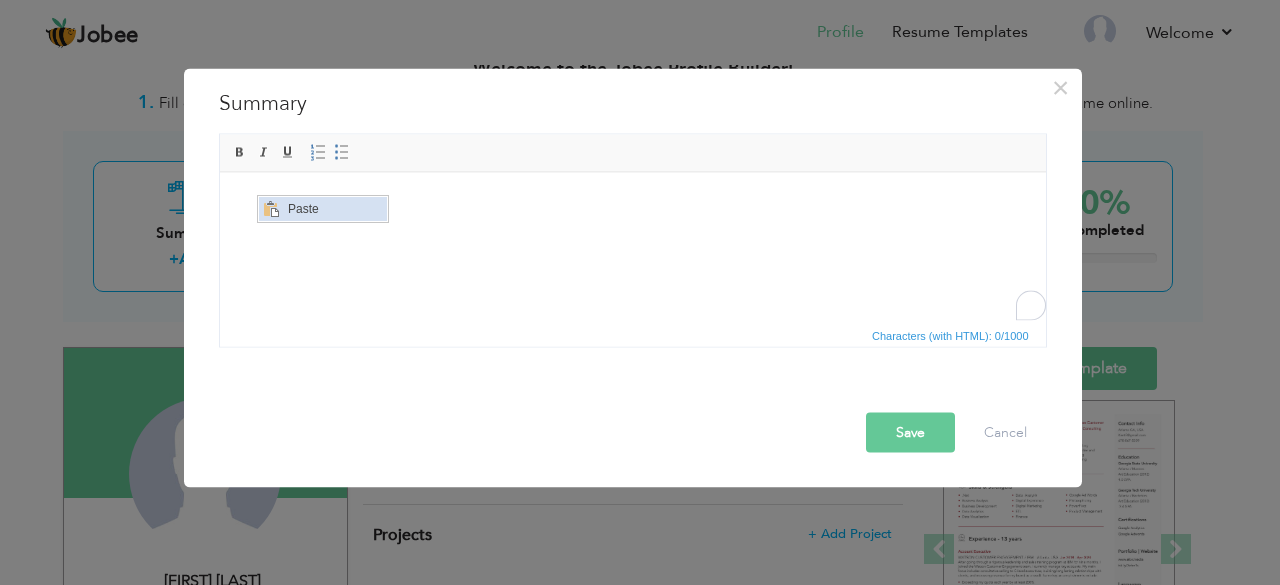click at bounding box center (270, 209) 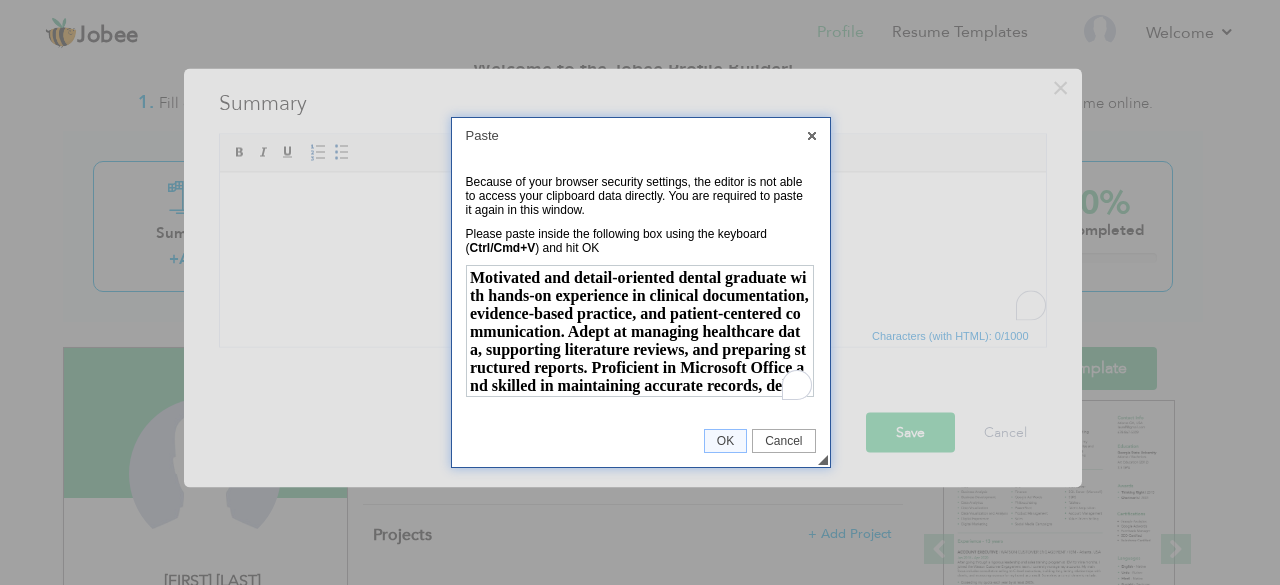 scroll, scrollTop: 88, scrollLeft: 0, axis: vertical 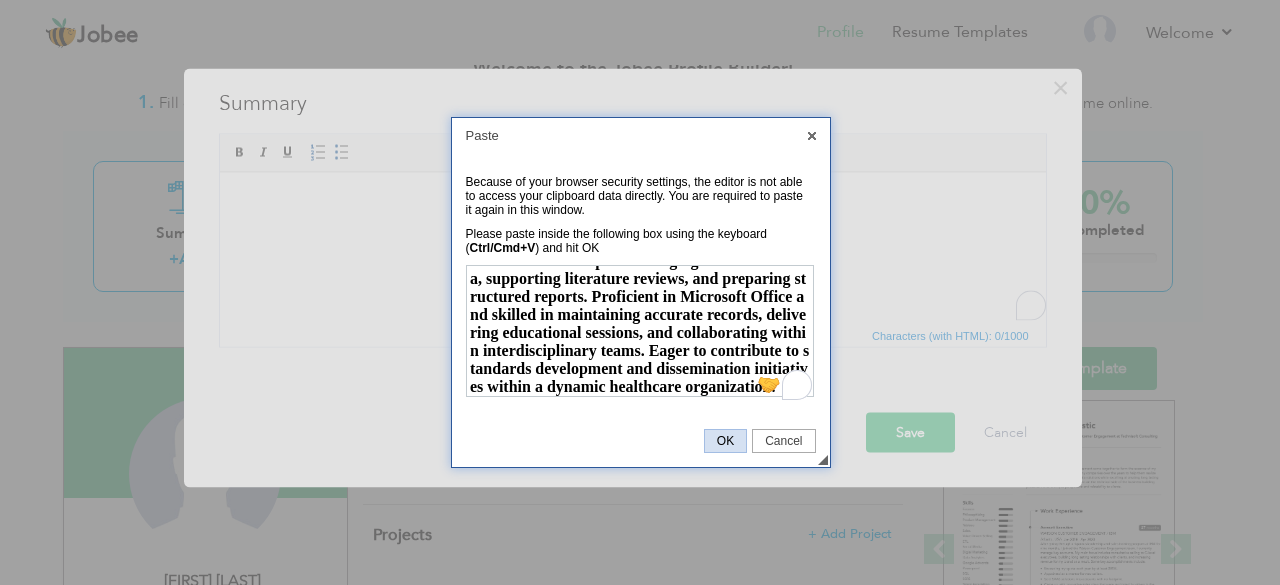 click on "OK" at bounding box center [725, 441] 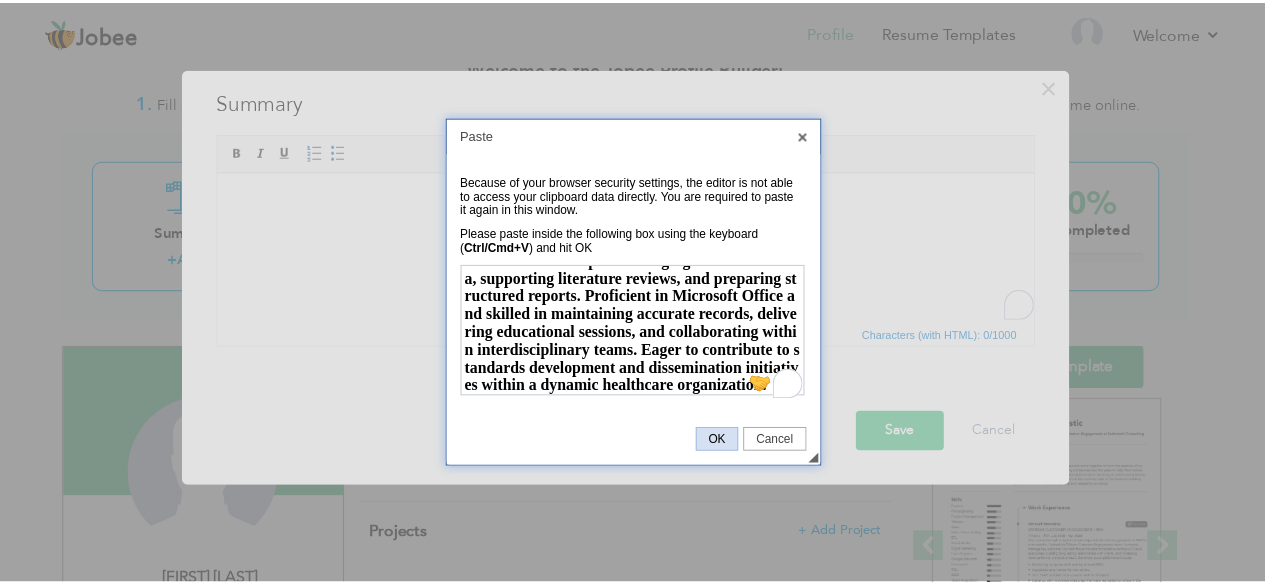 scroll, scrollTop: 0, scrollLeft: 0, axis: both 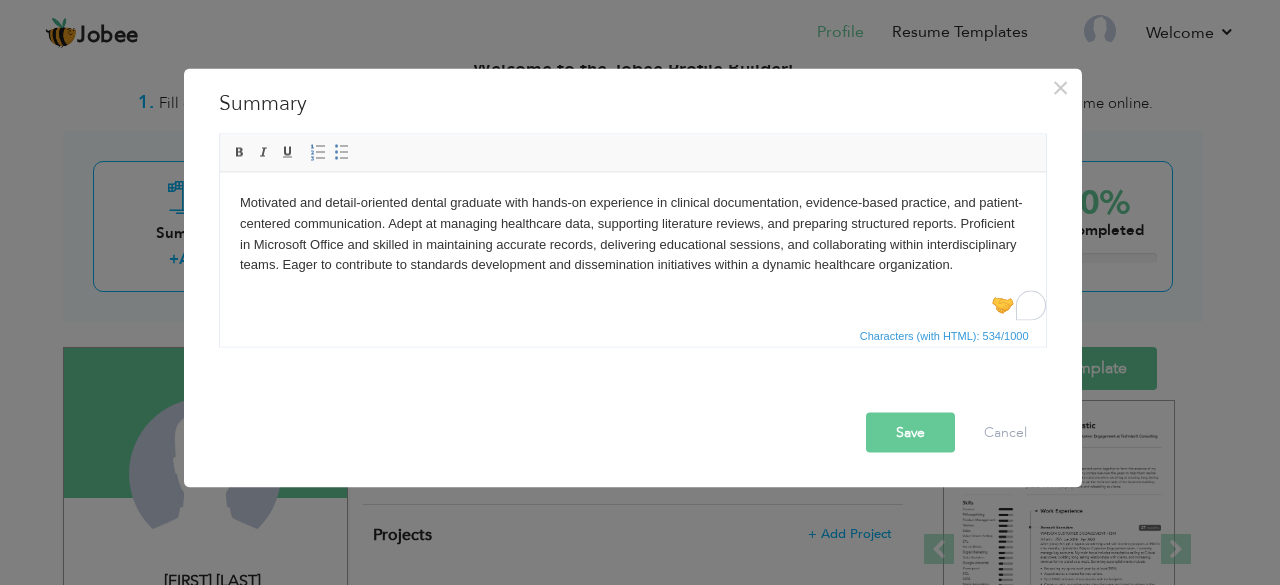 click on "Save" at bounding box center [910, 432] 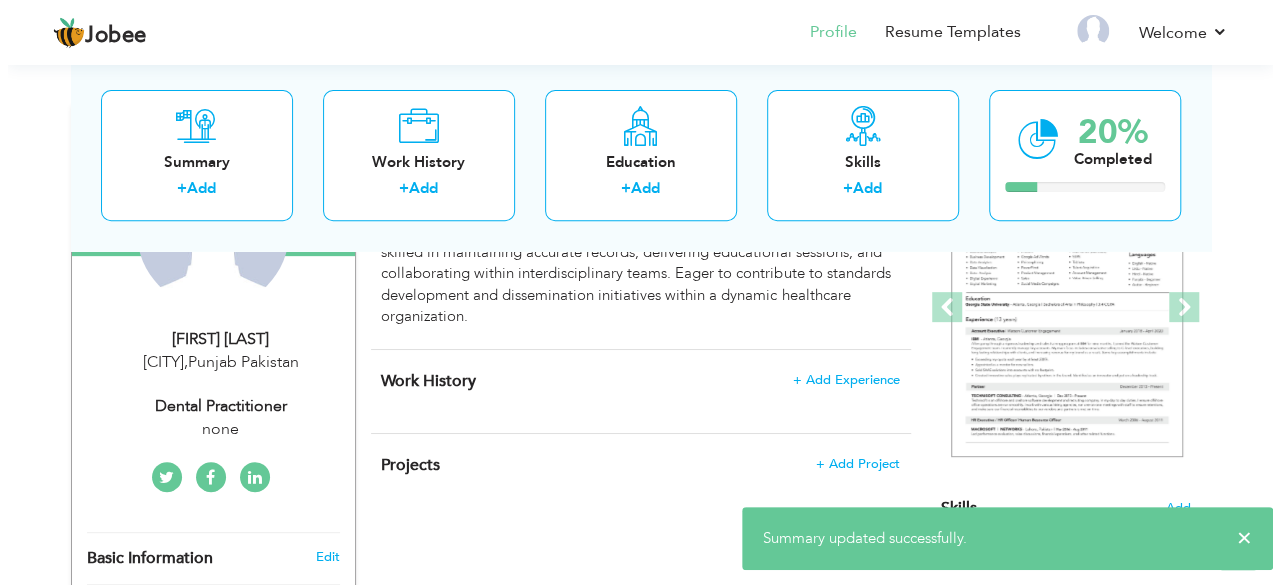 scroll, scrollTop: 270, scrollLeft: 0, axis: vertical 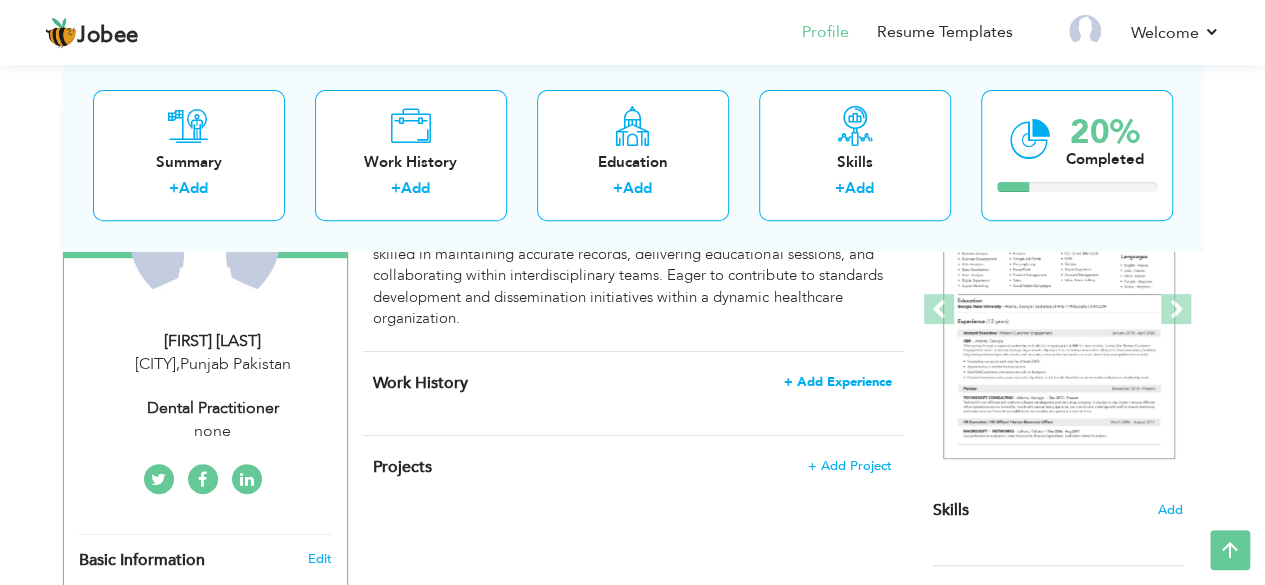 click on "+ Add Experience" at bounding box center (838, 382) 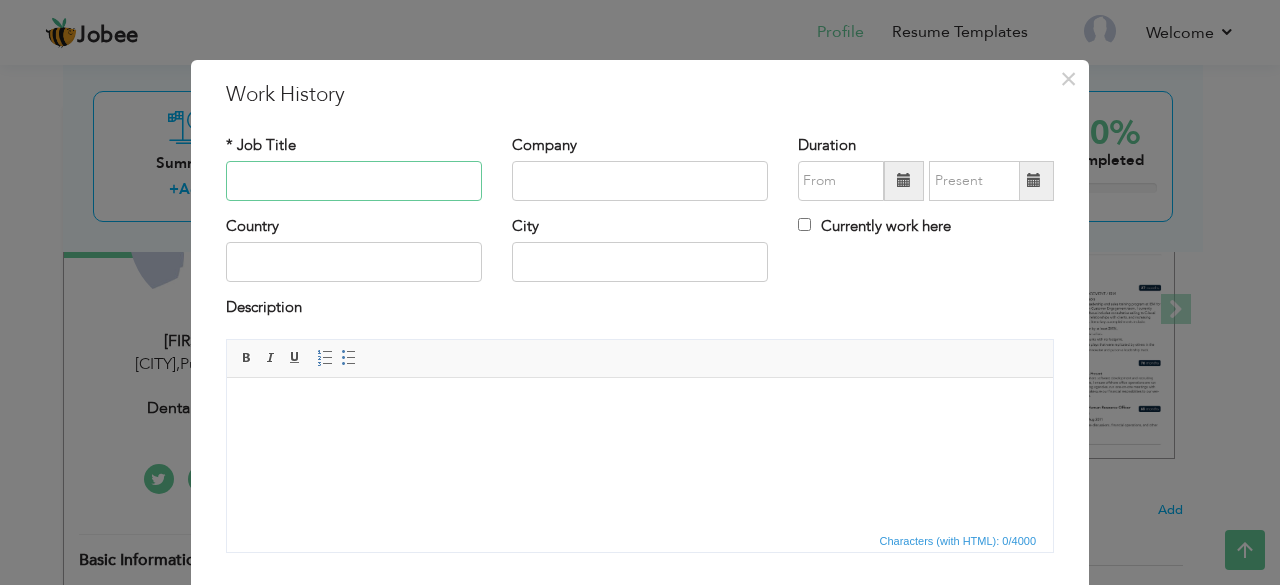 type on "h" 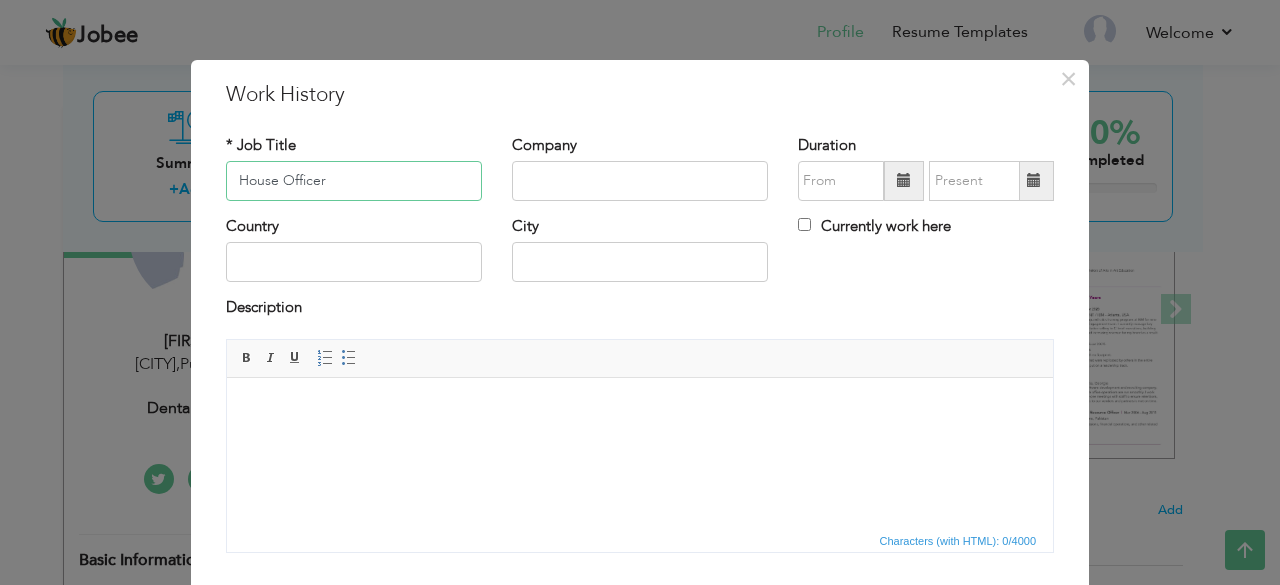 type on "House Officer" 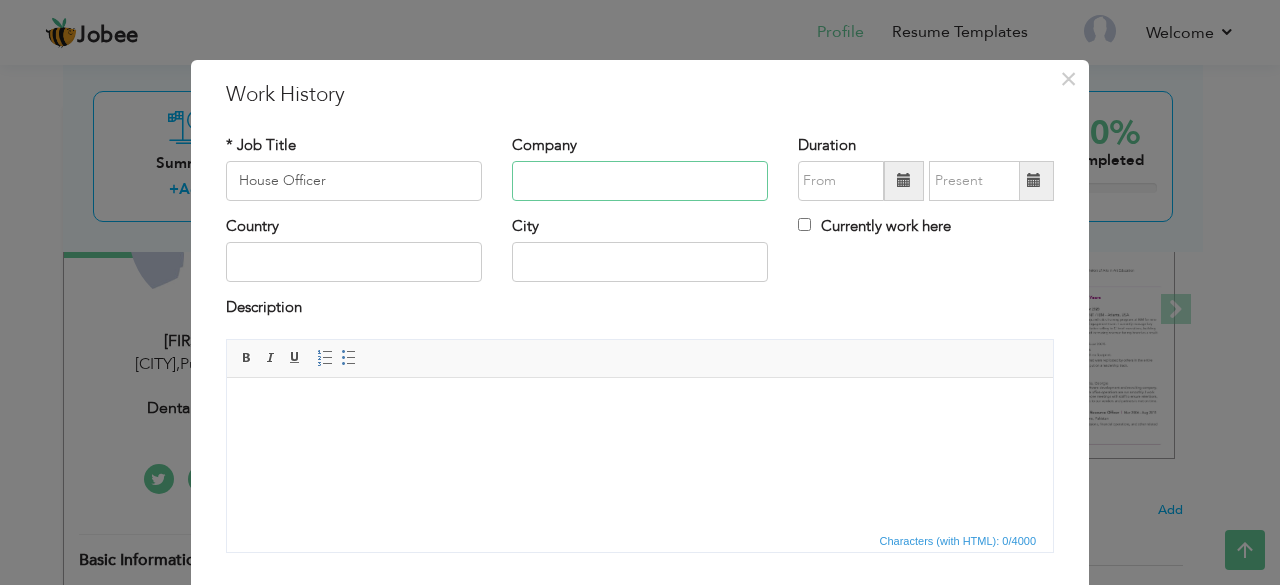 click at bounding box center (640, 181) 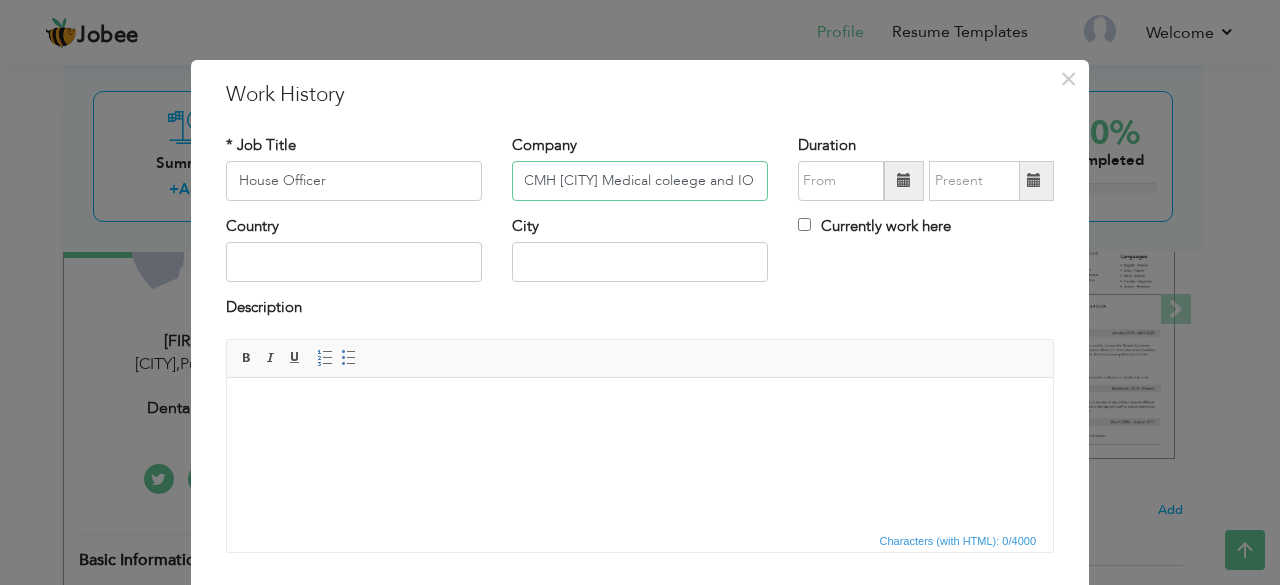 scroll, scrollTop: 0, scrollLeft: 12, axis: horizontal 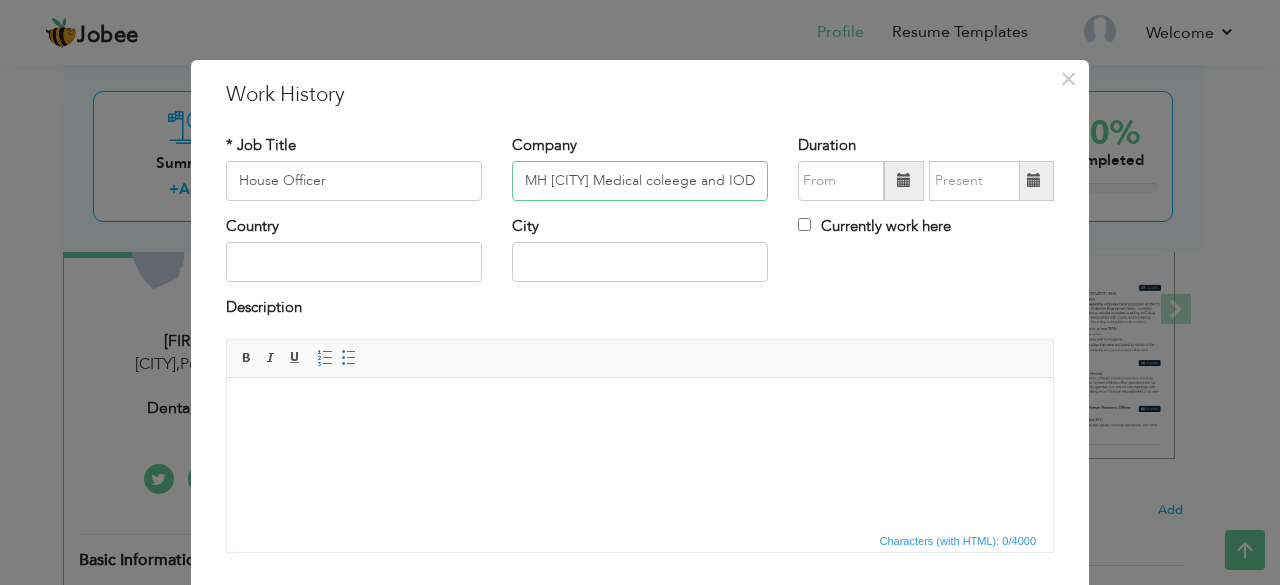 click on "CMH [CITY] Medical coleege and IOD" at bounding box center [640, 181] 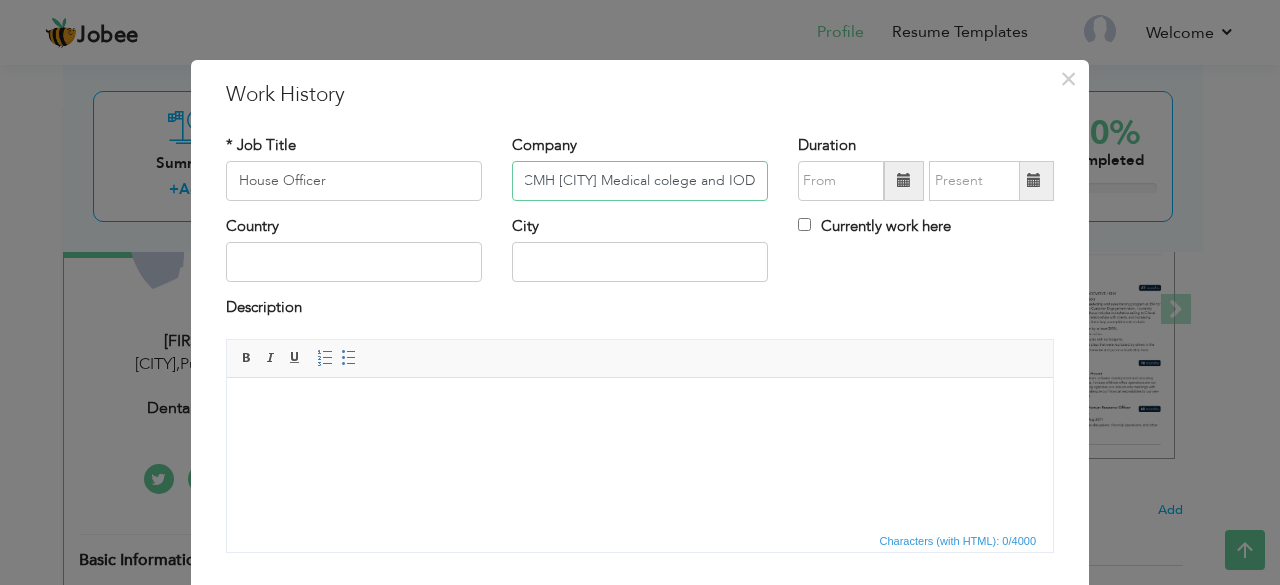 scroll, scrollTop: 0, scrollLeft: 4, axis: horizontal 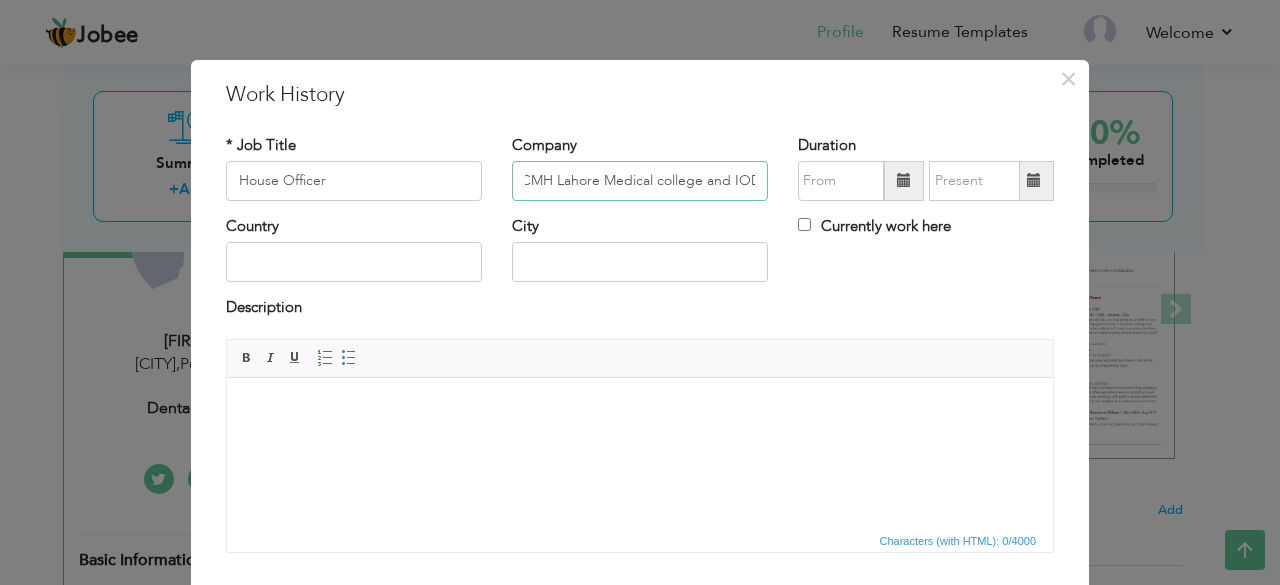 type on "CMH Lahore Medical college and IOD" 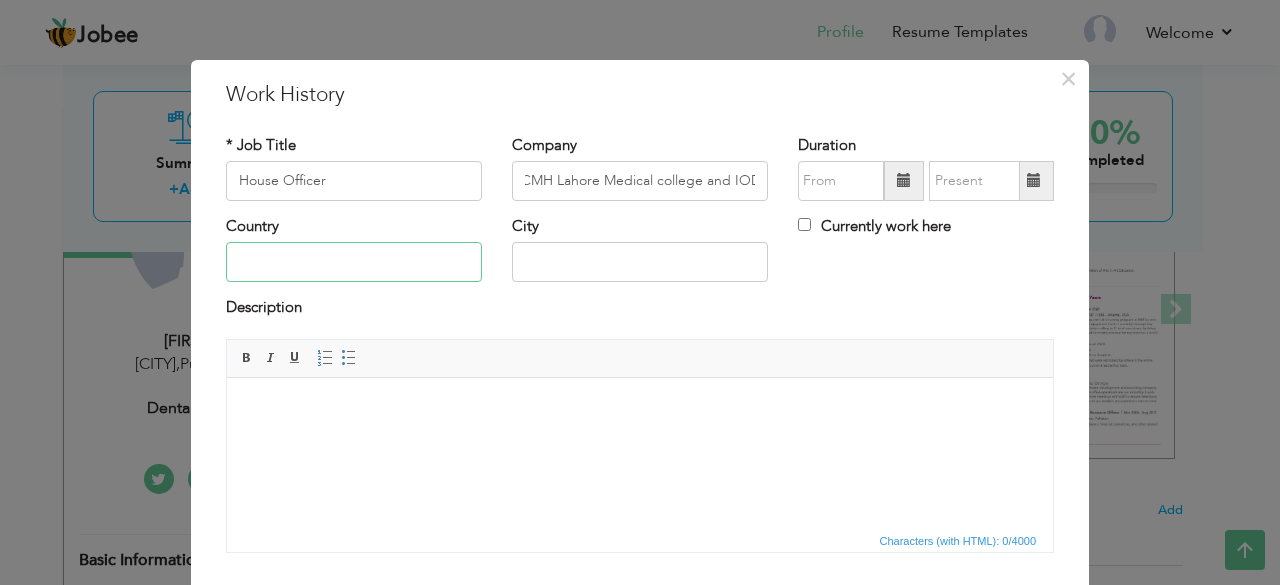 scroll, scrollTop: 0, scrollLeft: 0, axis: both 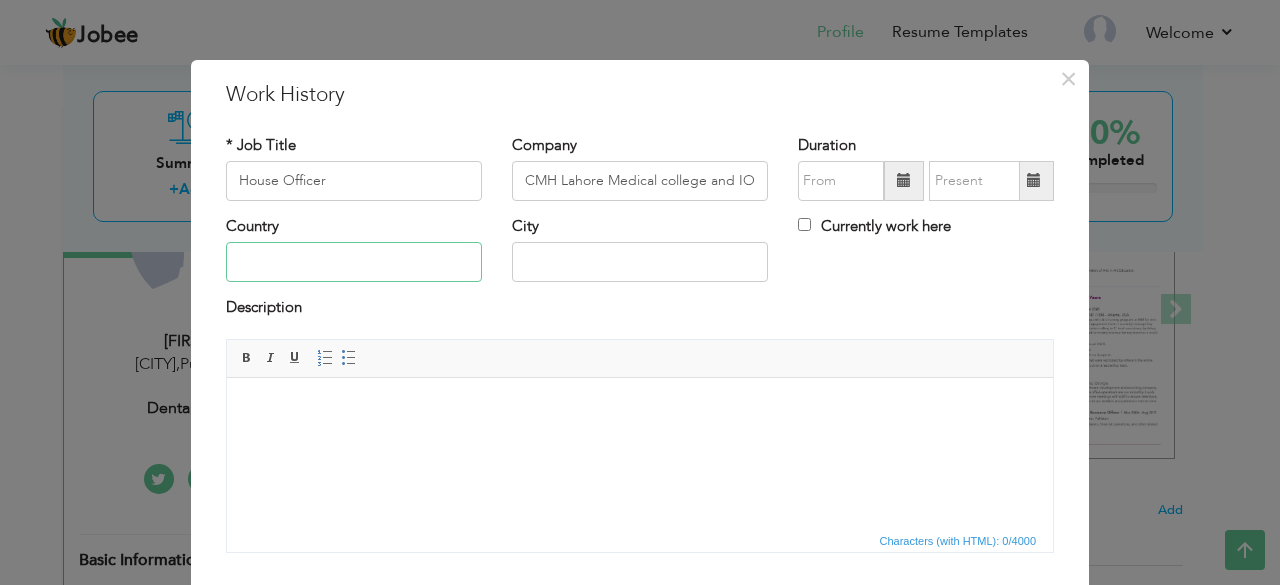 click at bounding box center (354, 262) 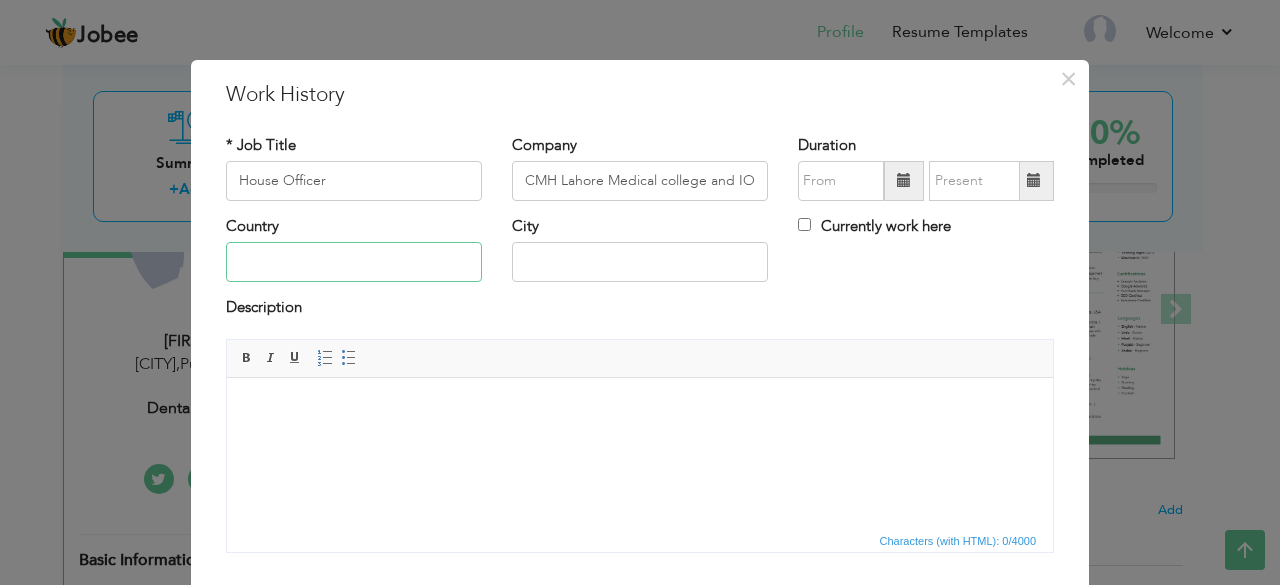 type on "Pakistan" 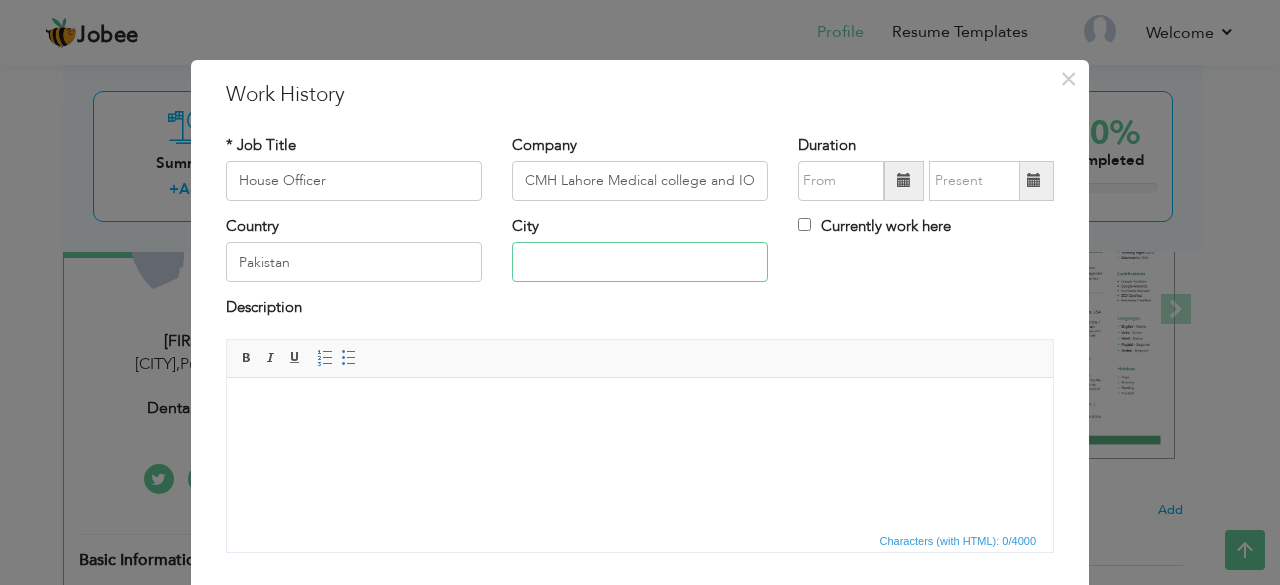 type on "[CITY]" 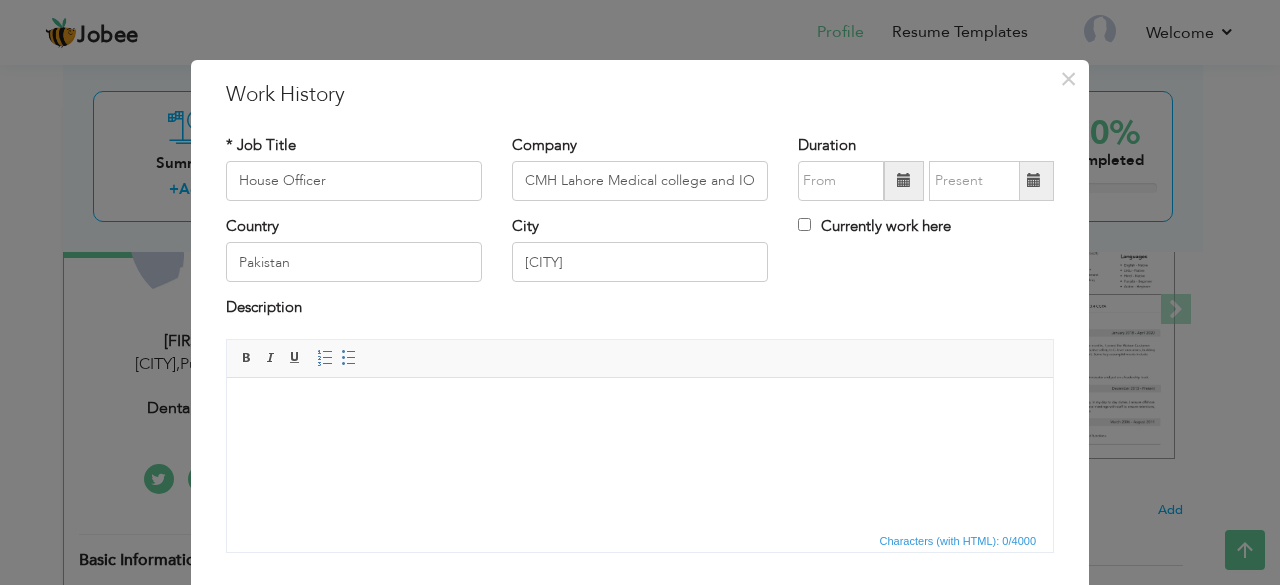 click at bounding box center (904, 181) 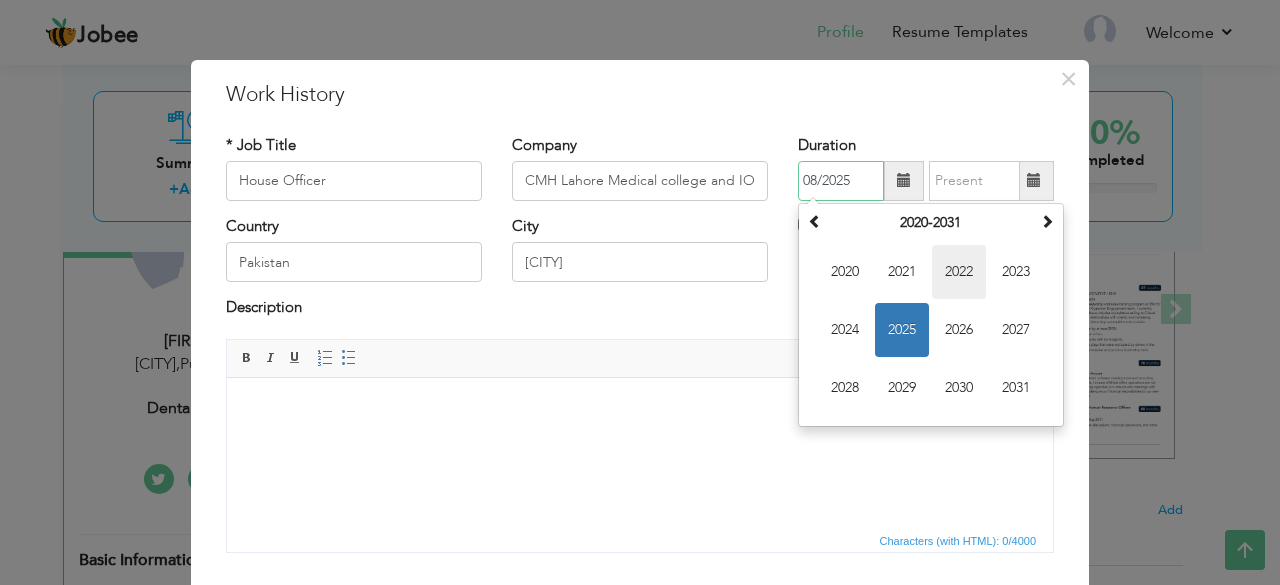 click on "2022" at bounding box center (959, 272) 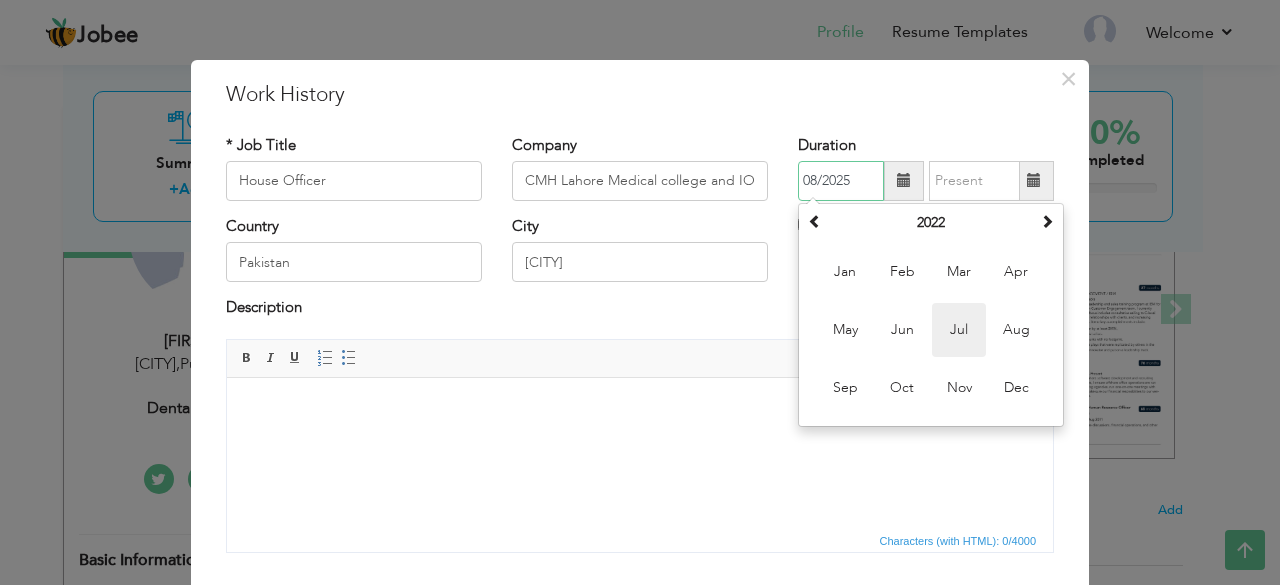 click on "Jul" at bounding box center (959, 330) 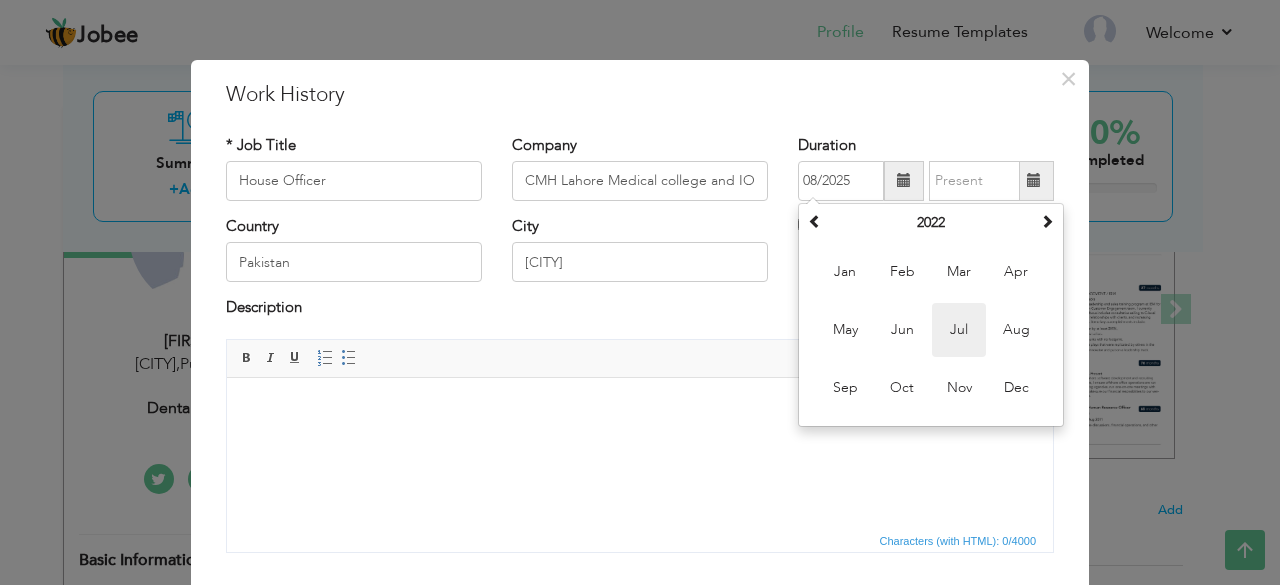 type on "07/2022" 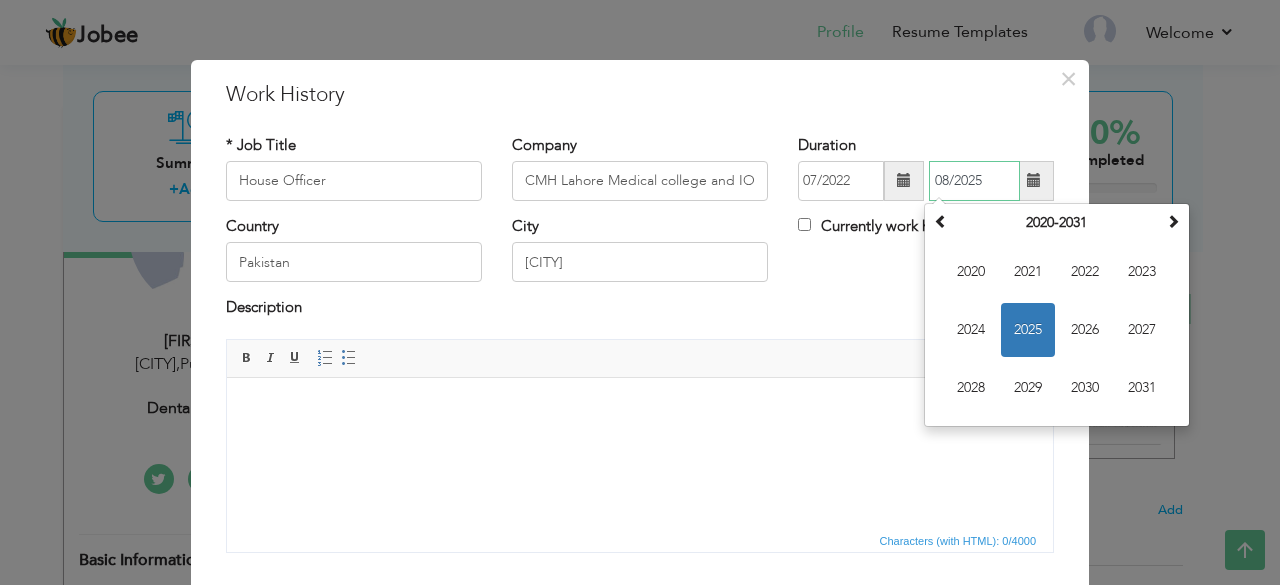 click on "08/2025" at bounding box center (974, 181) 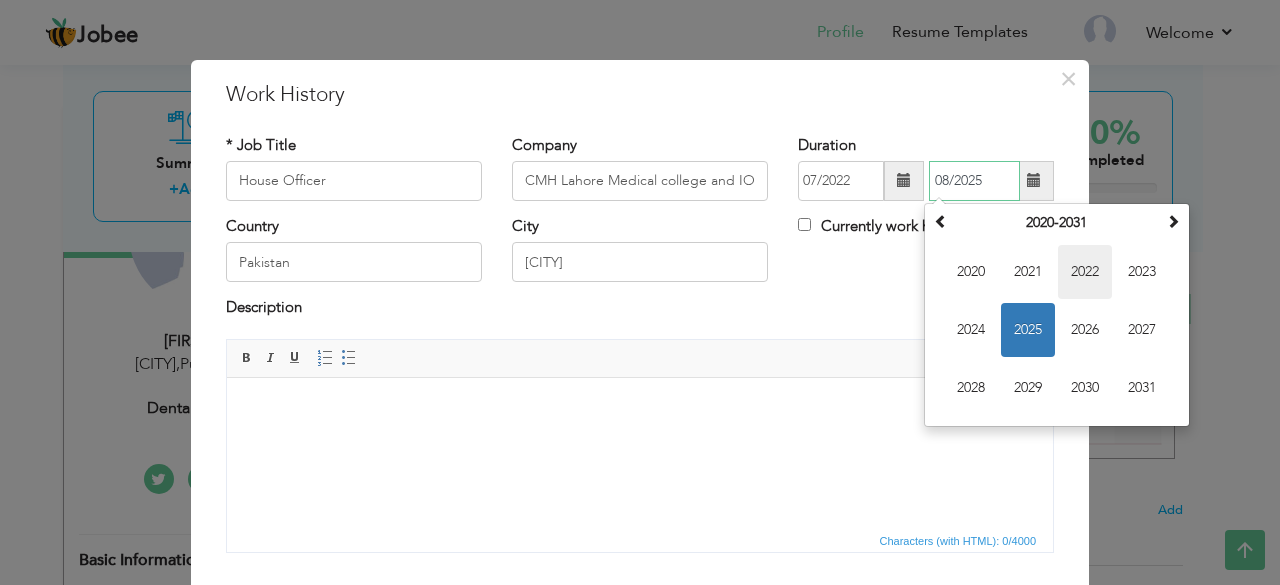 click on "2022" at bounding box center (1085, 272) 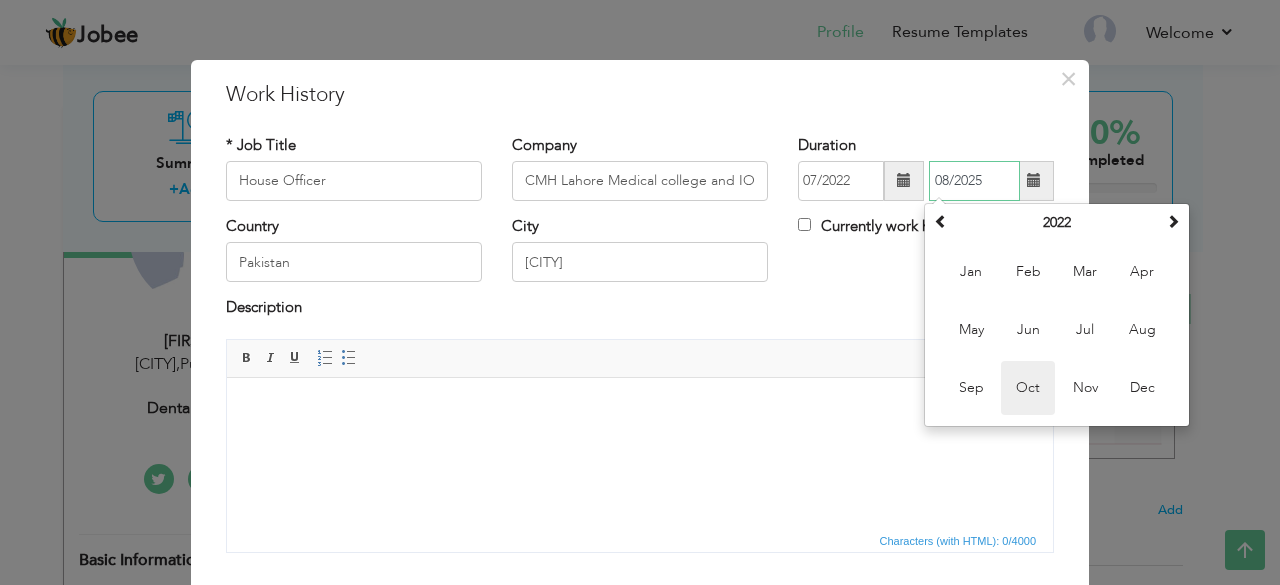 click on "Oct" at bounding box center (1028, 388) 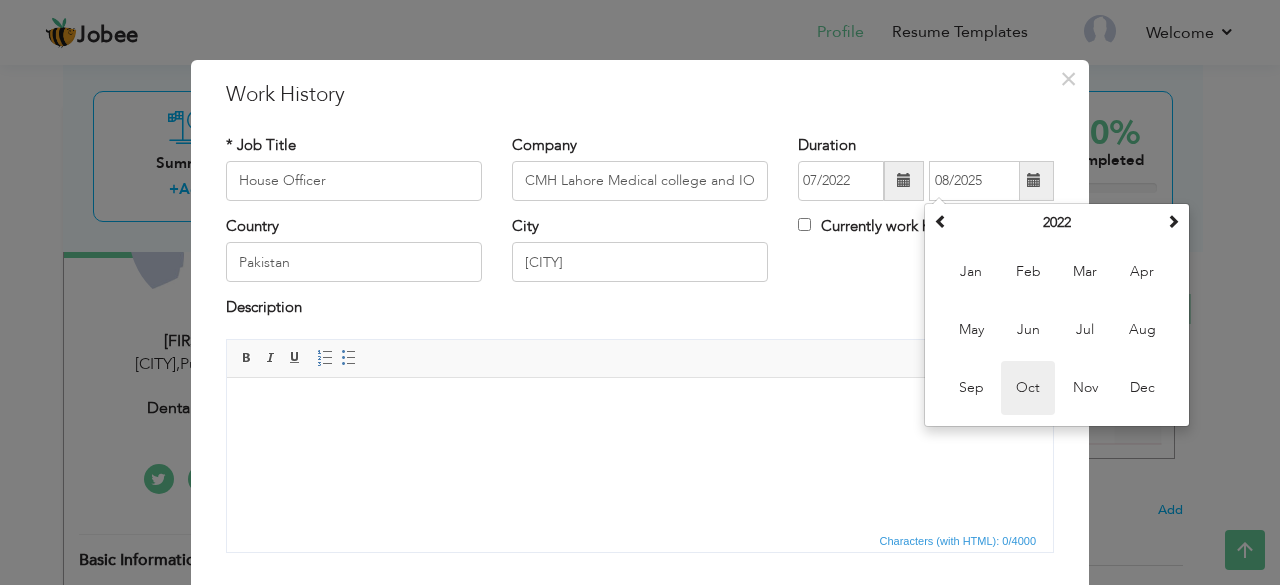 type on "10/2022" 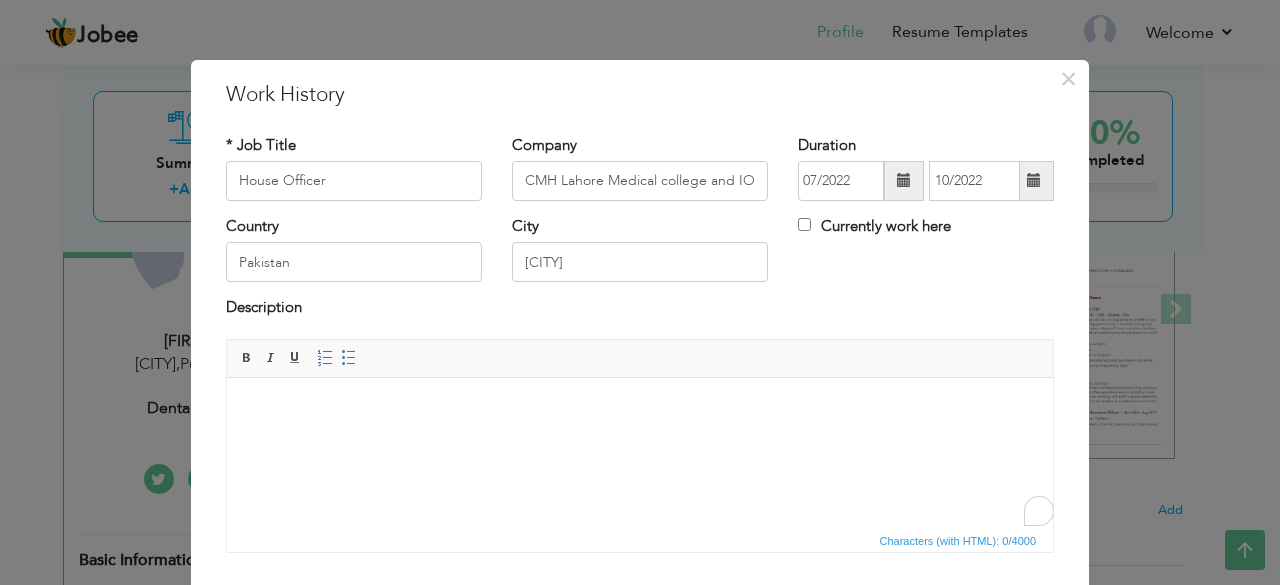 click at bounding box center [640, 407] 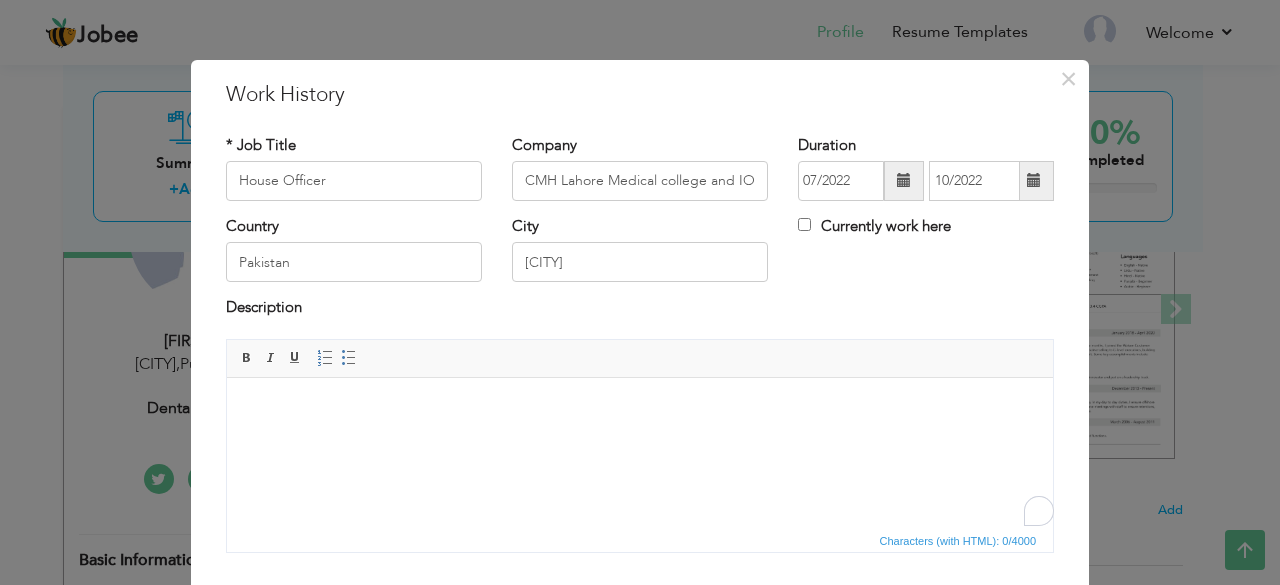 click at bounding box center (640, 407) 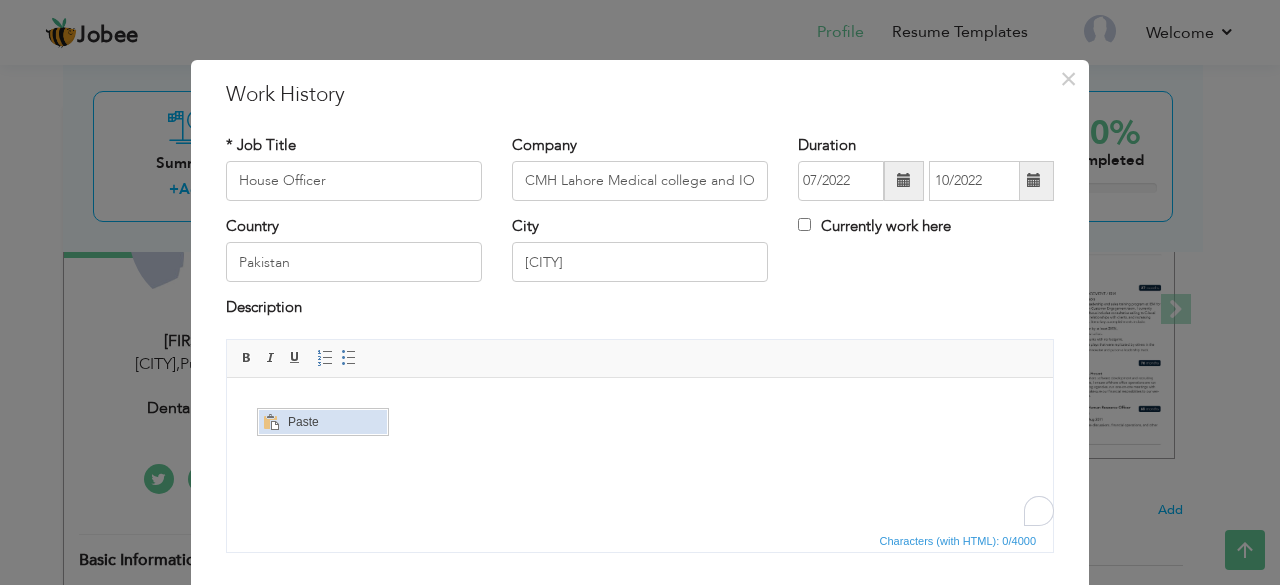 click on "Paste" at bounding box center [334, 421] 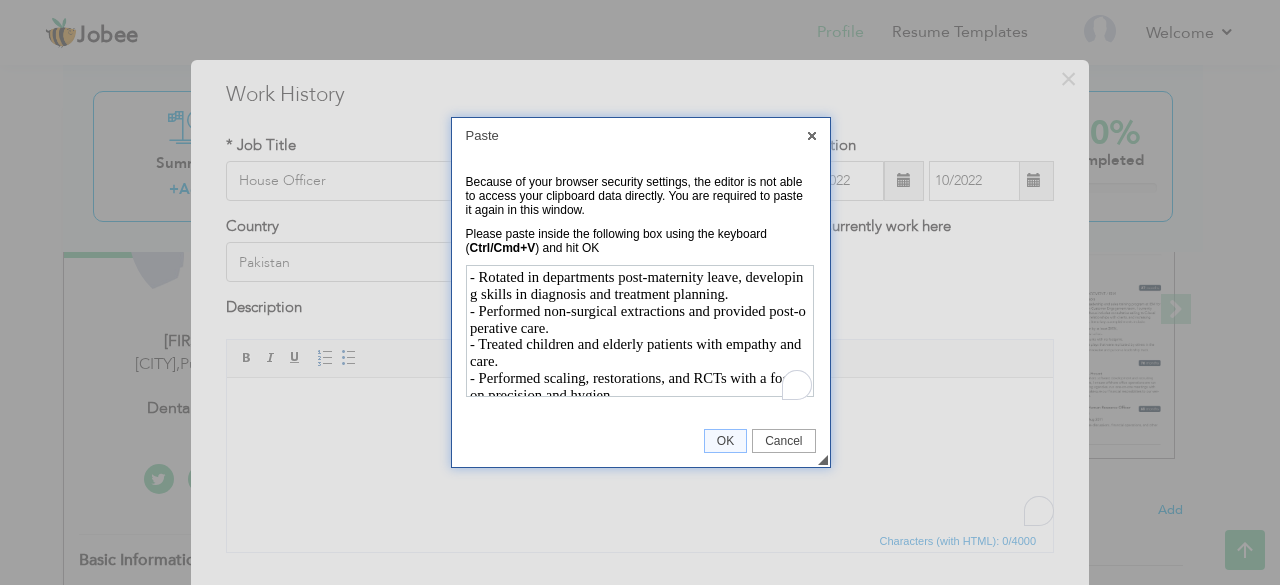 scroll, scrollTop: 8, scrollLeft: 0, axis: vertical 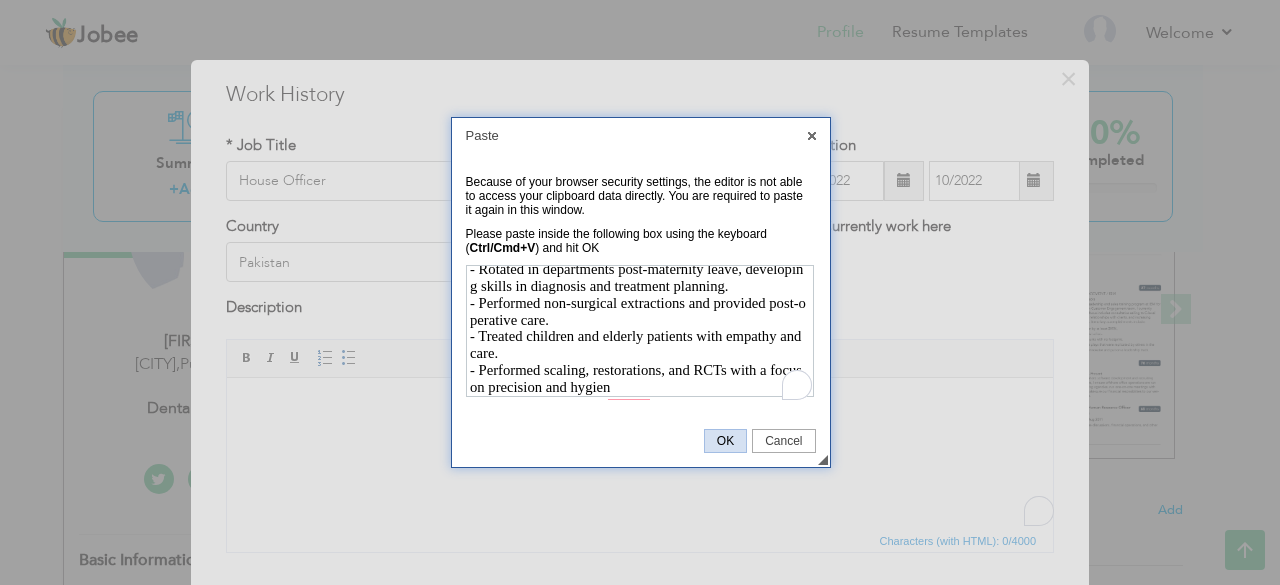 click on "OK" at bounding box center (725, 441) 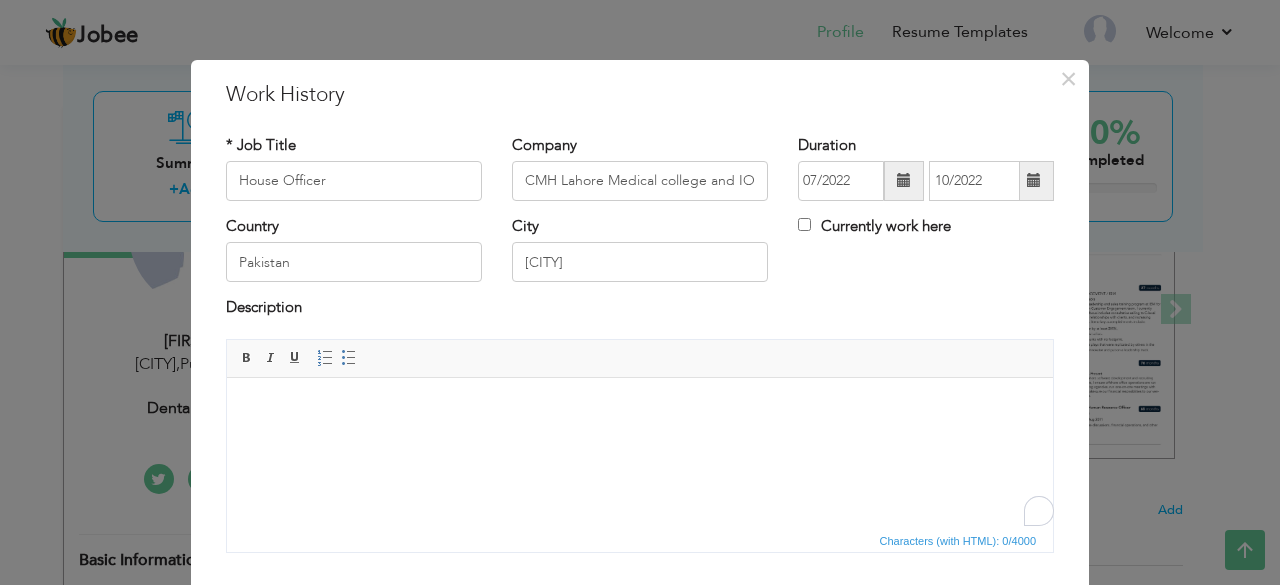 scroll, scrollTop: 0, scrollLeft: 0, axis: both 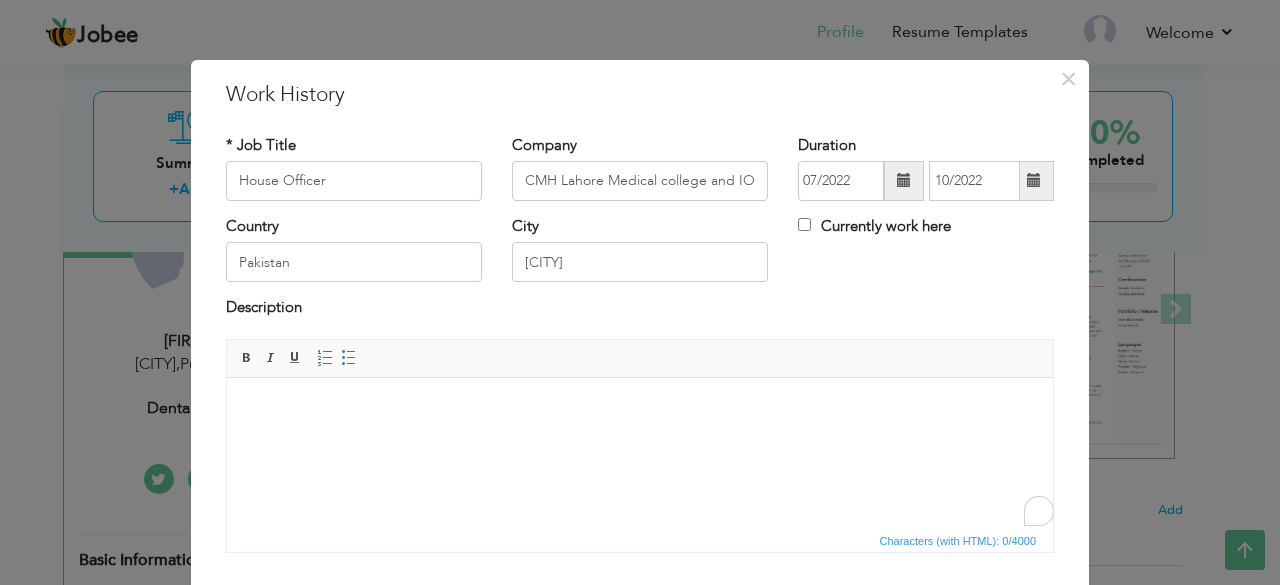 click at bounding box center (640, 407) 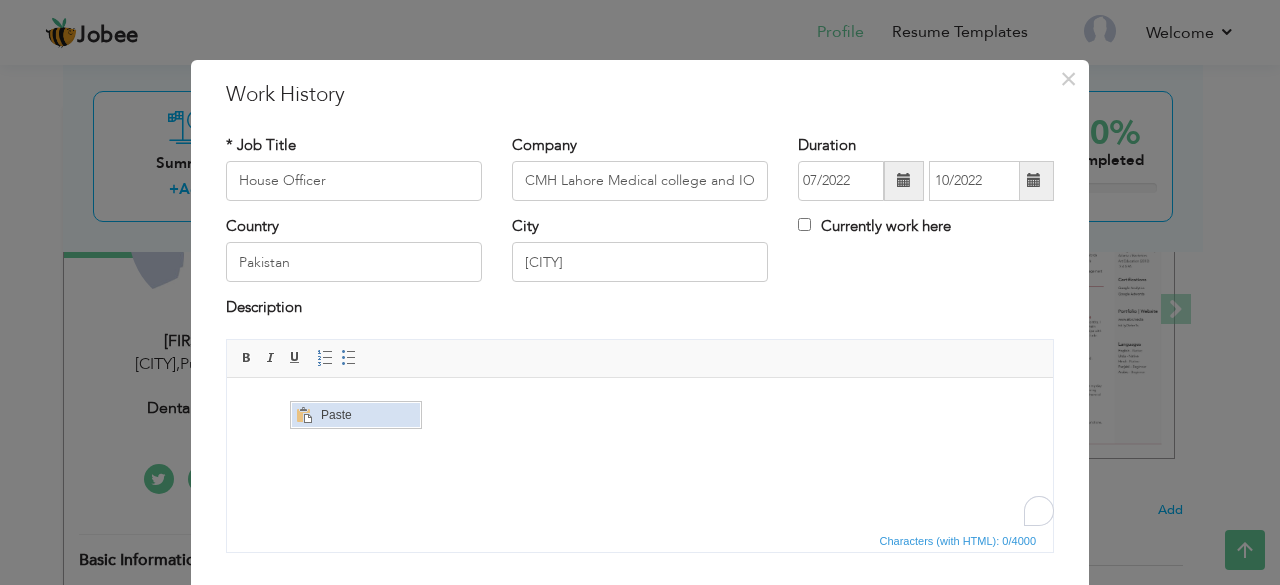 click on "Paste" at bounding box center (367, 414) 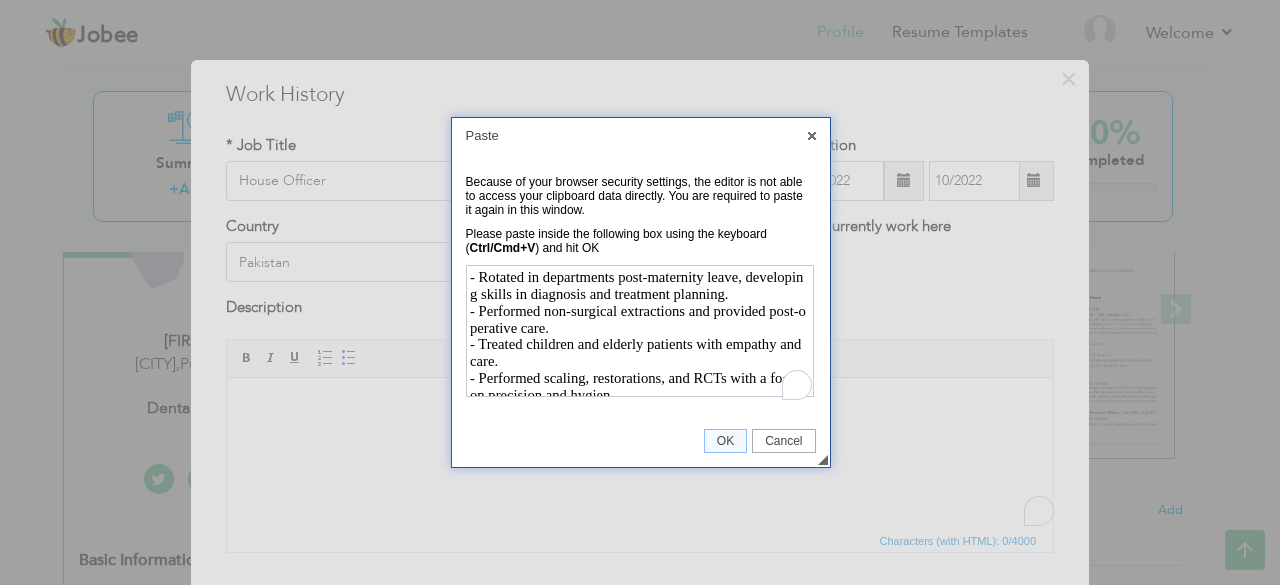 scroll, scrollTop: 8, scrollLeft: 0, axis: vertical 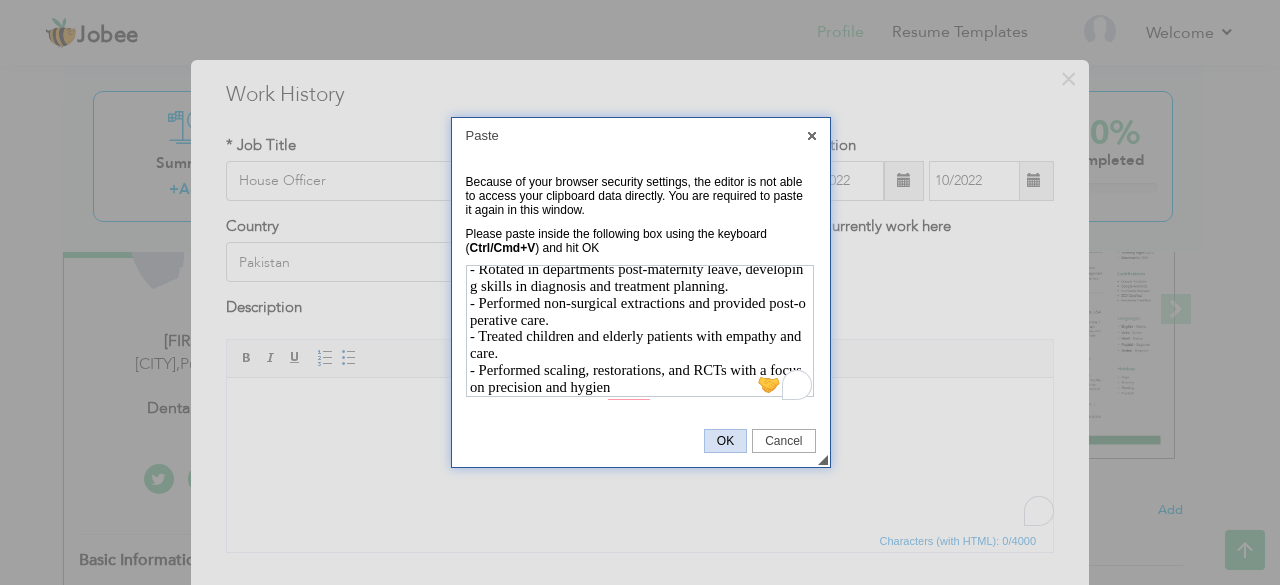 type 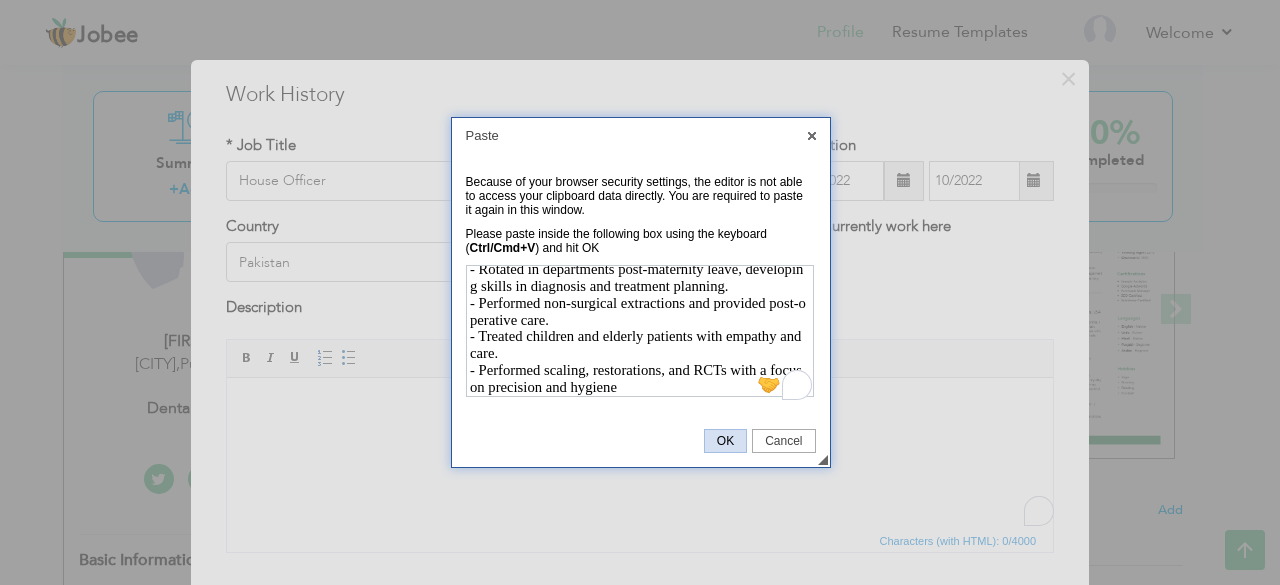 click on "OK" at bounding box center [725, 441] 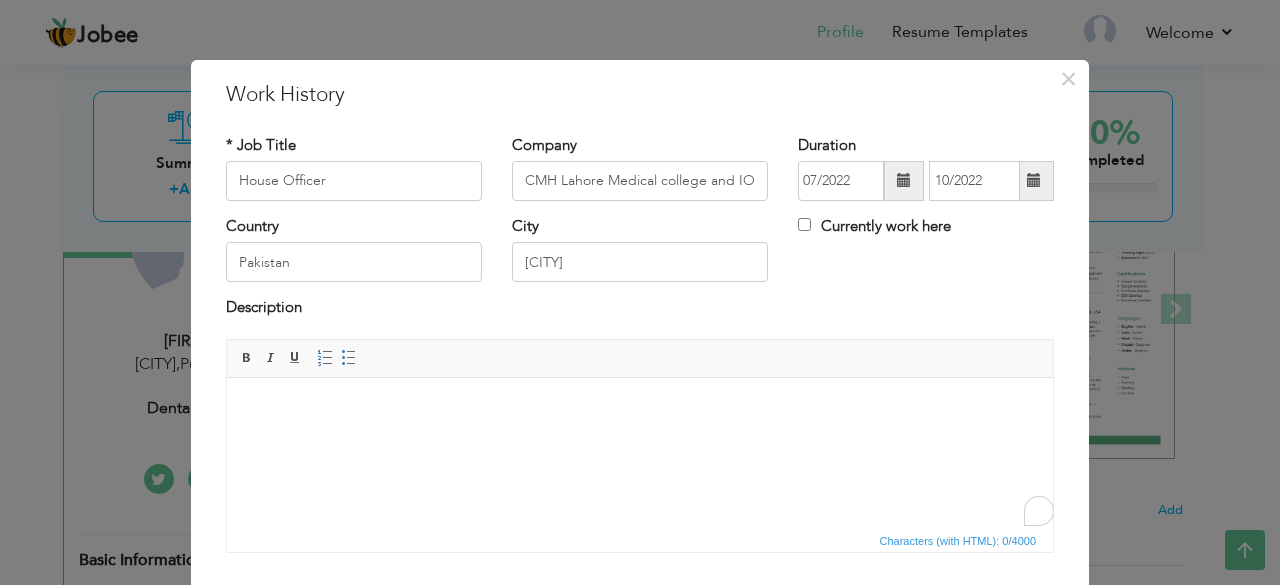 scroll, scrollTop: 0, scrollLeft: 0, axis: both 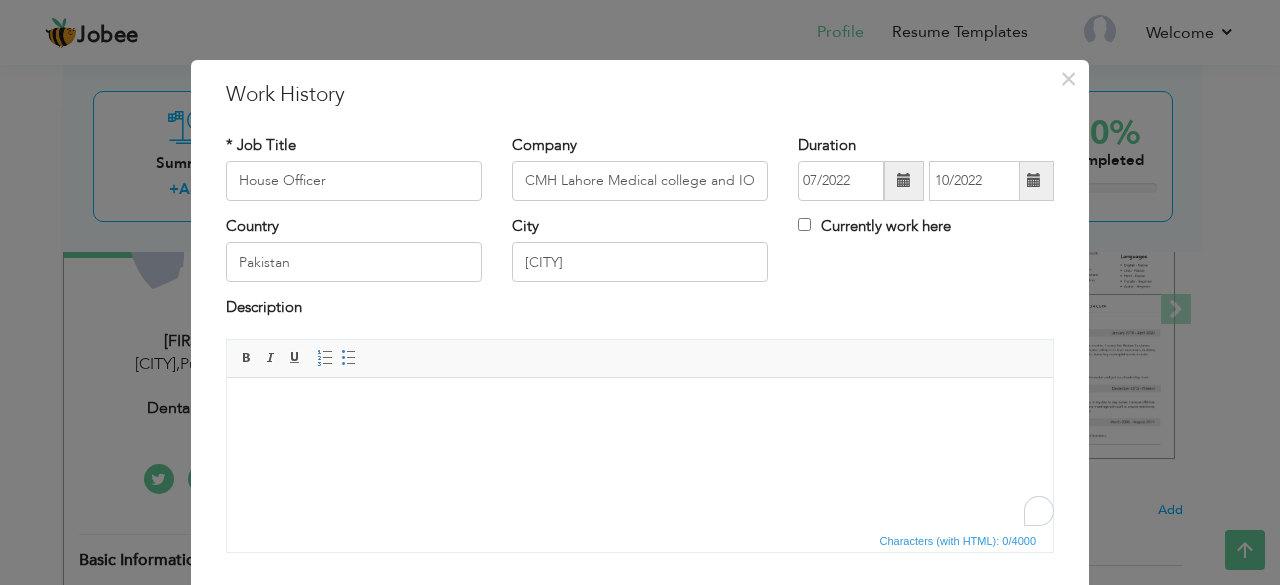 click at bounding box center (640, 407) 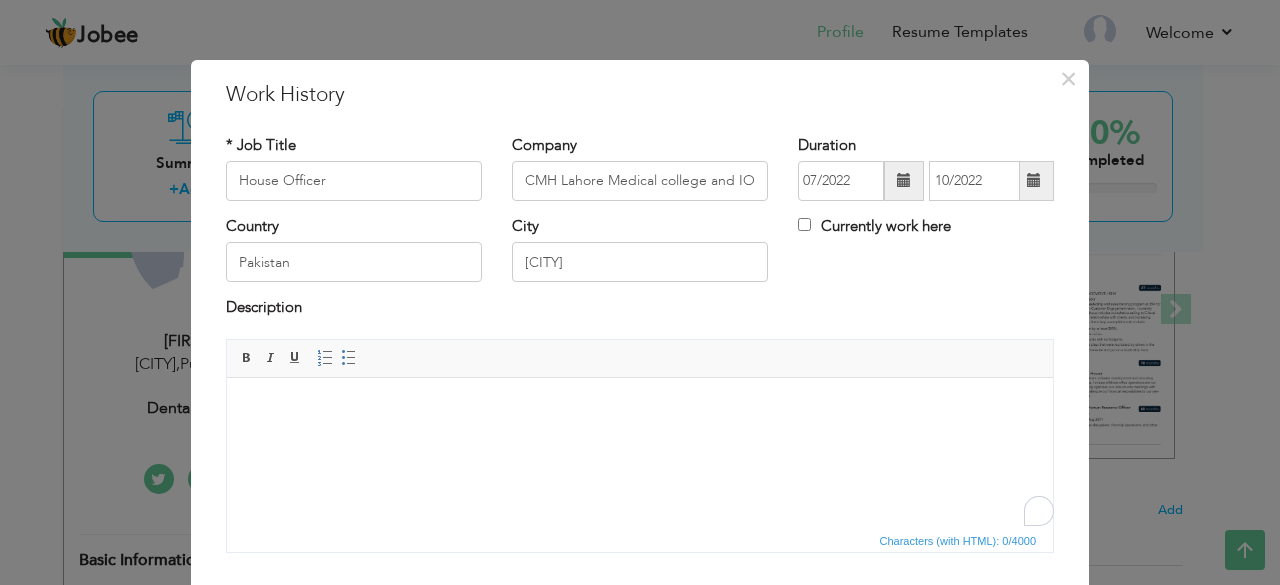 click at bounding box center (640, 407) 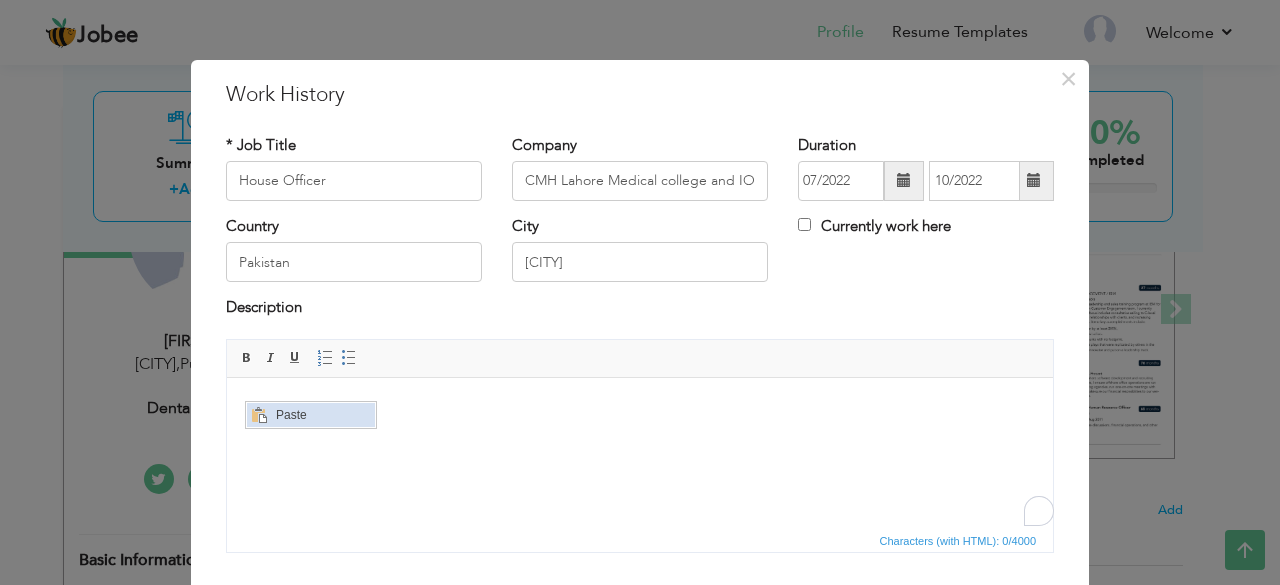 click on "Paste" at bounding box center [322, 414] 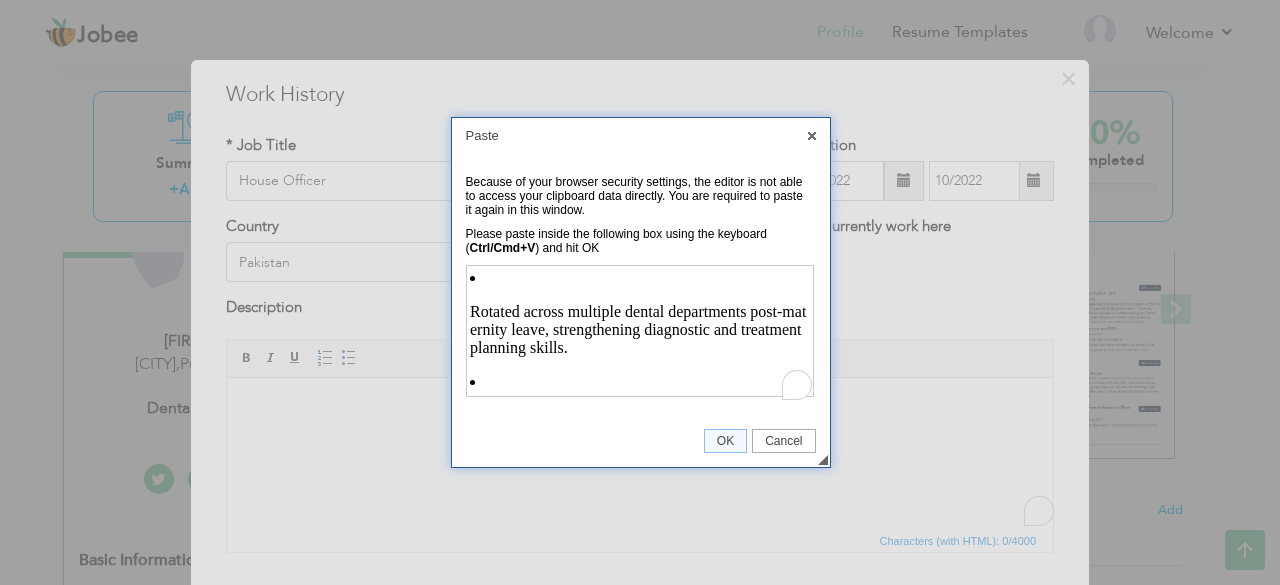 scroll, scrollTop: 246, scrollLeft: 0, axis: vertical 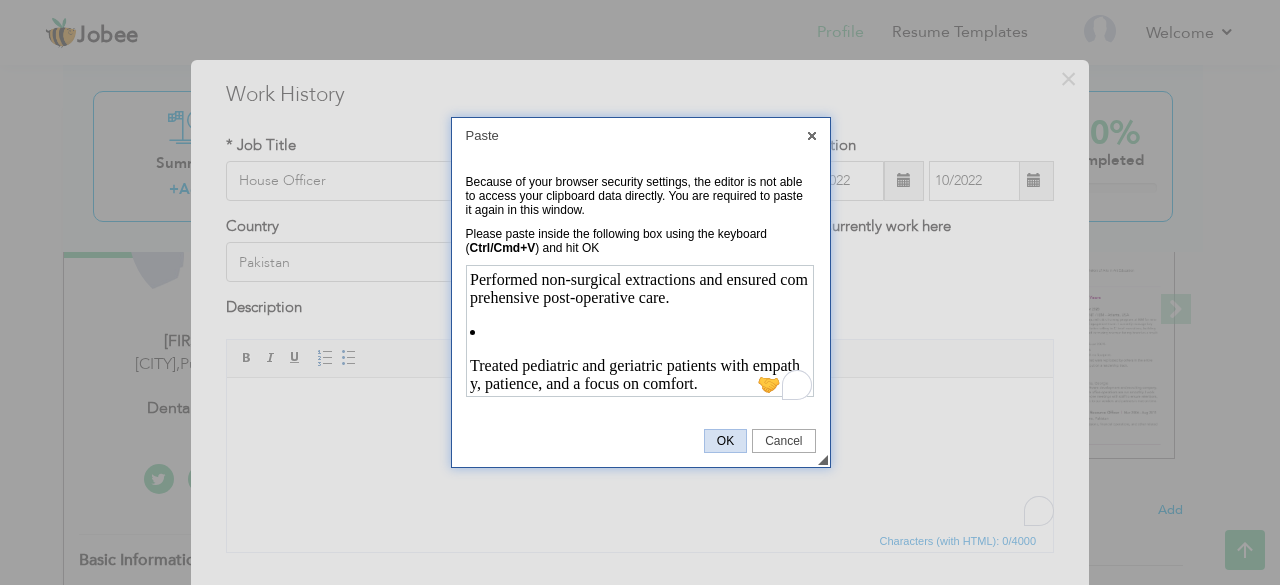 click on "OK" at bounding box center (725, 441) 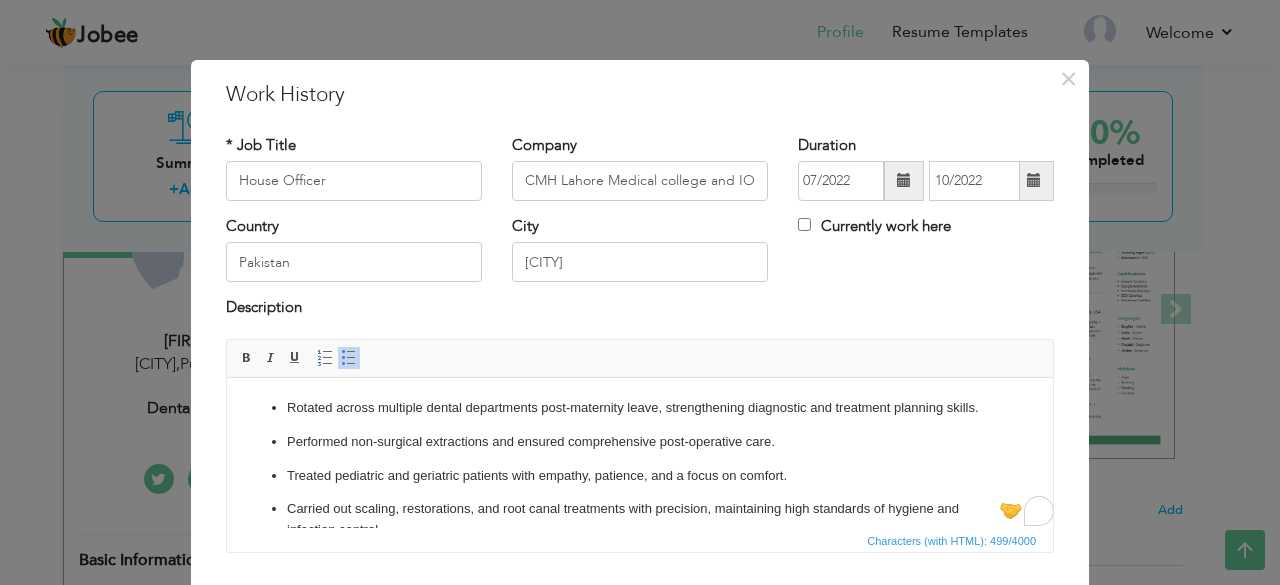 click on "Rotated across multiple dental departments post-maternity leave, strengthening diagnostic and treatment planning skills." at bounding box center [640, 407] 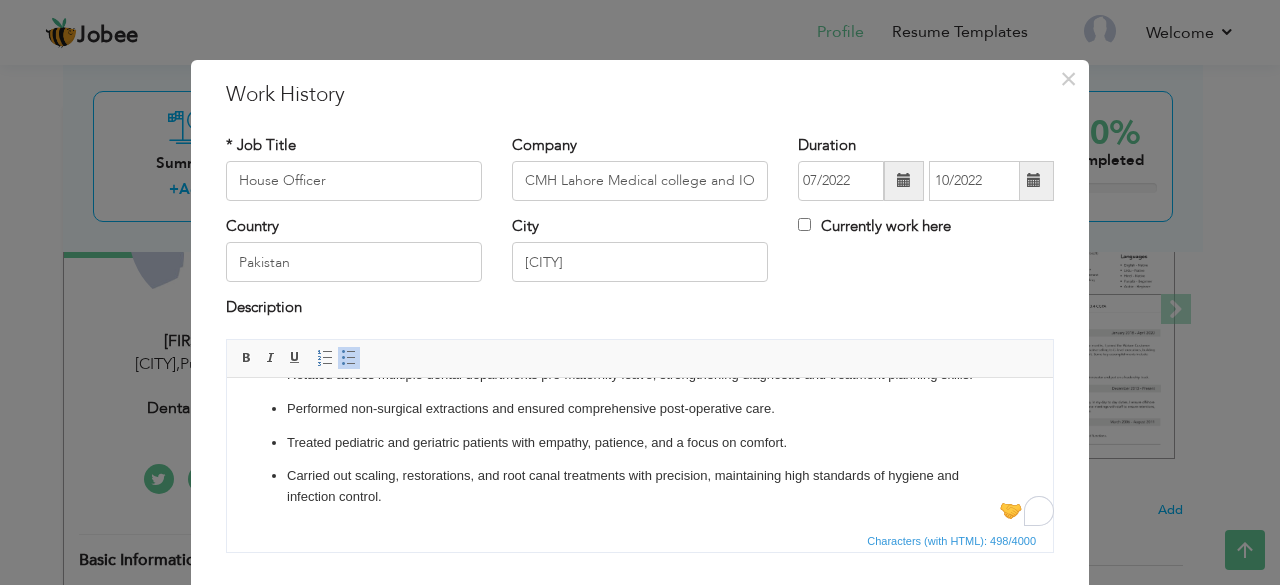 click on "×
Work History
* Job Title
House Officer
Company
CMH Lahore Medical college and IOD" at bounding box center (640, 387) 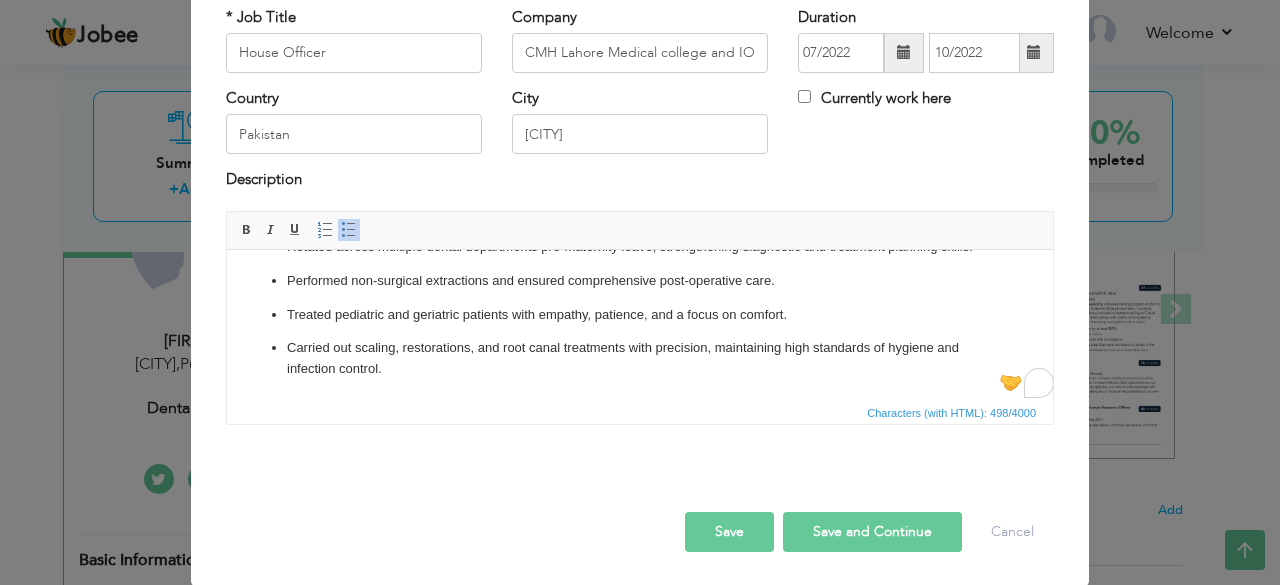 click on "Save" at bounding box center (729, 532) 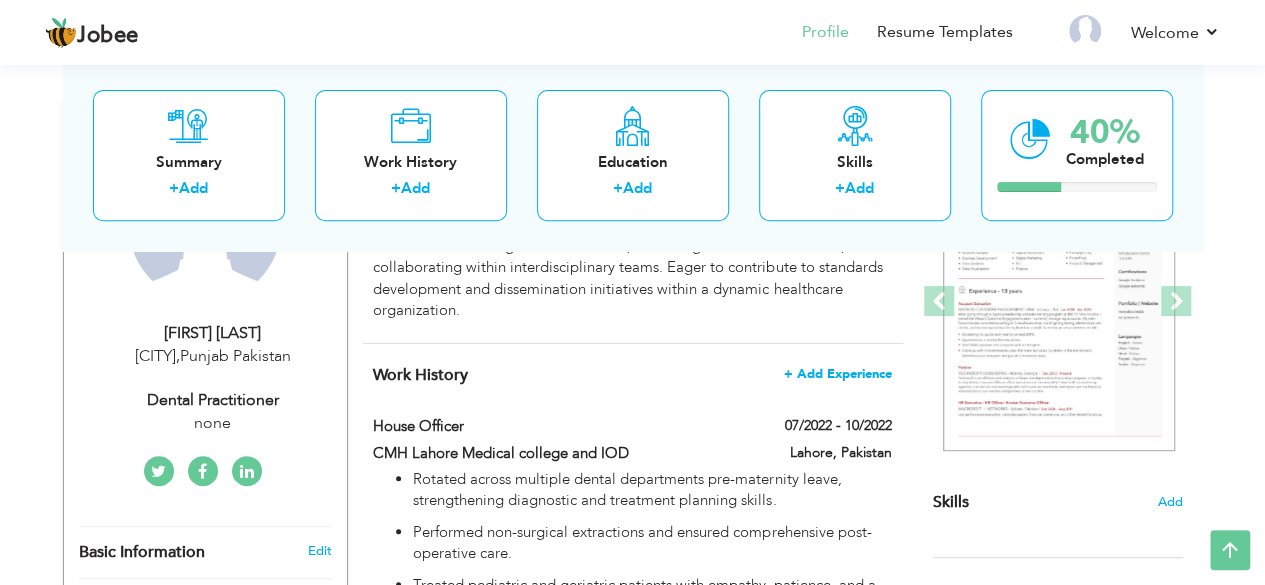click on "+ Add Experience" at bounding box center [838, 374] 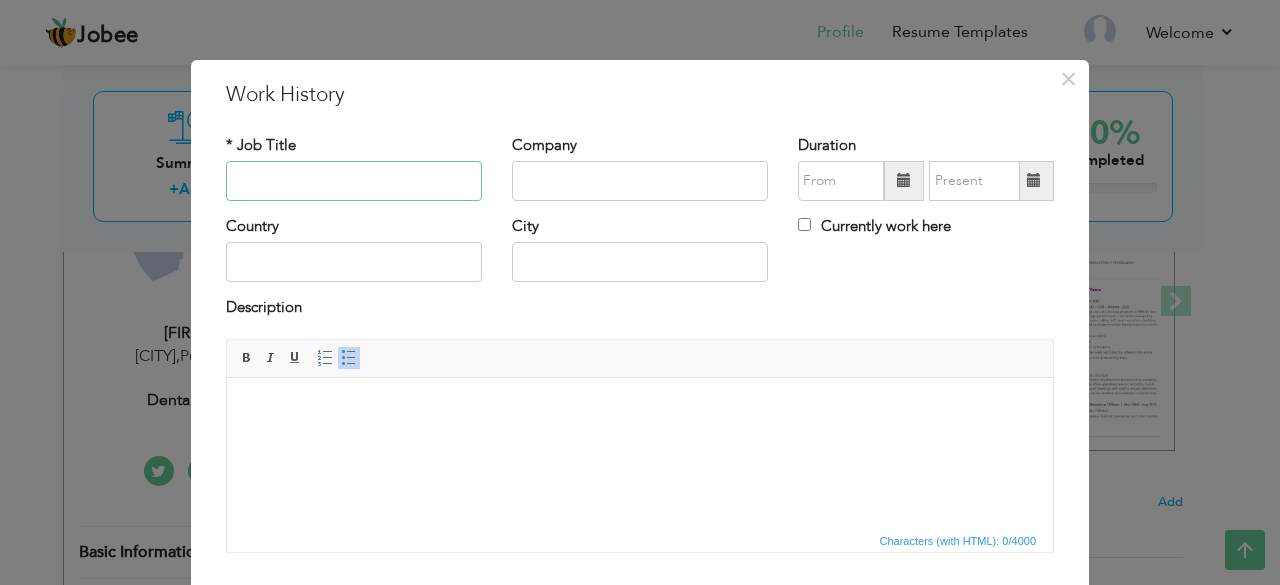 click at bounding box center [354, 181] 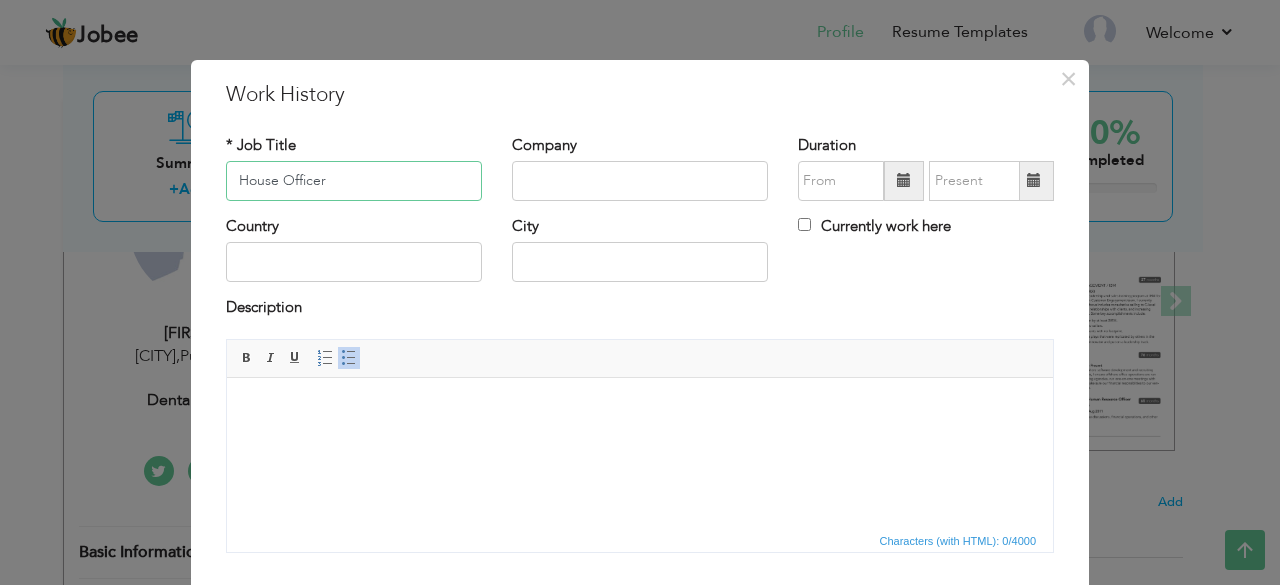 type on "House Officer" 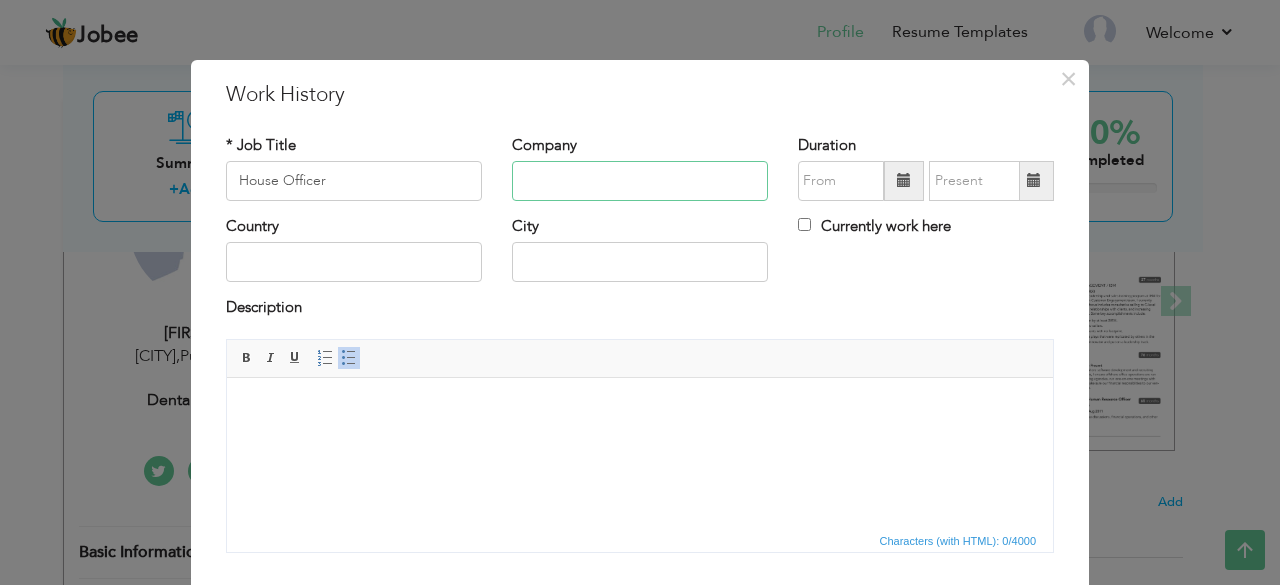 click at bounding box center (640, 181) 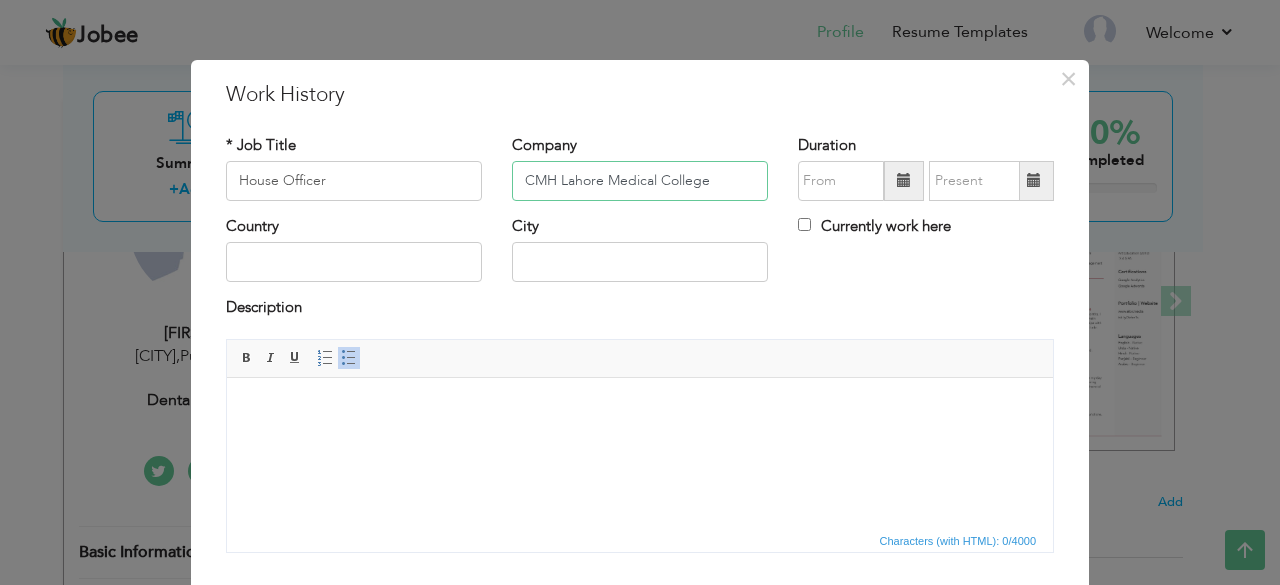 type on "CMH Lahore Medical College" 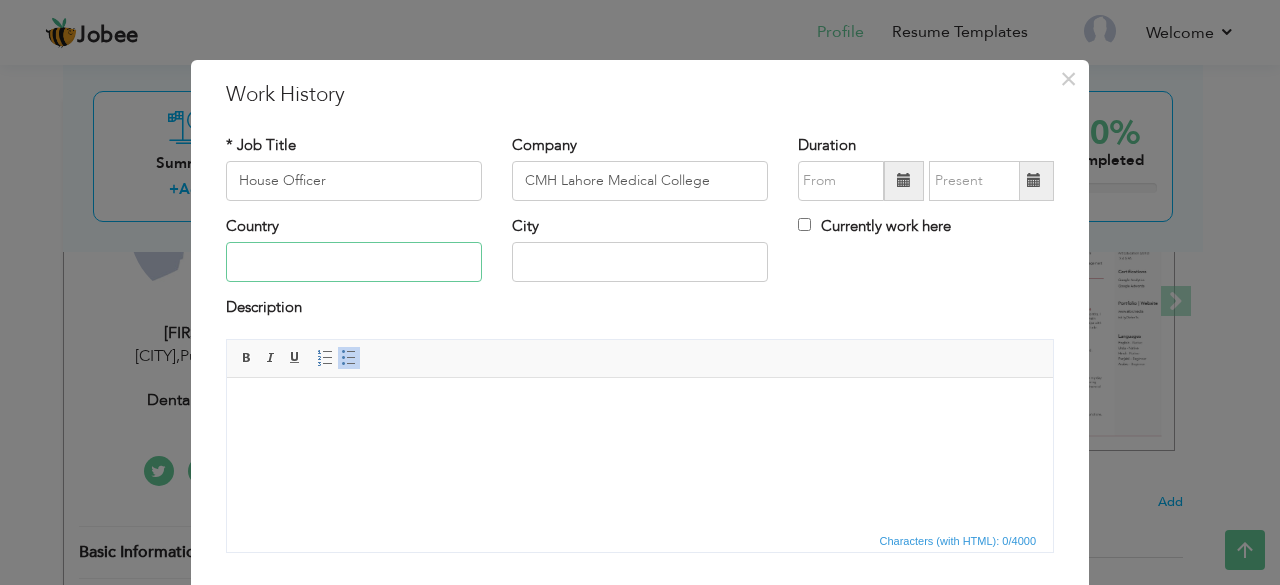 click at bounding box center [354, 262] 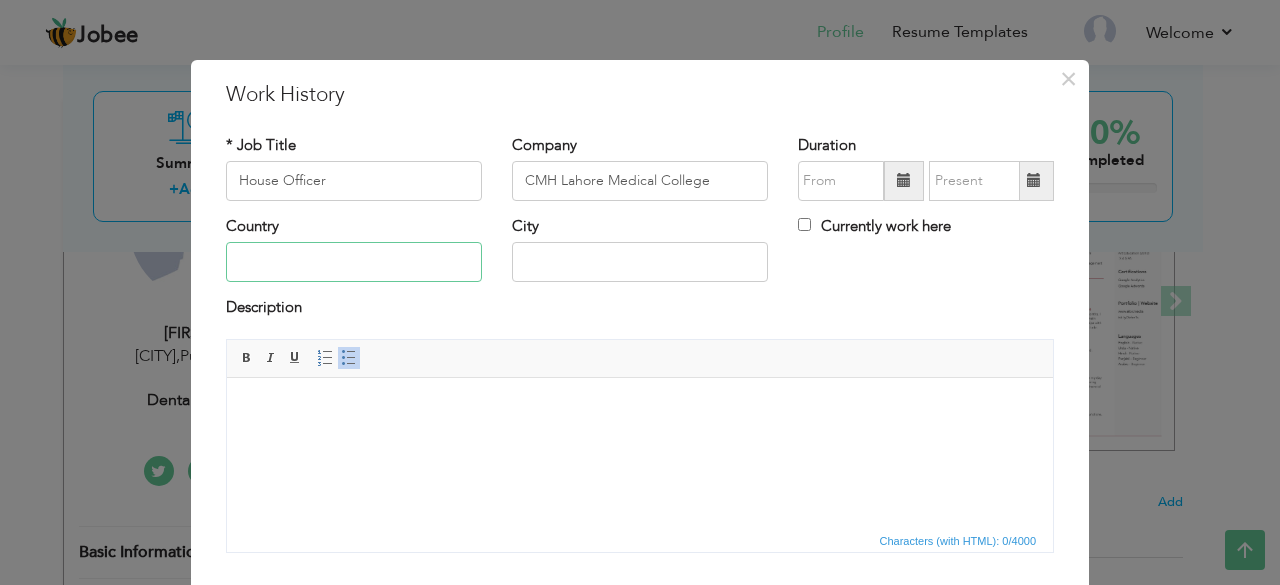type on "Pakistan" 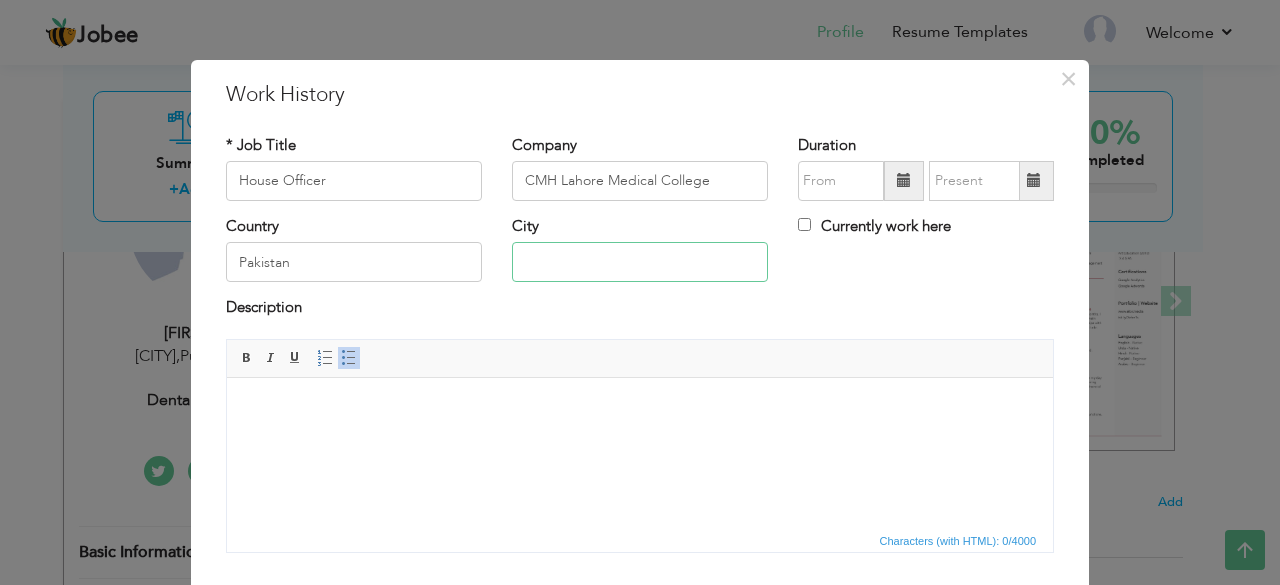 type on "[CITY]" 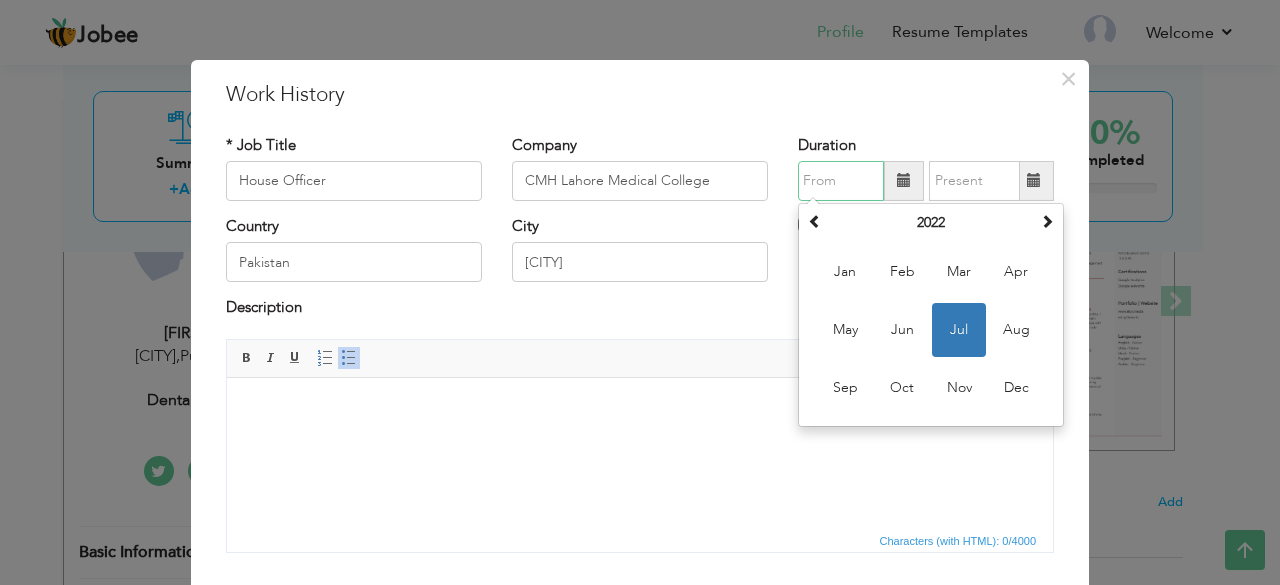 click at bounding box center [841, 181] 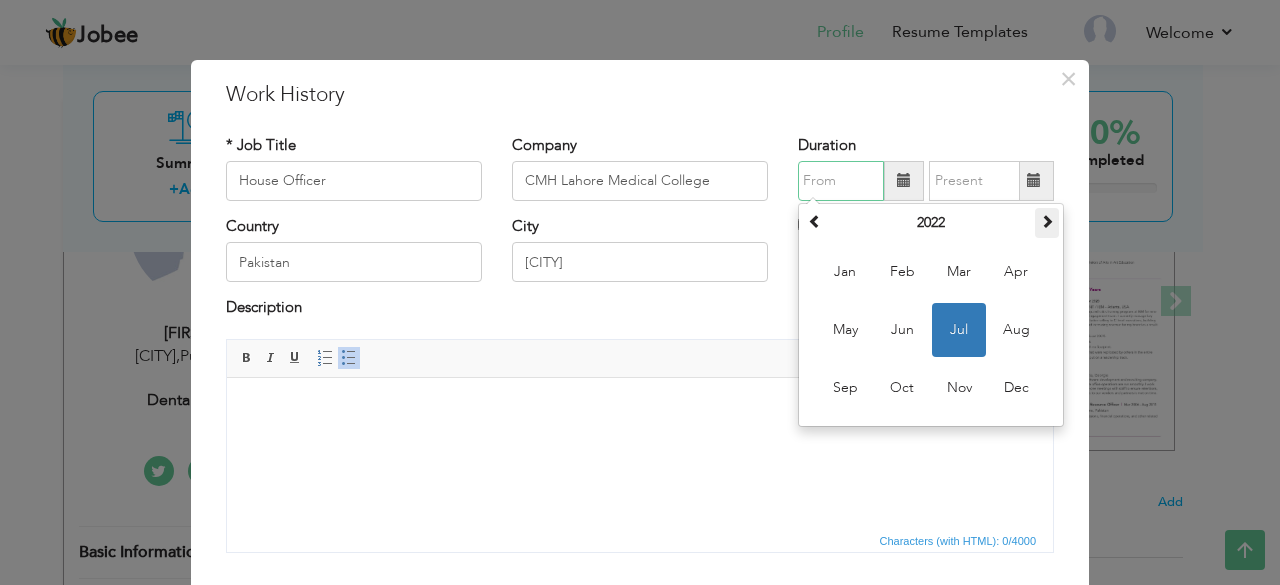 click at bounding box center [1047, 221] 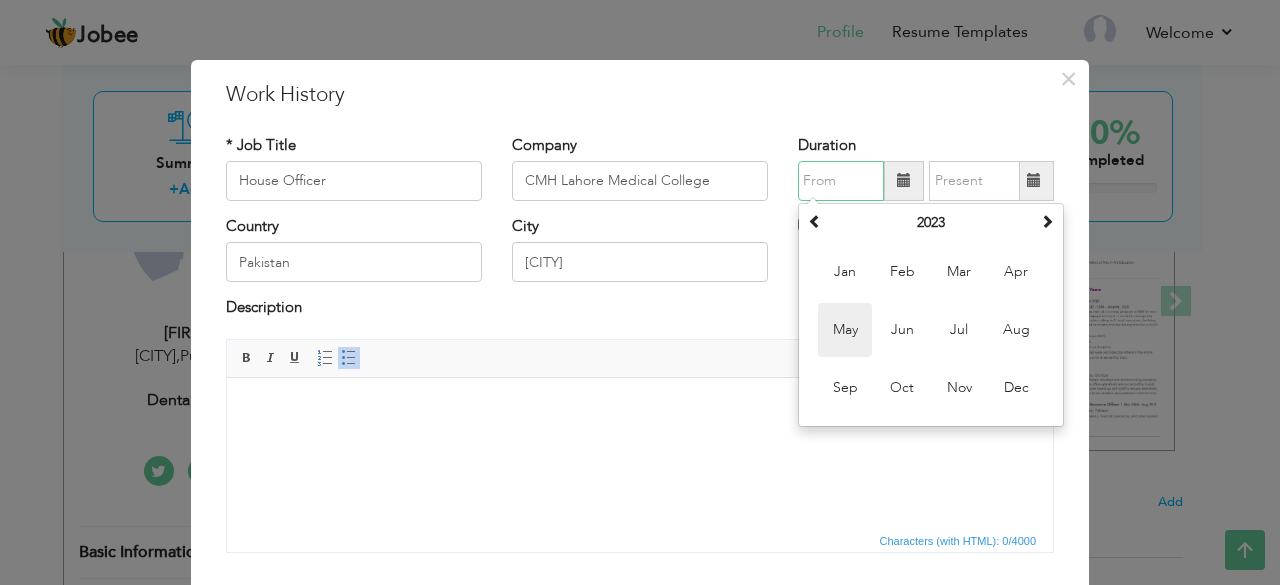click on "May" at bounding box center [845, 330] 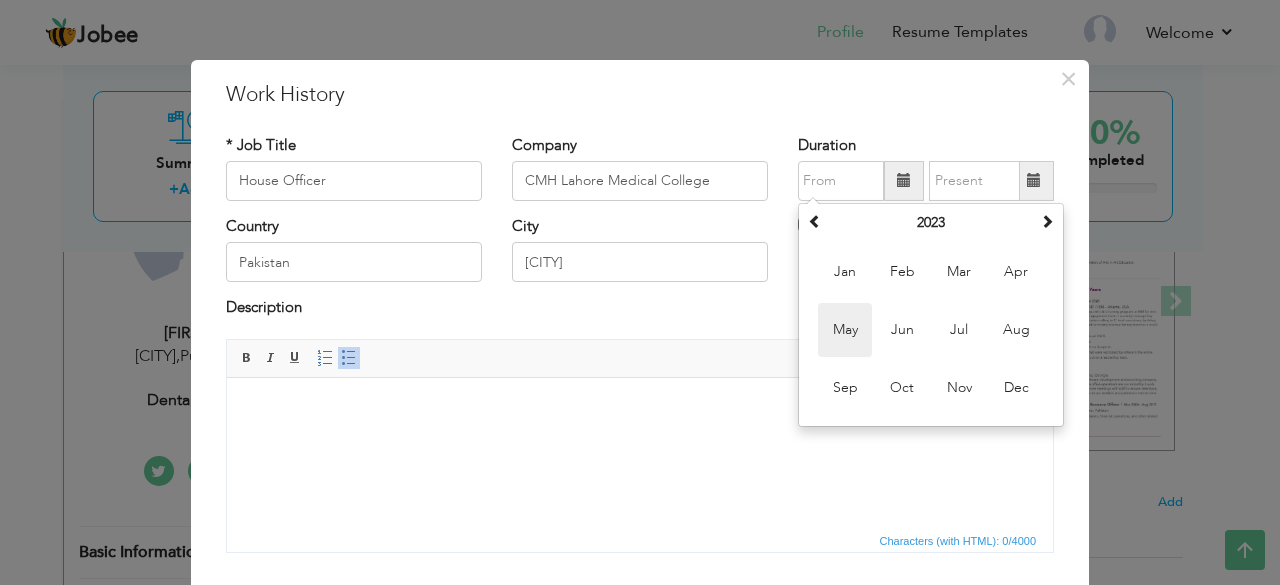 type on "05/2023" 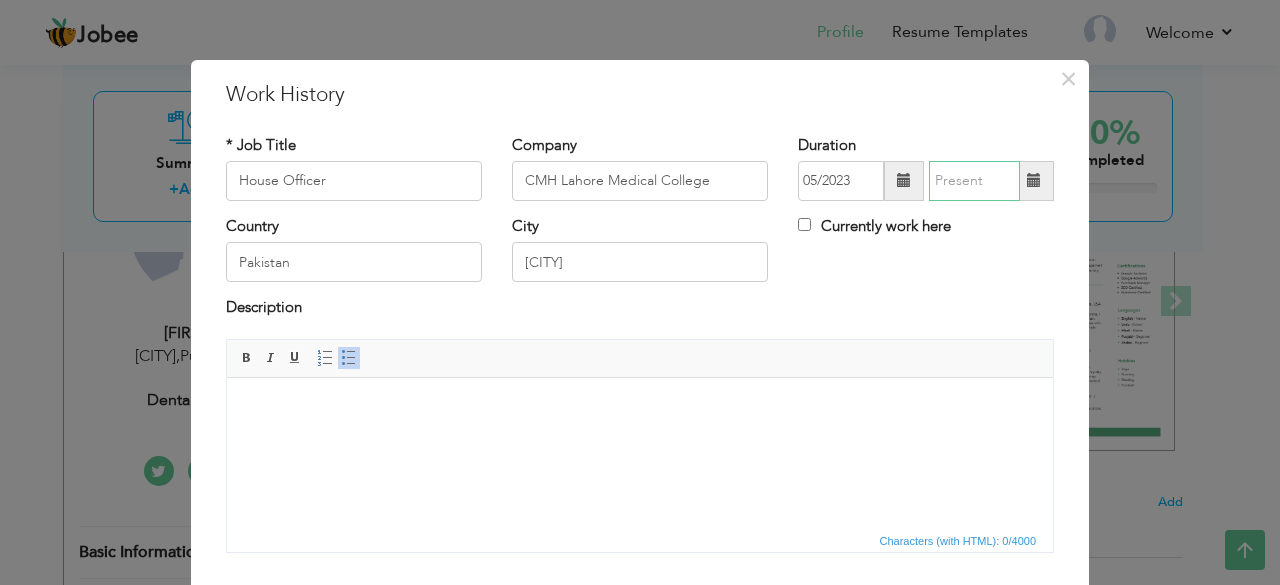click at bounding box center (974, 181) 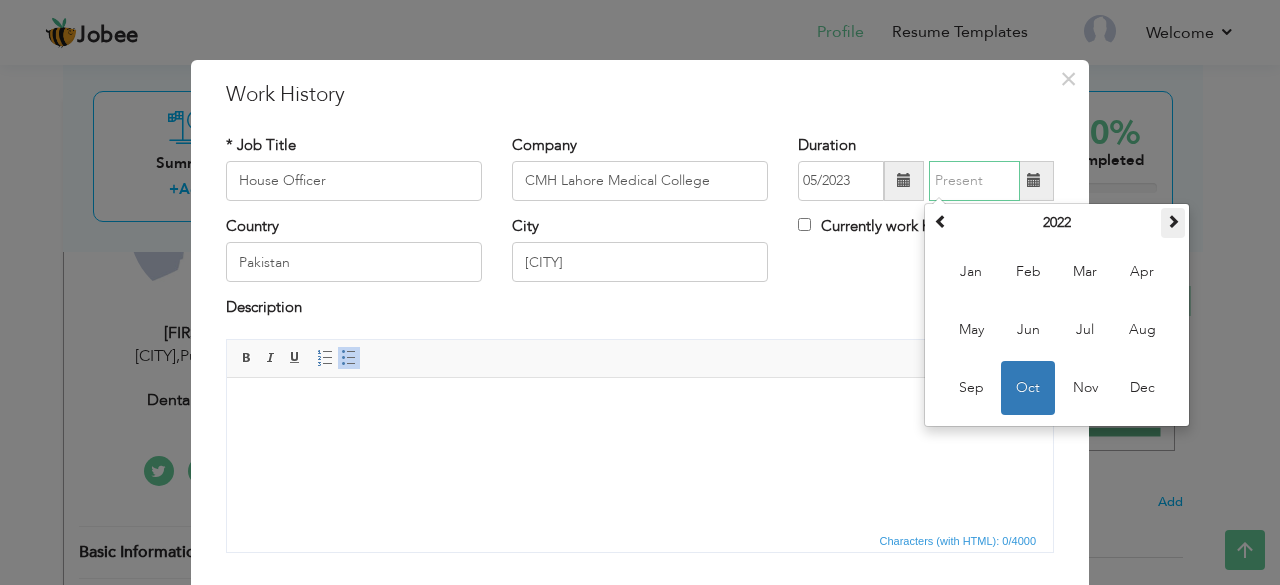click at bounding box center (1173, 221) 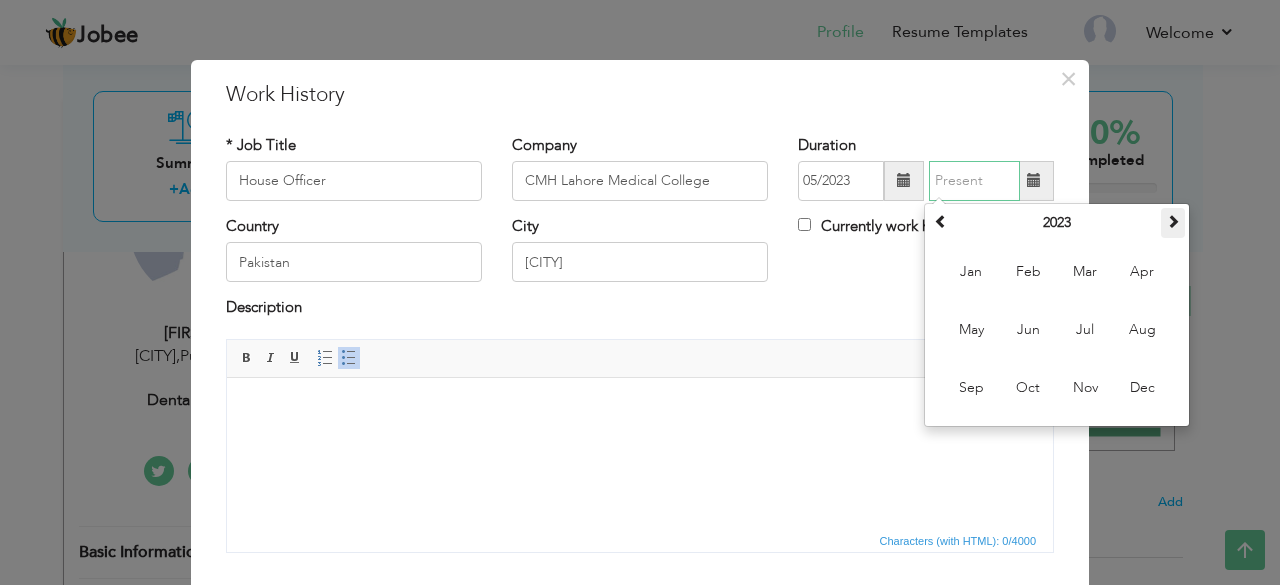 click at bounding box center (1173, 221) 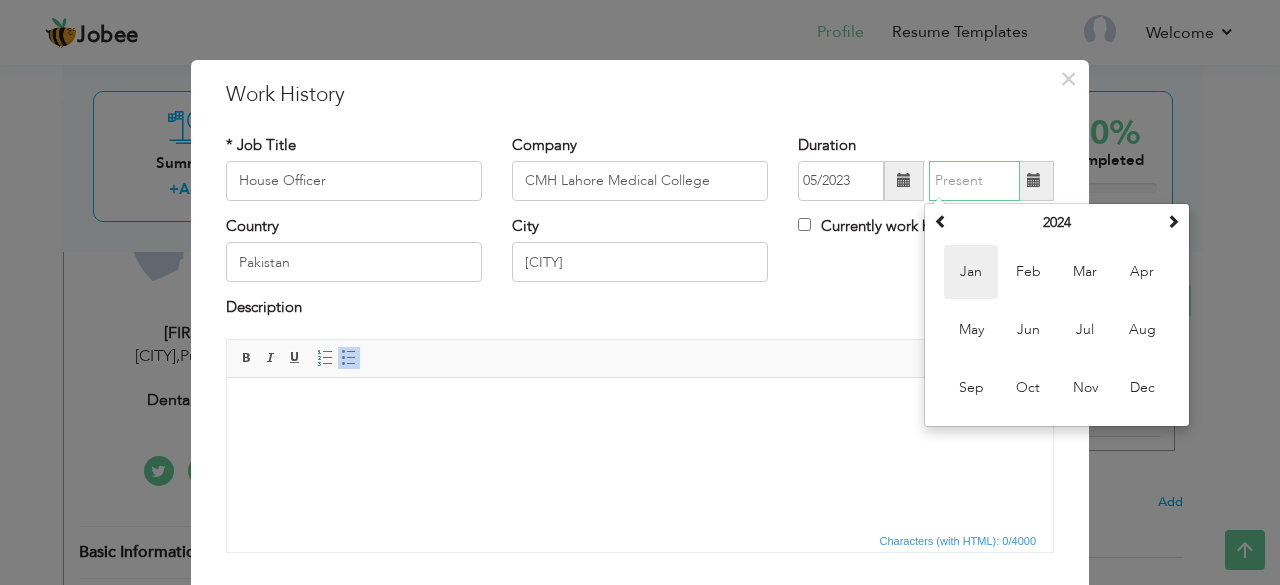 click on "Jan" at bounding box center [971, 272] 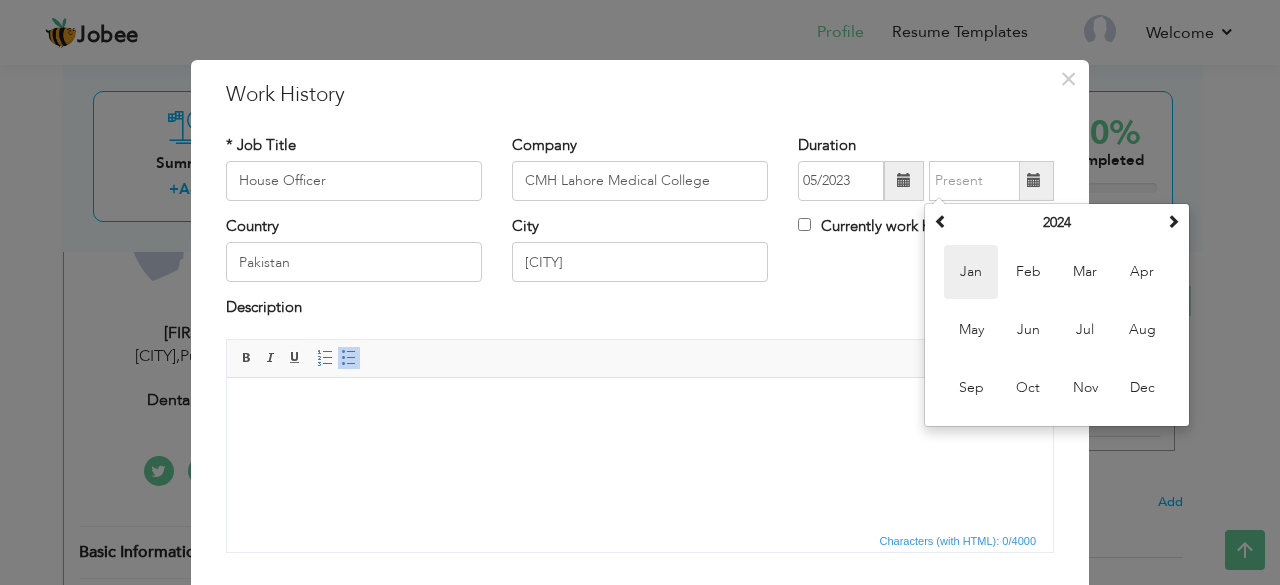 type on "01/2024" 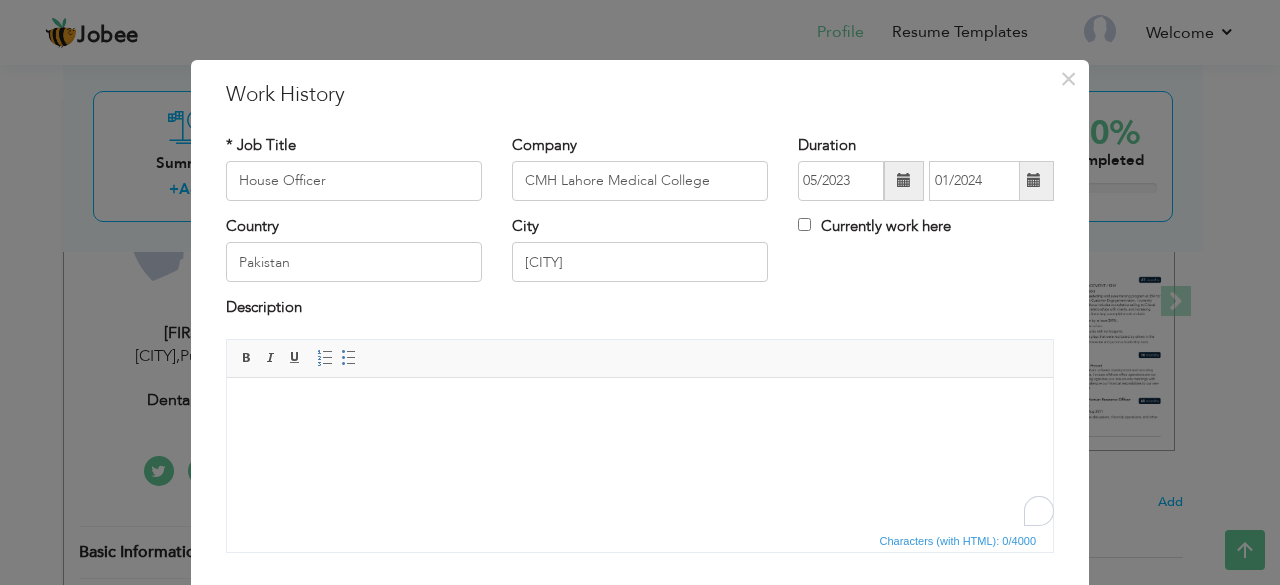 click at bounding box center [640, 407] 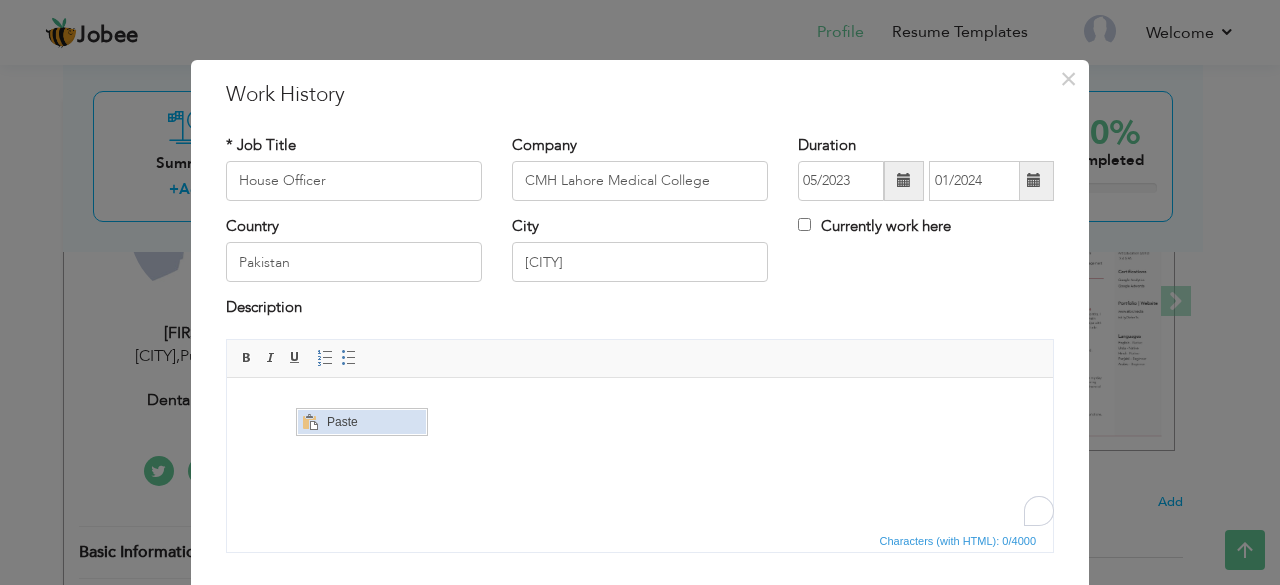click on "Paste" at bounding box center [373, 422] 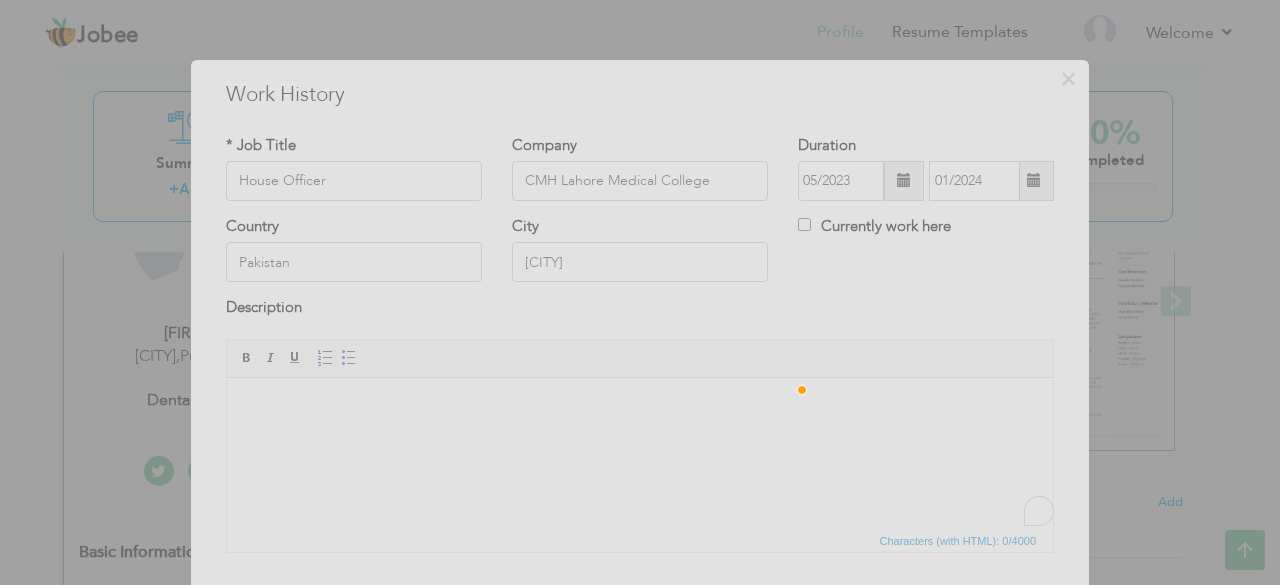 scroll, scrollTop: 0, scrollLeft: 0, axis: both 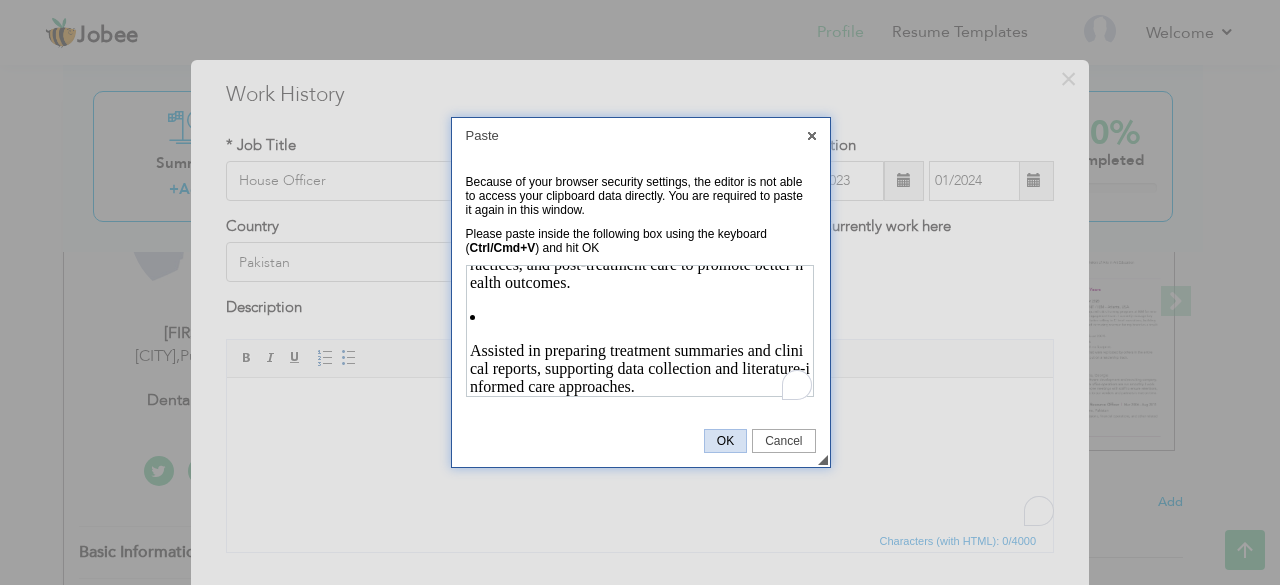 click on "OK" at bounding box center [725, 441] 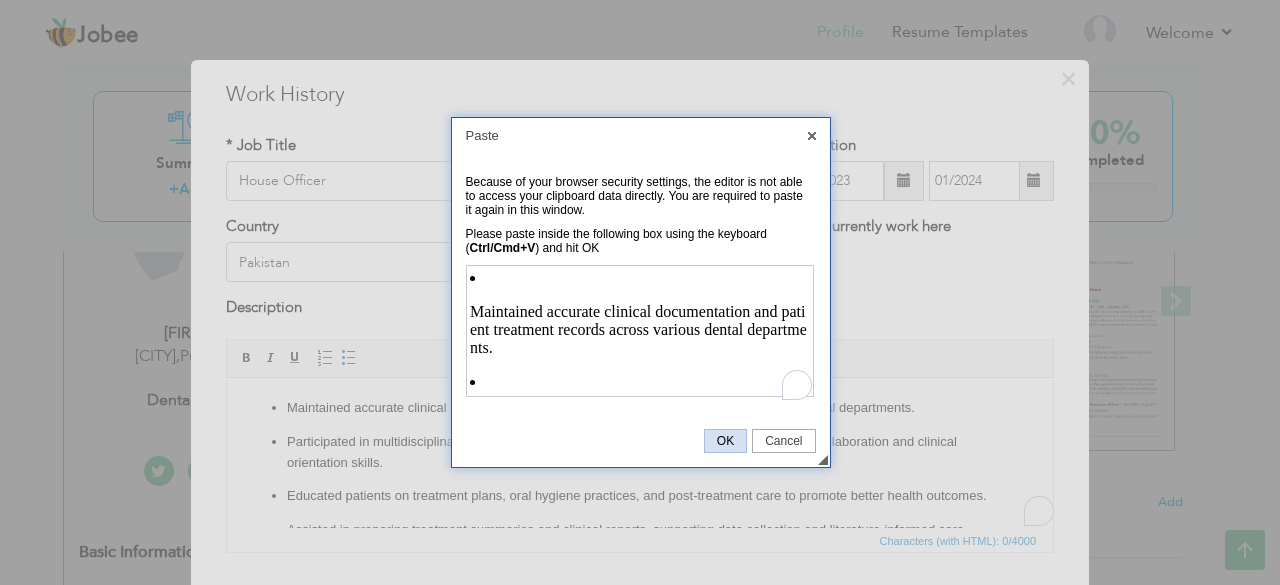 scroll, scrollTop: 51, scrollLeft: 0, axis: vertical 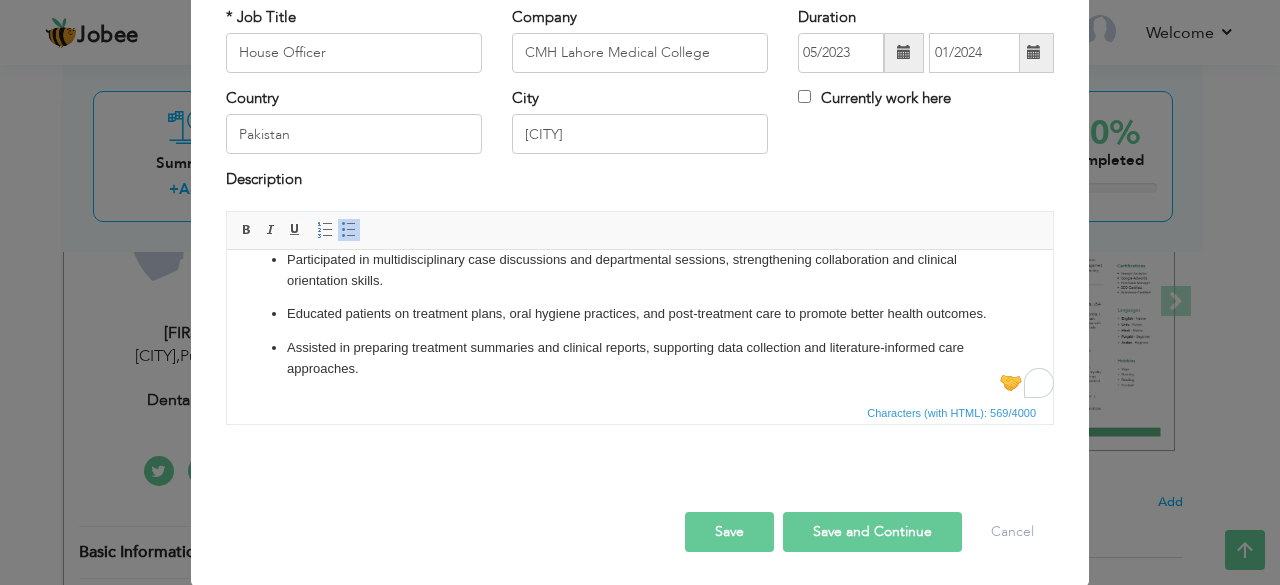 click on "Save" at bounding box center (729, 532) 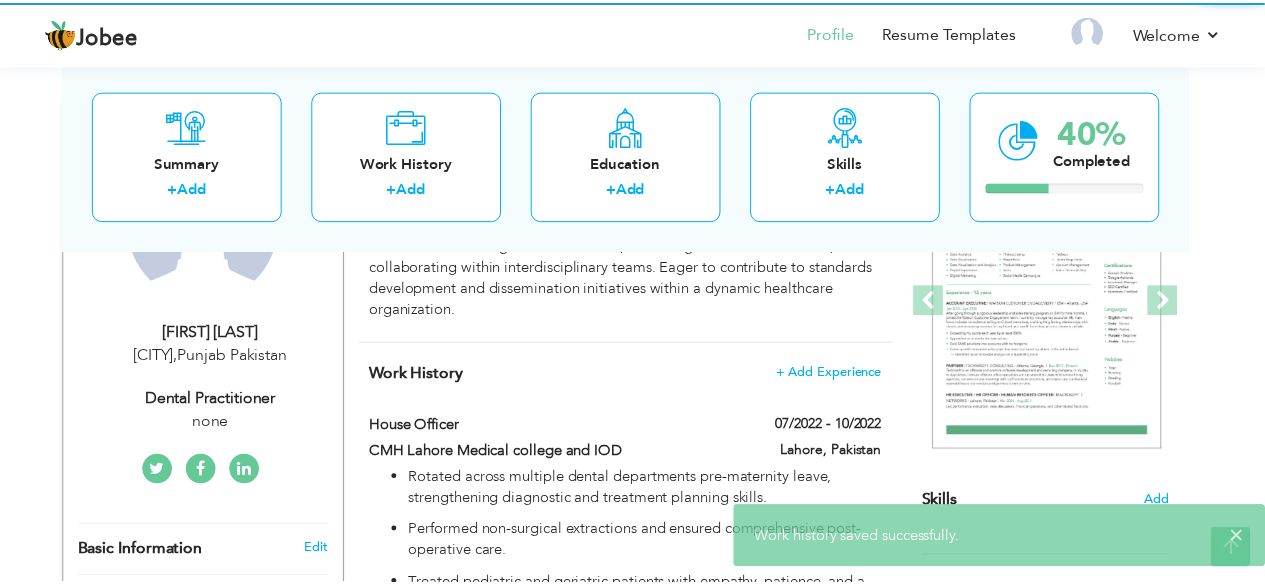 scroll, scrollTop: 0, scrollLeft: 0, axis: both 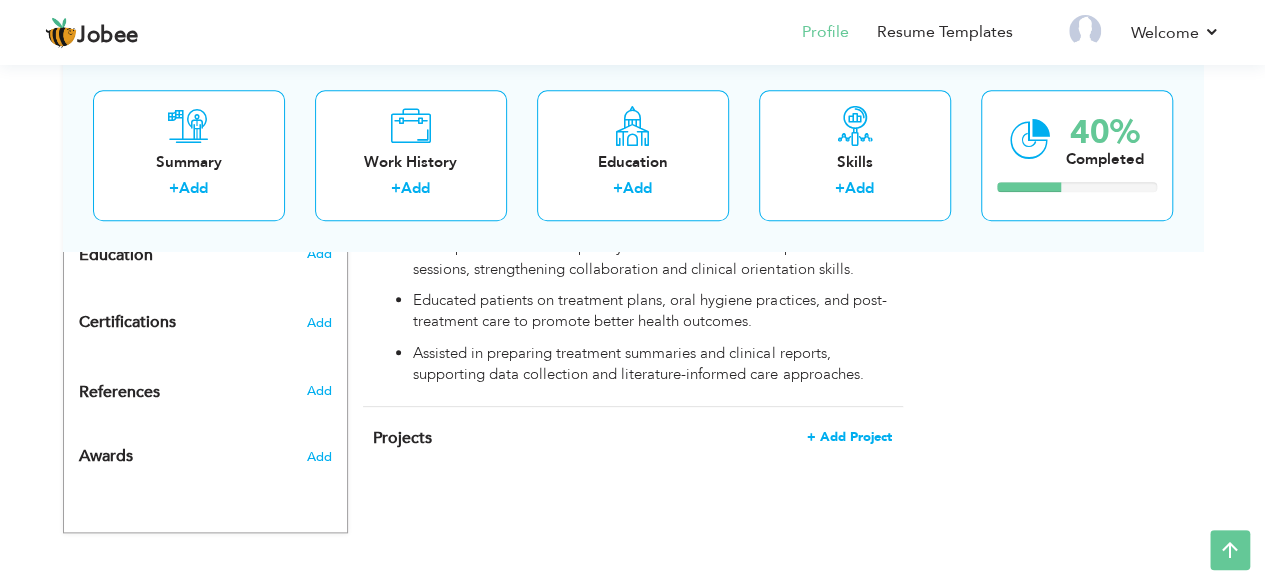 click on "+ Add Project" at bounding box center (849, 437) 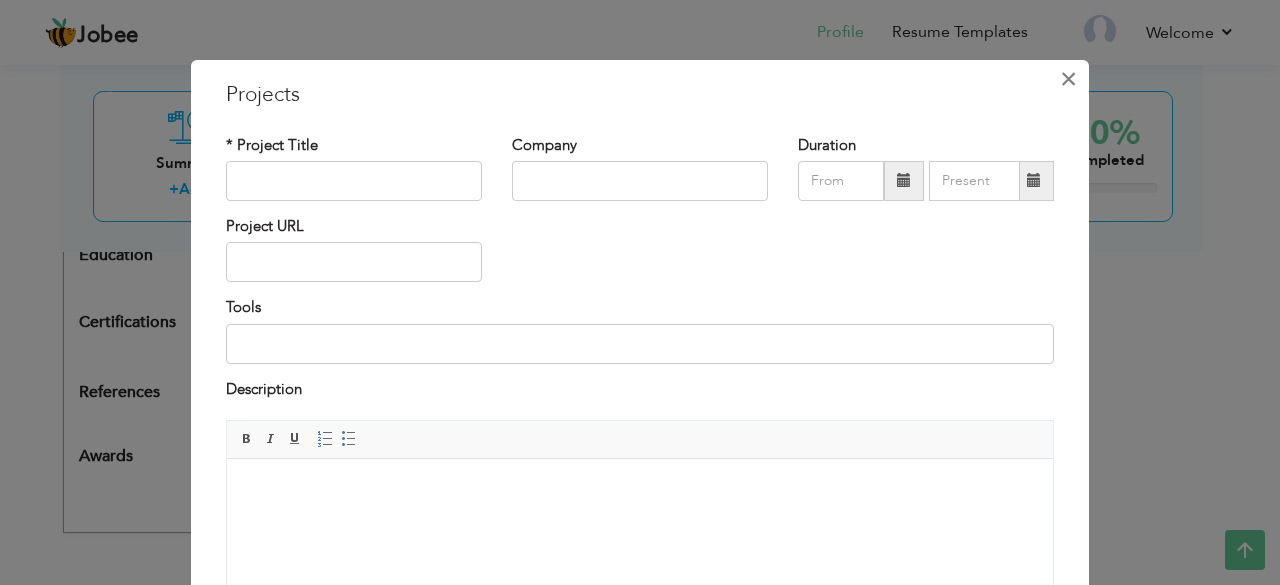 click on "×" at bounding box center (1068, 79) 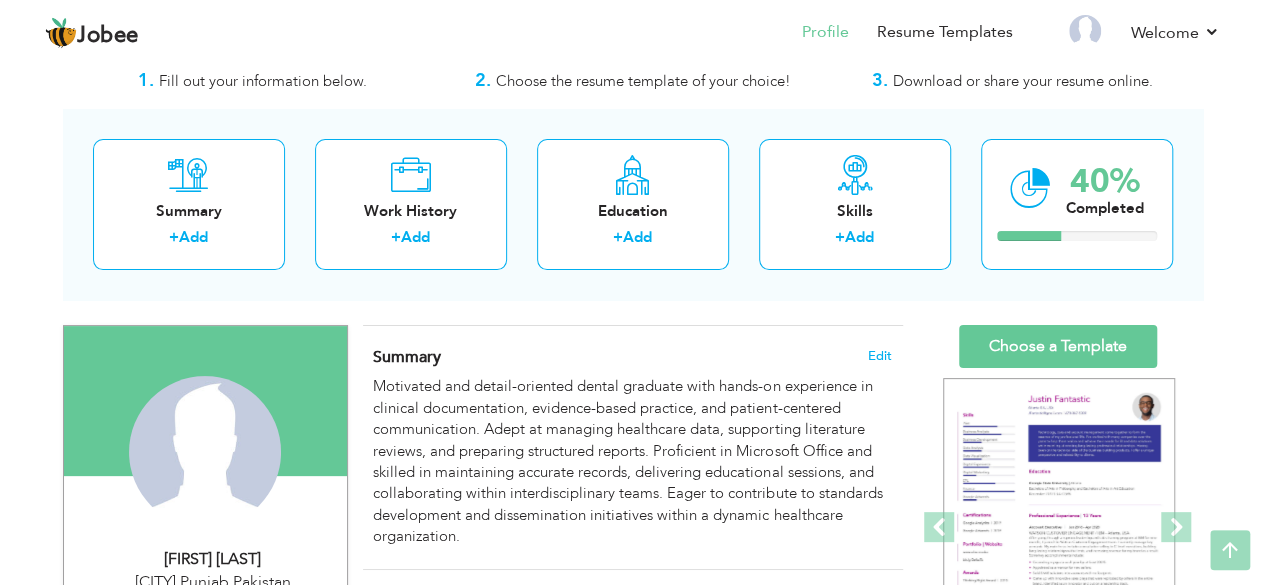 scroll, scrollTop: 0, scrollLeft: 0, axis: both 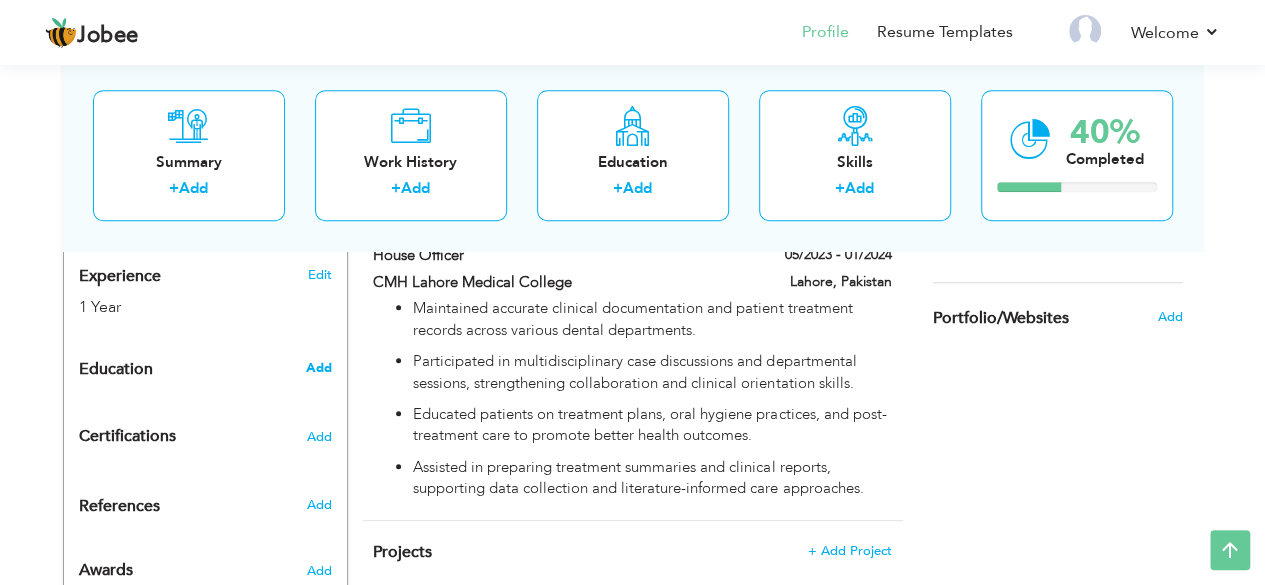click on "Add" at bounding box center [318, 368] 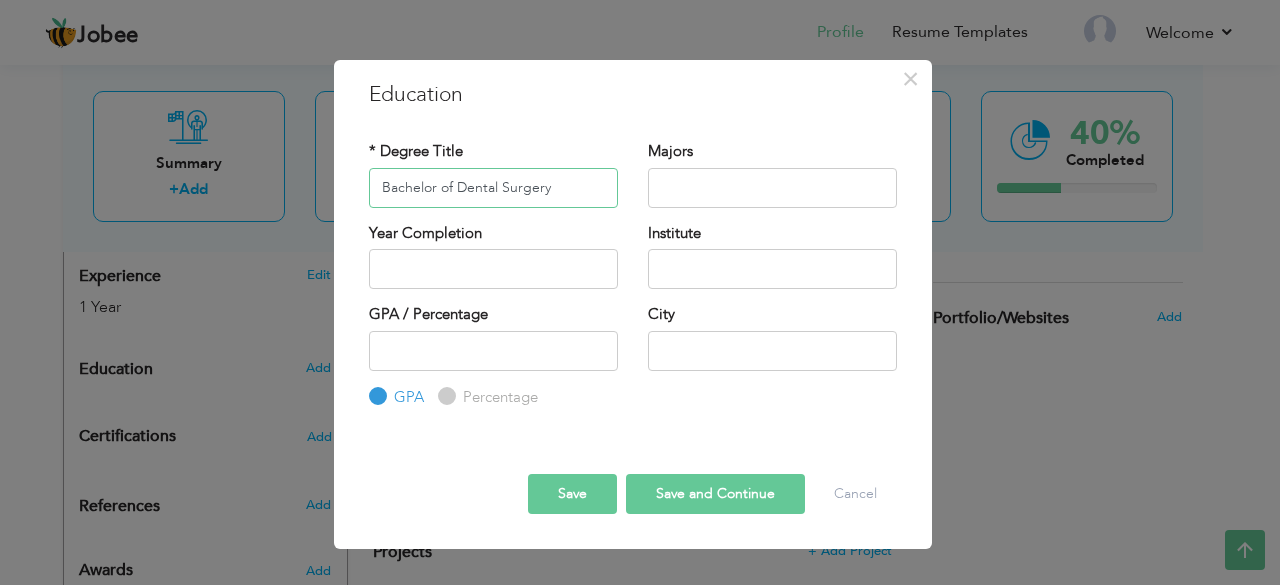 type on "Bachelor of Dental Surgery" 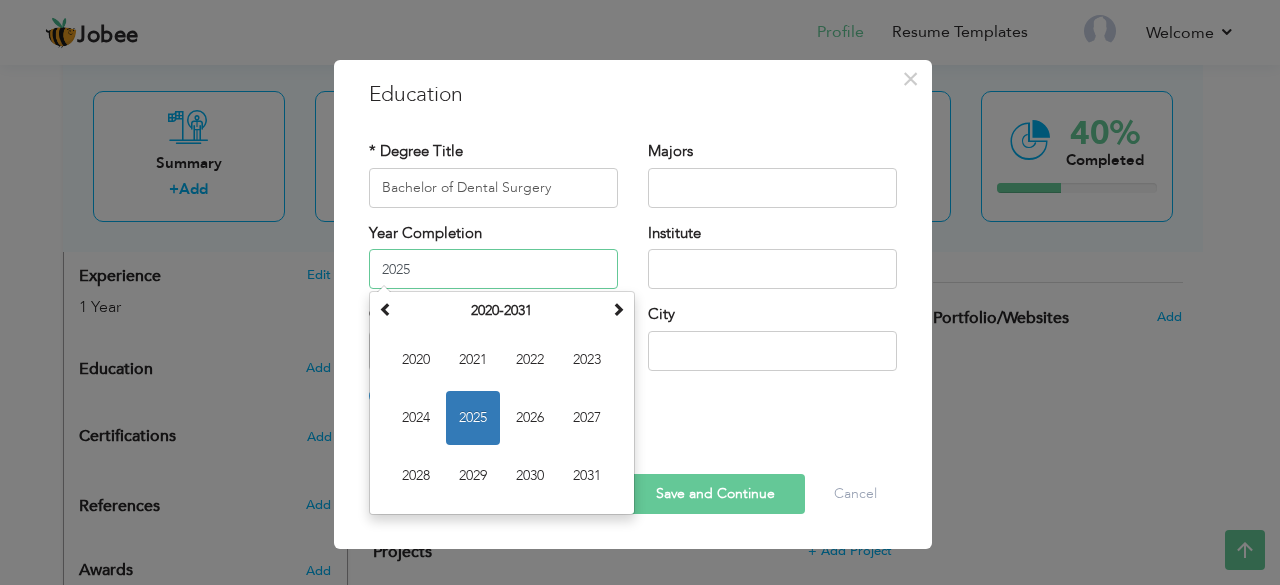 click on "2025" at bounding box center [493, 269] 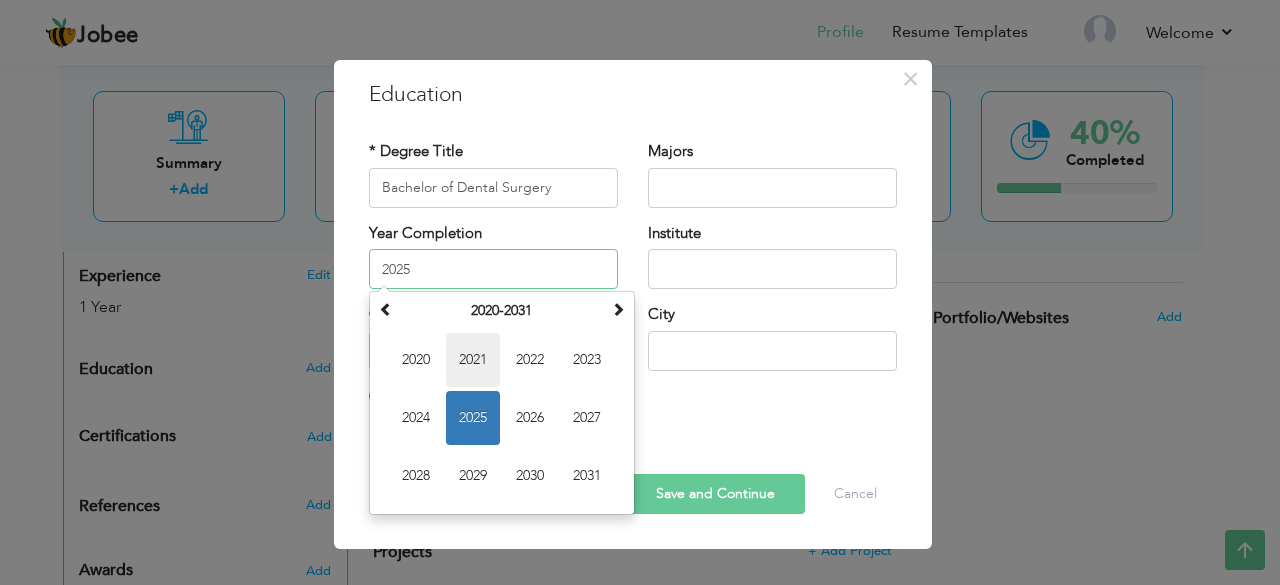 click on "2021" at bounding box center (473, 360) 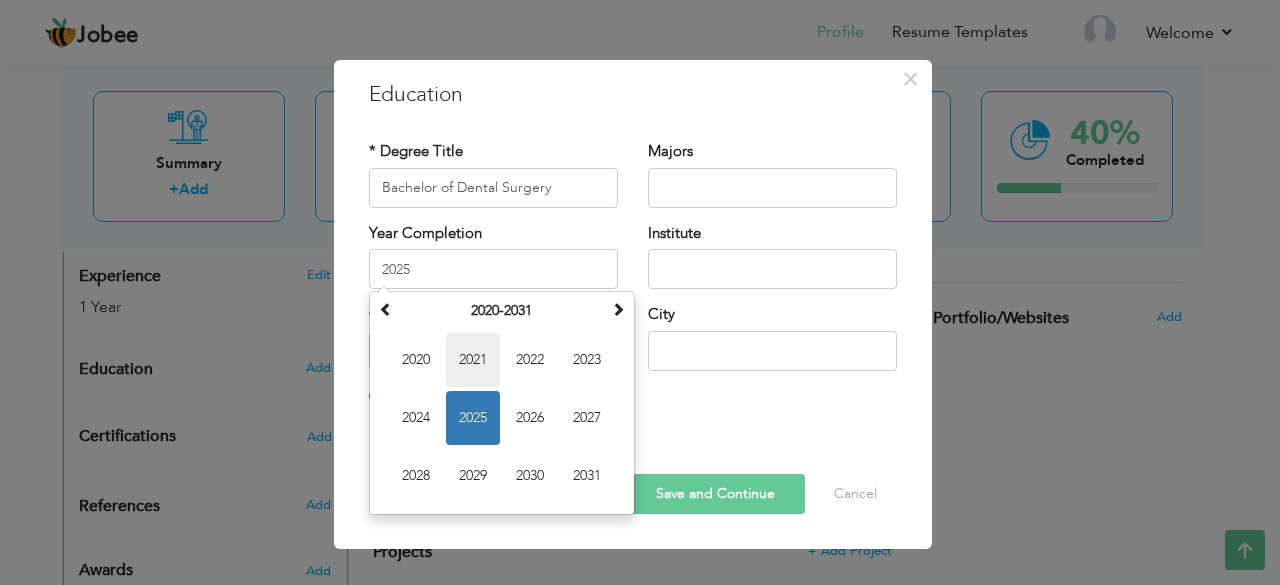 type on "2021" 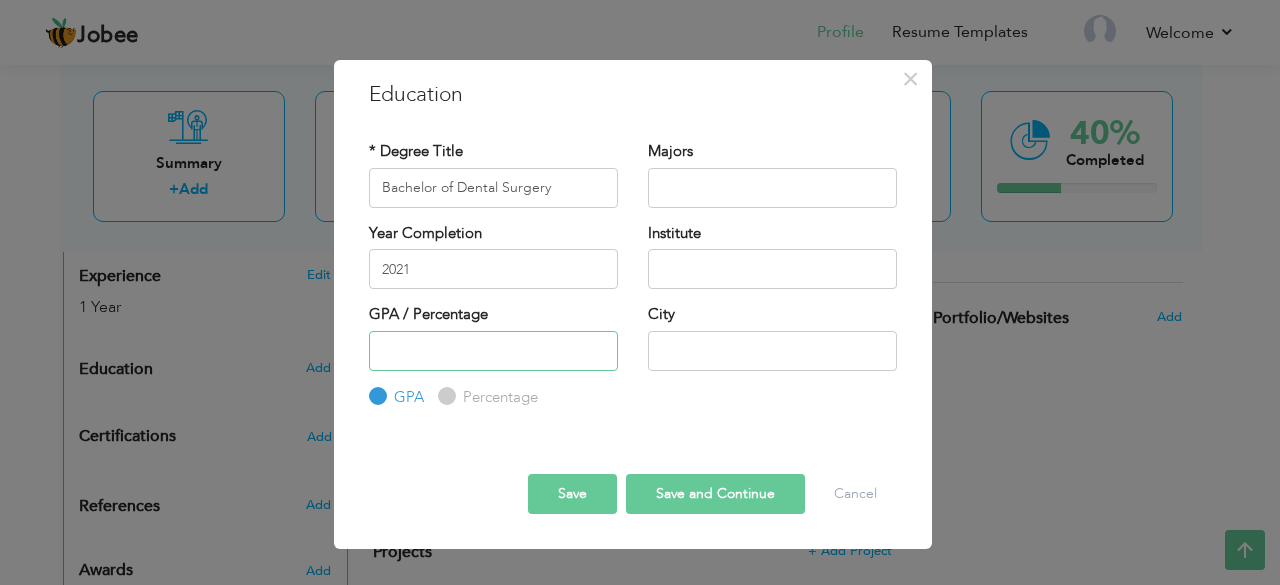 click at bounding box center (493, 351) 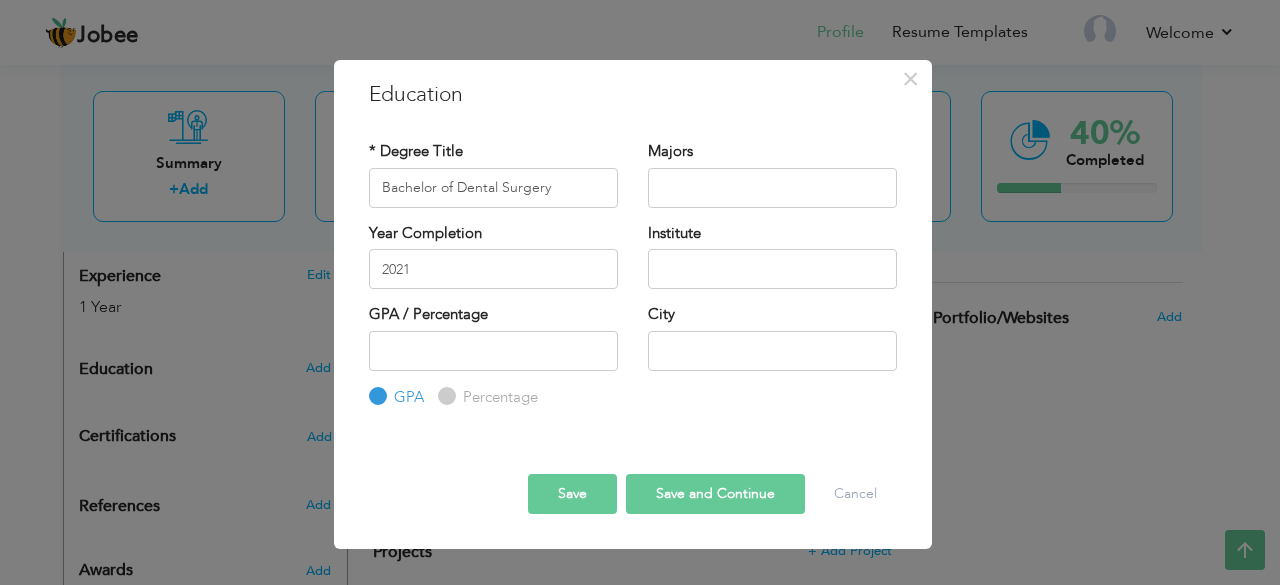click on "Percentage" at bounding box center [444, 396] 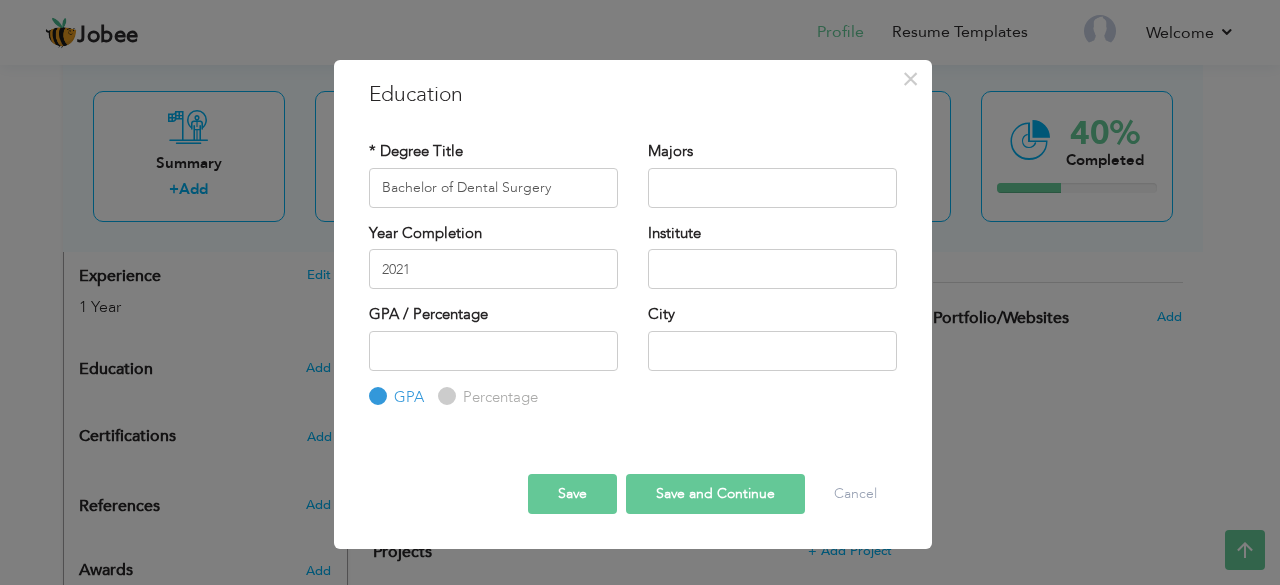 radio on "true" 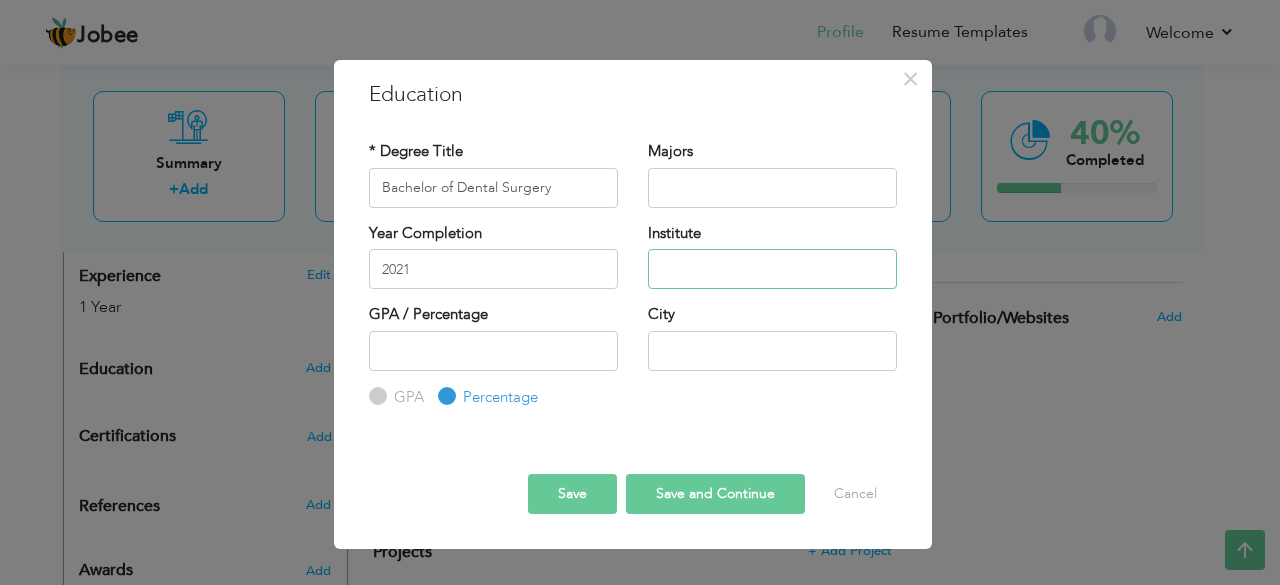 click at bounding box center (772, 269) 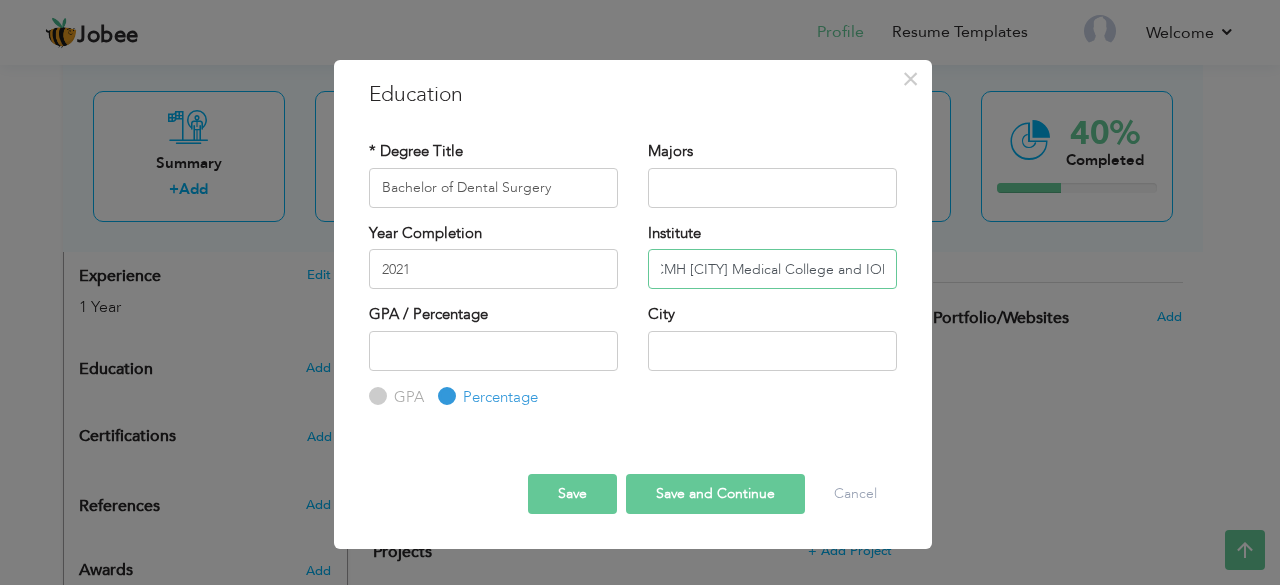 scroll, scrollTop: 0, scrollLeft: 18, axis: horizontal 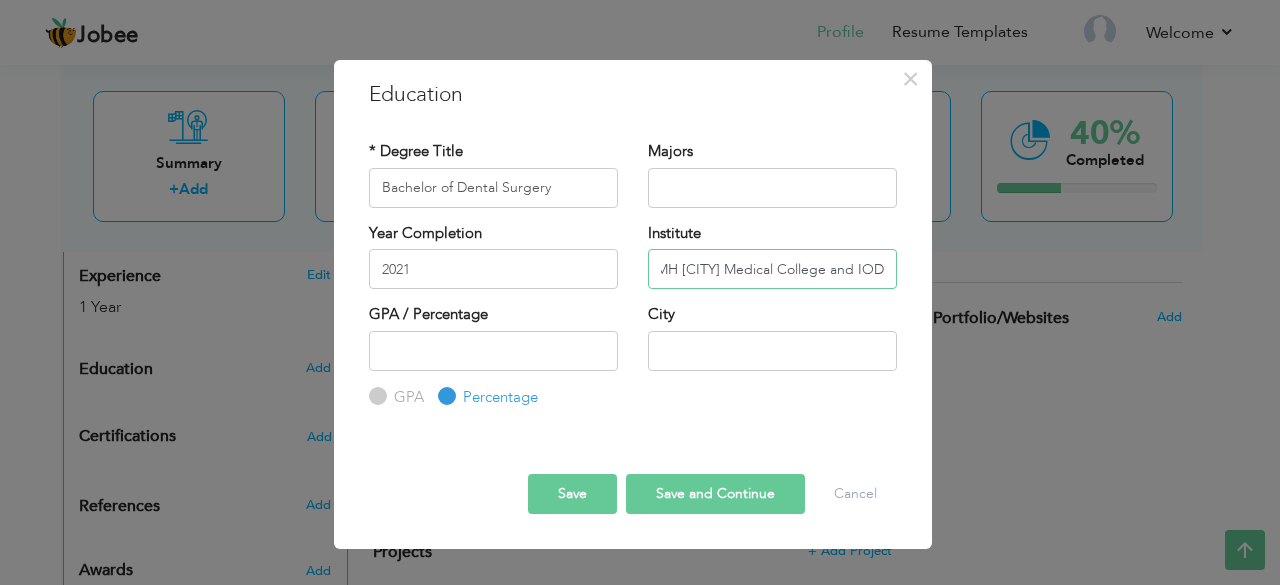type on "CMH [CITY] Medical College and IOD" 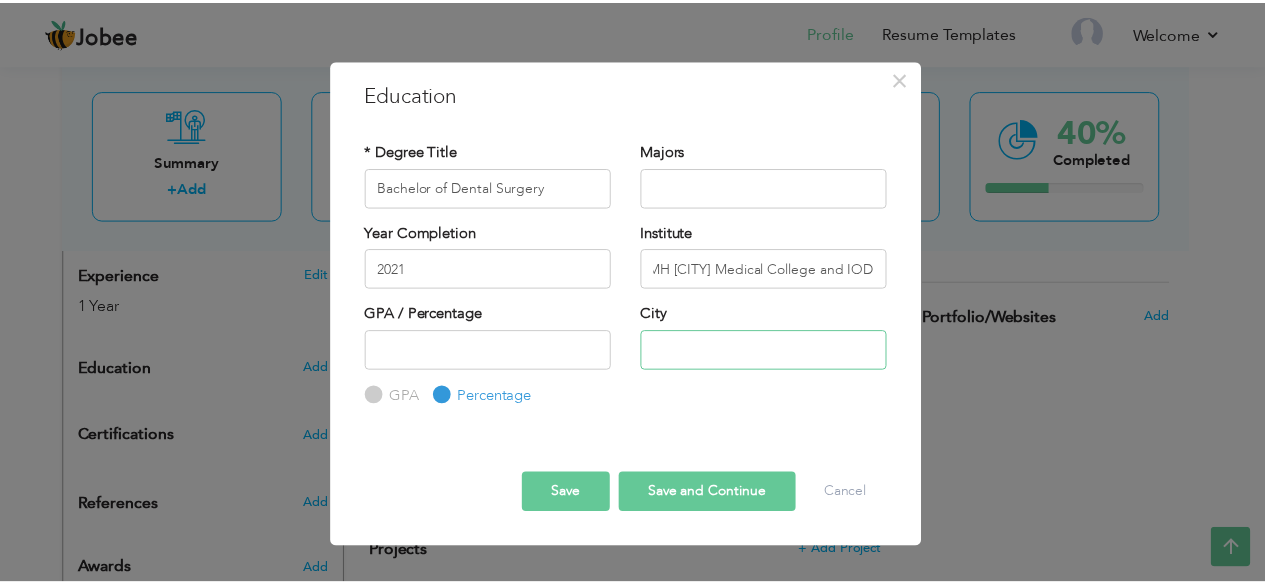 scroll, scrollTop: 0, scrollLeft: 0, axis: both 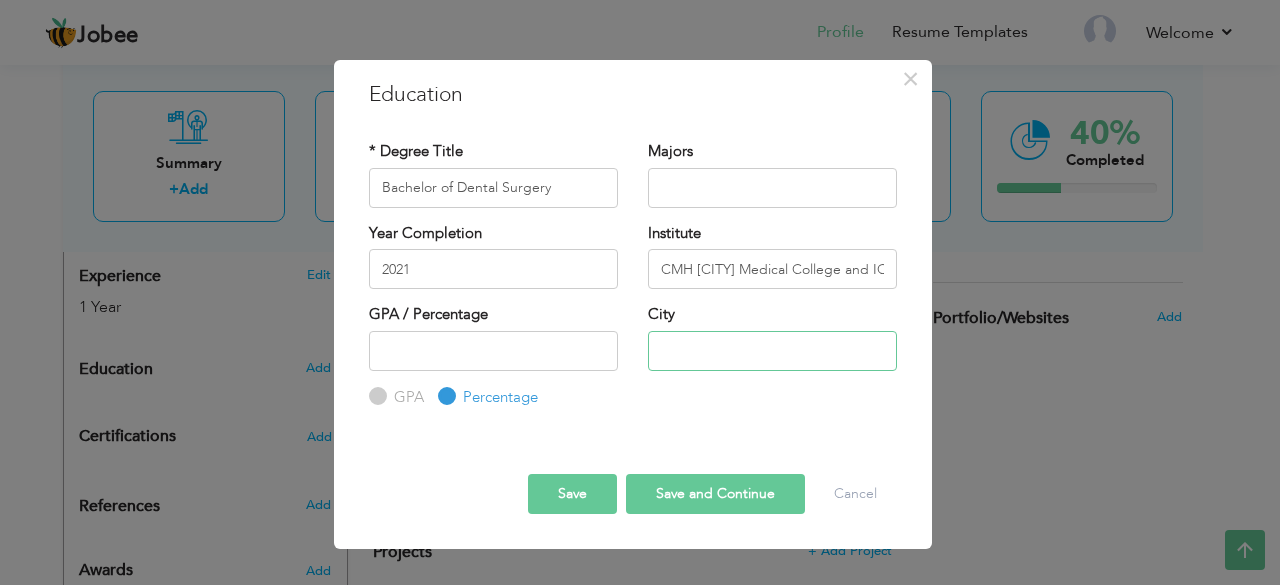 click at bounding box center (772, 351) 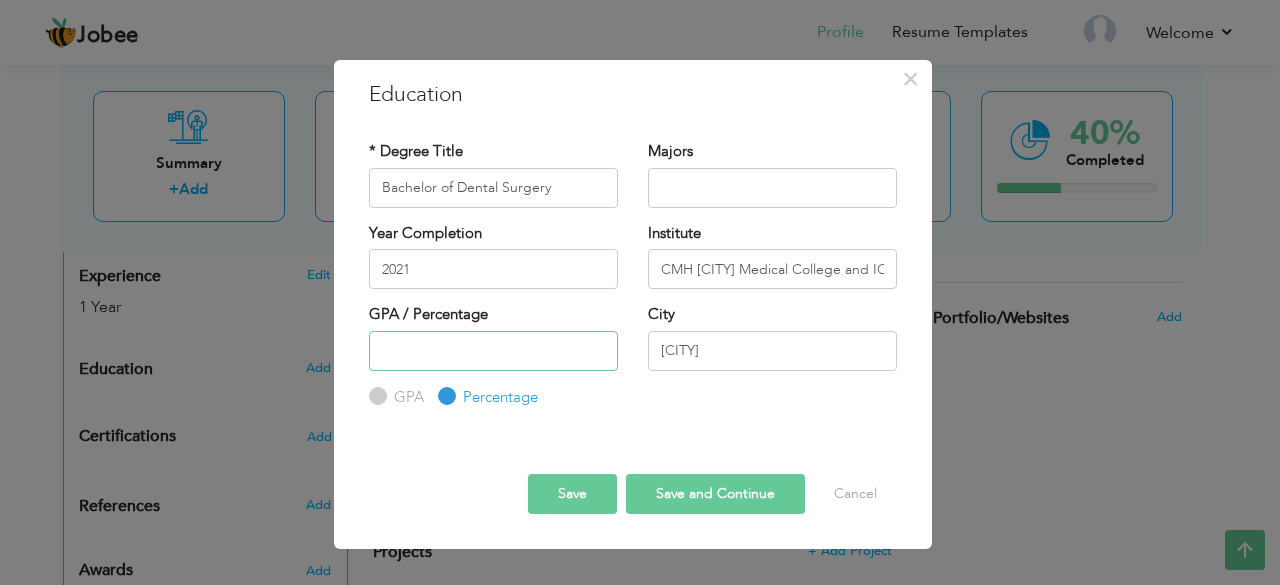click at bounding box center [493, 351] 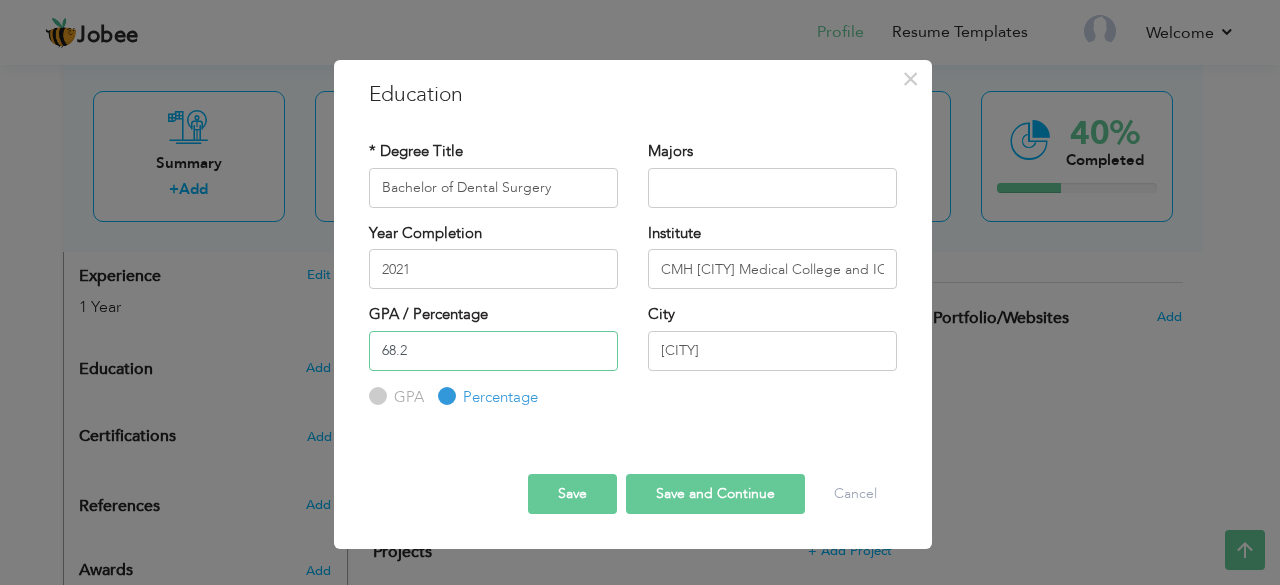 type on "68.2" 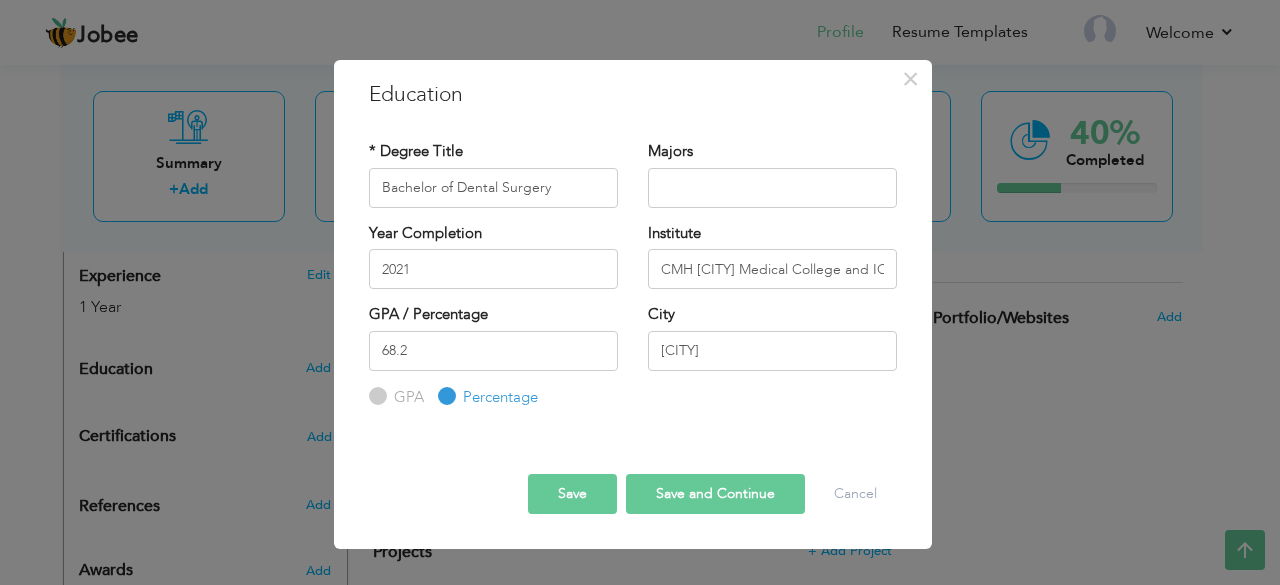 click on "GPA" at bounding box center [406, 397] 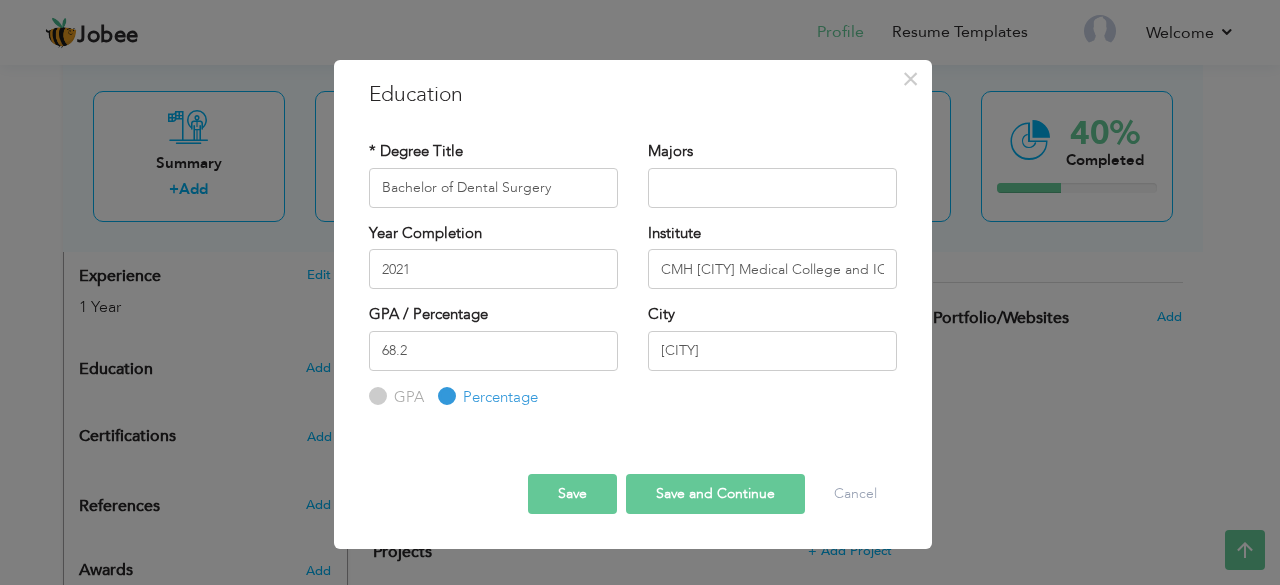 click on "GPA" at bounding box center [375, 396] 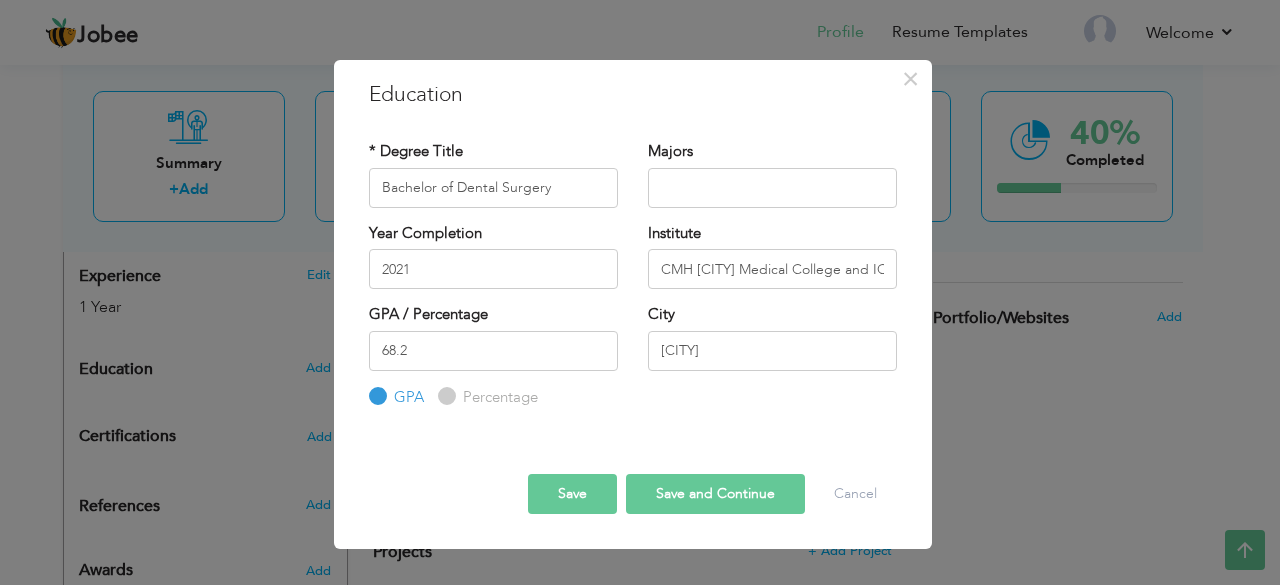 click on "Percentage" at bounding box center [444, 396] 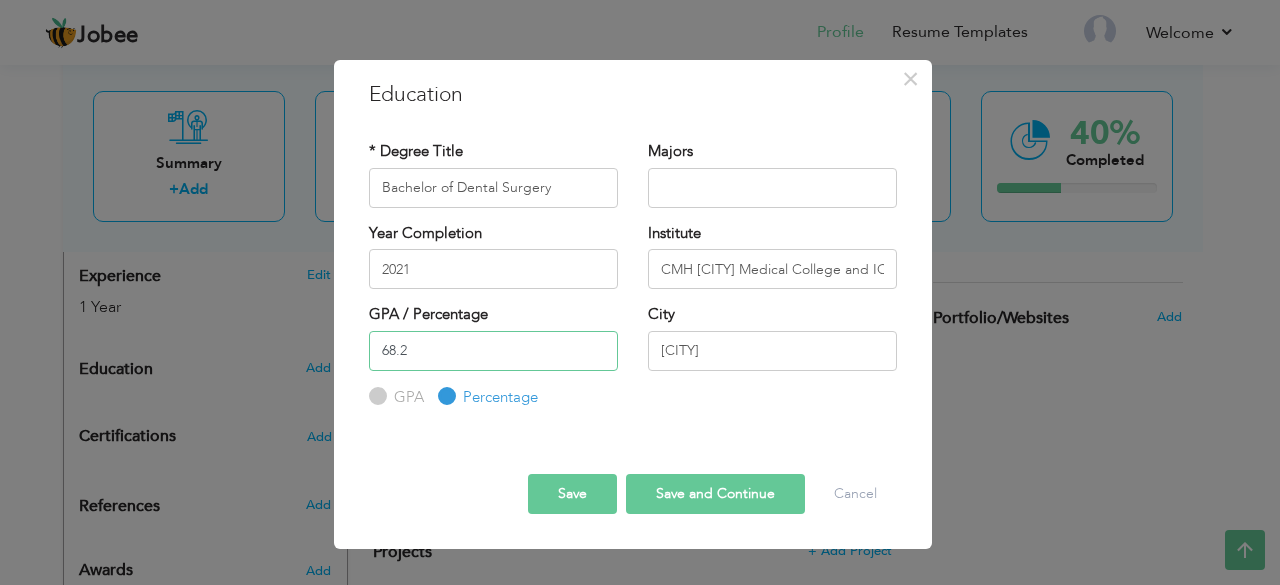 click on "68.2" at bounding box center [493, 351] 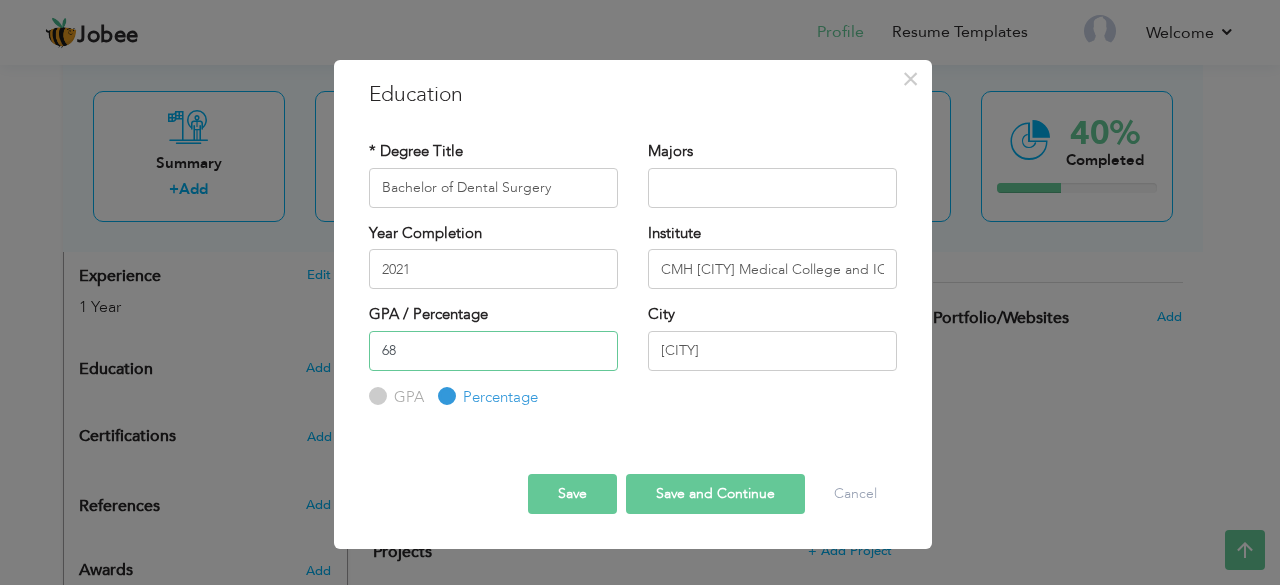 click on "68" at bounding box center (493, 351) 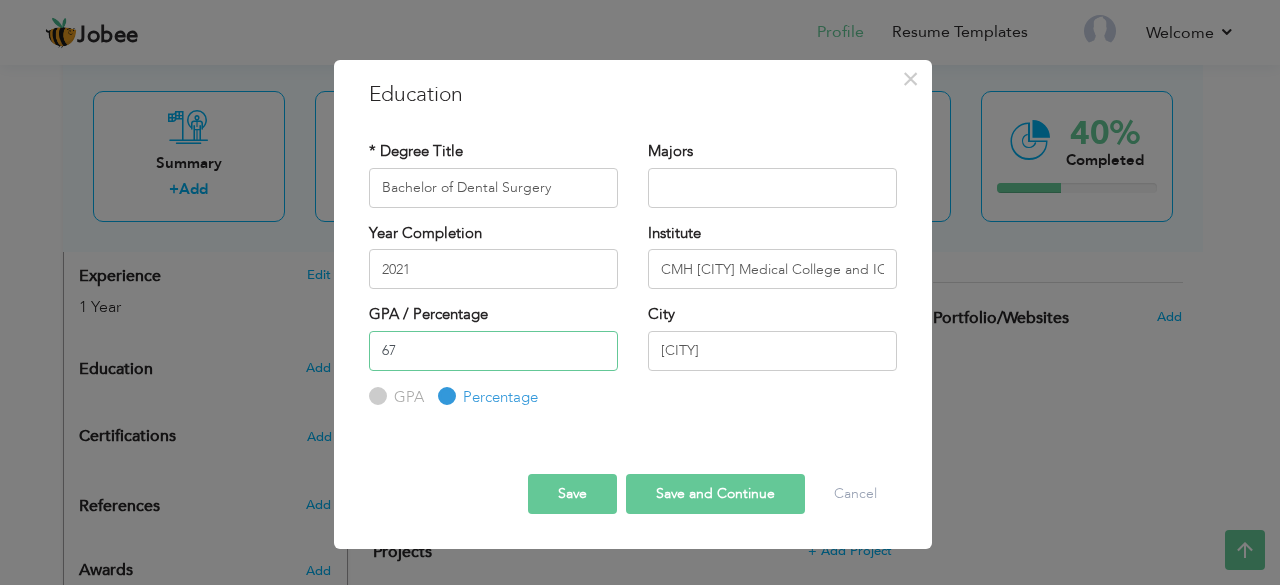 click on "67" at bounding box center [493, 351] 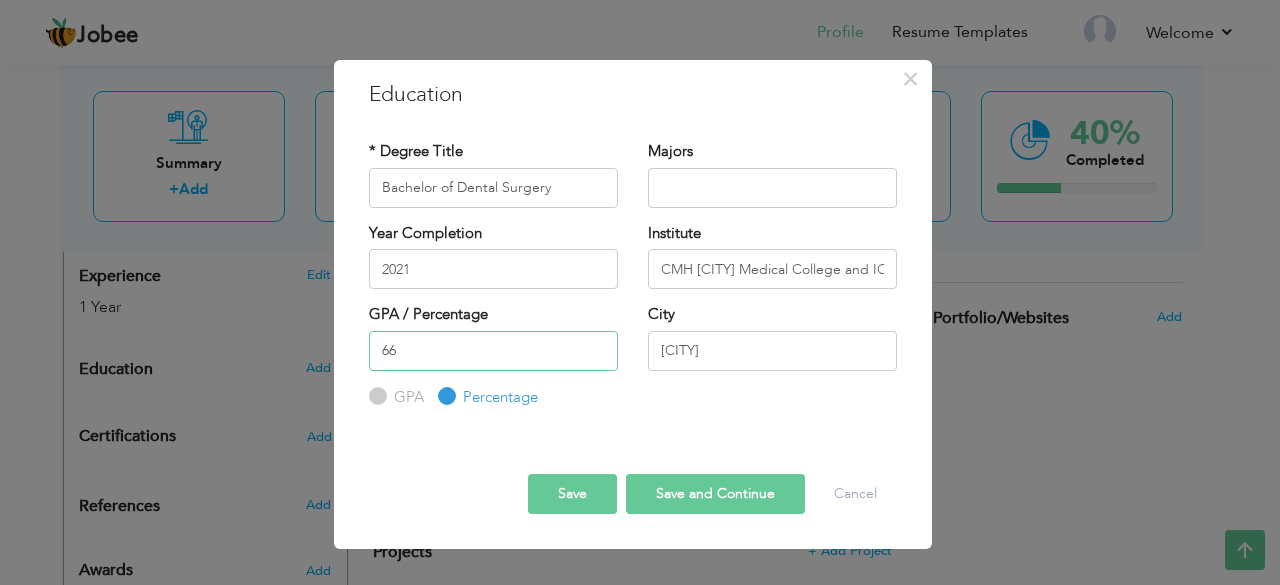 click on "66" at bounding box center [493, 351] 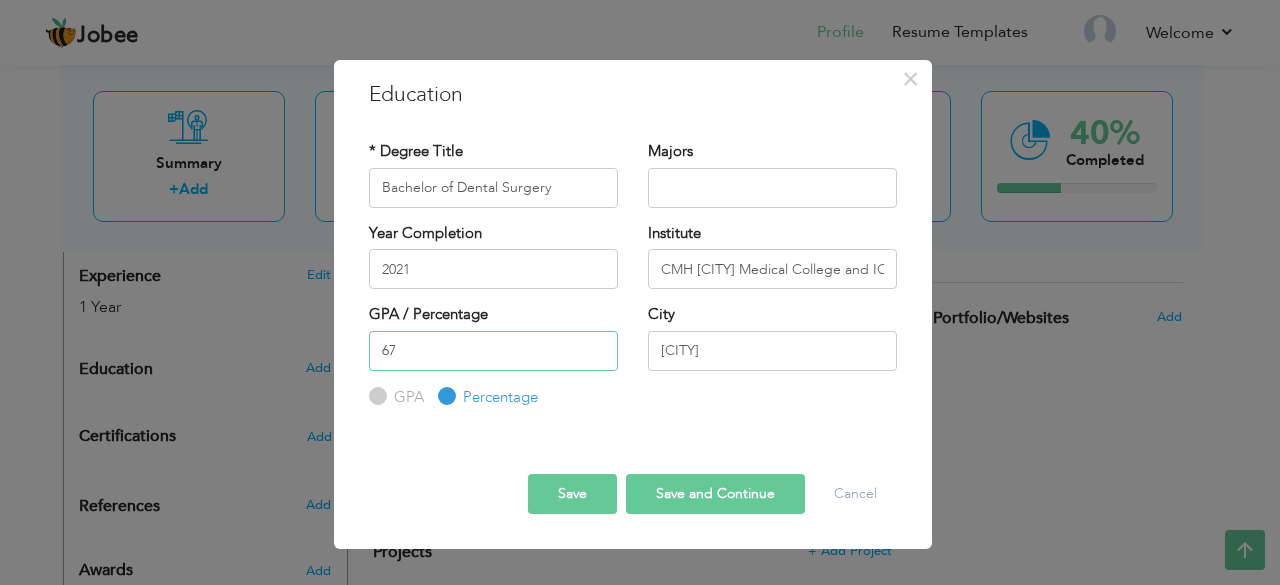 click on "67" at bounding box center (493, 351) 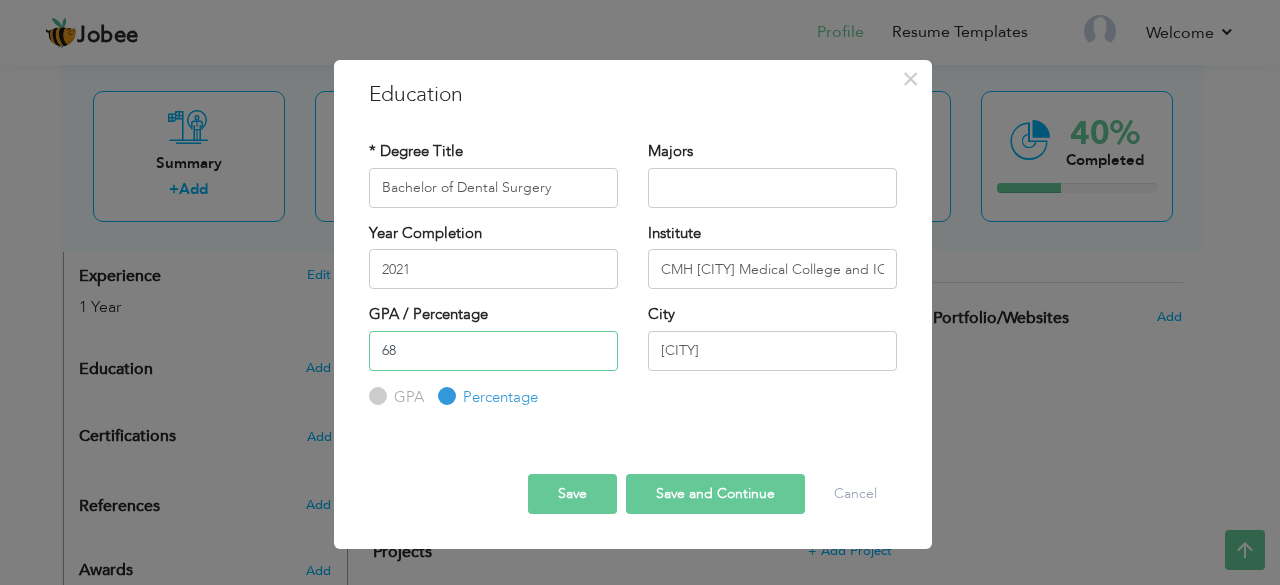 click on "68" at bounding box center [493, 351] 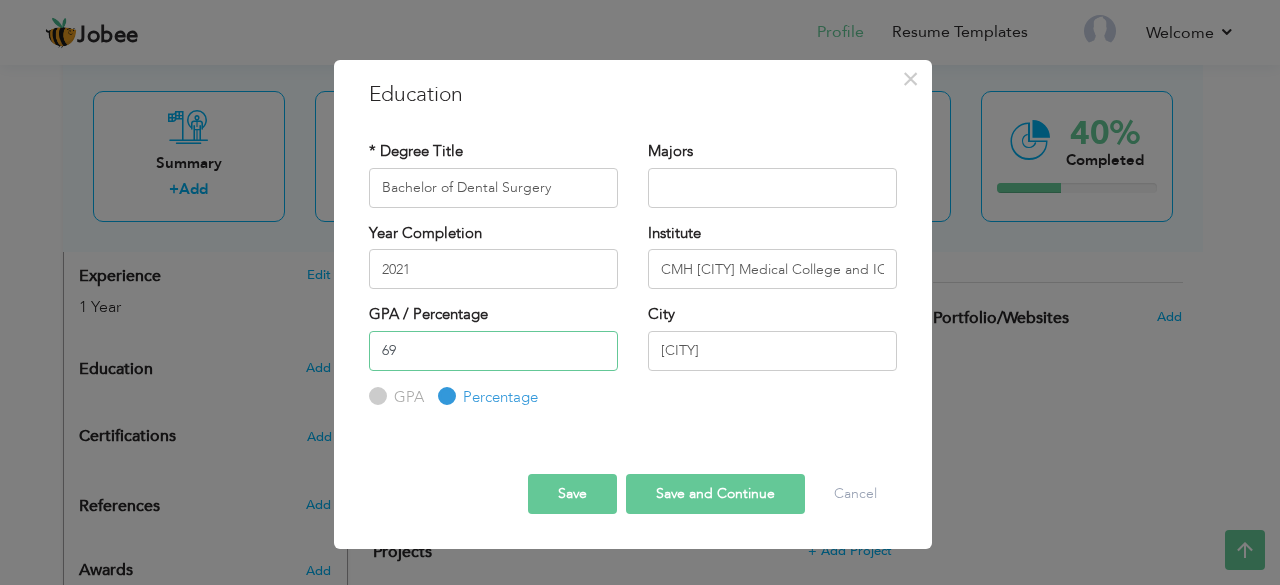 click on "69" at bounding box center (493, 351) 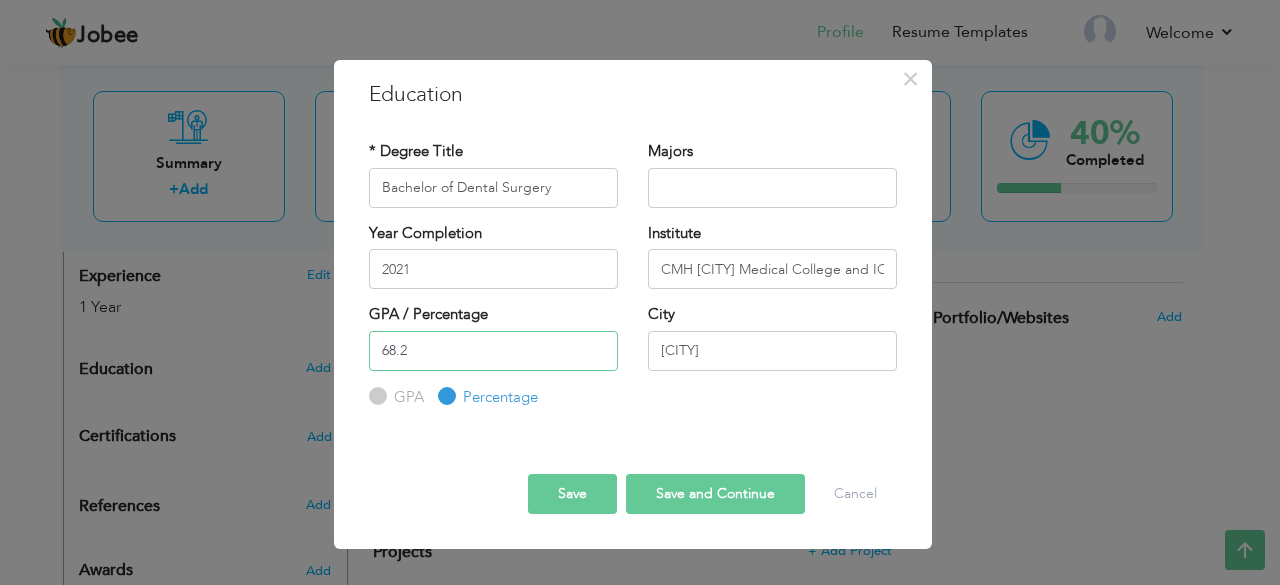 type on "68.2" 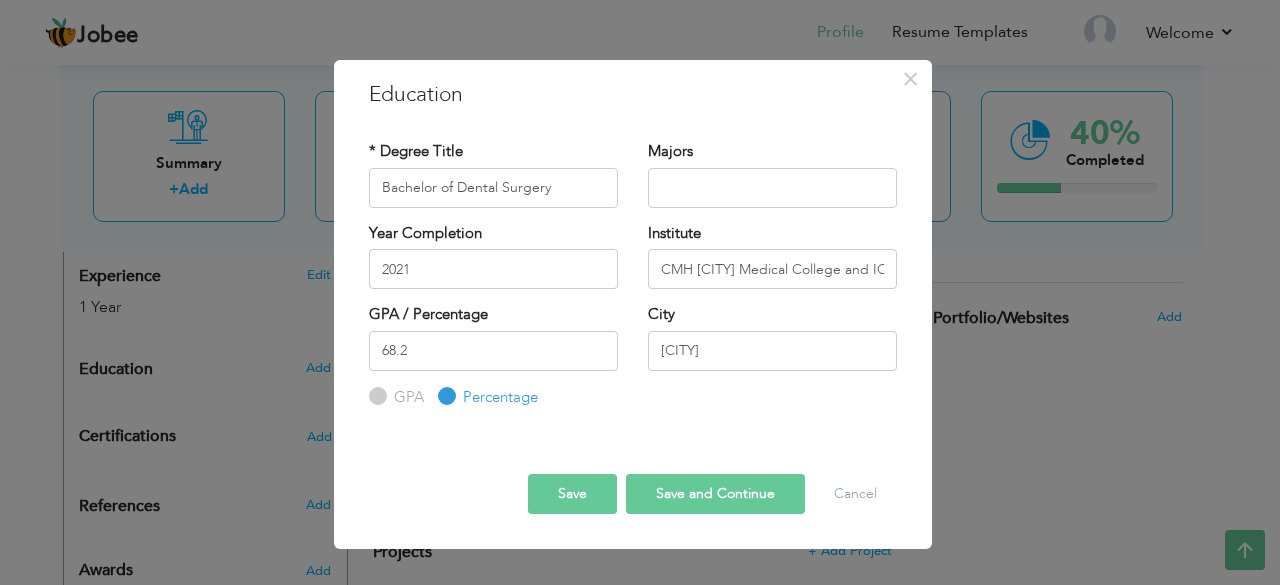 click on "Save" at bounding box center (572, 494) 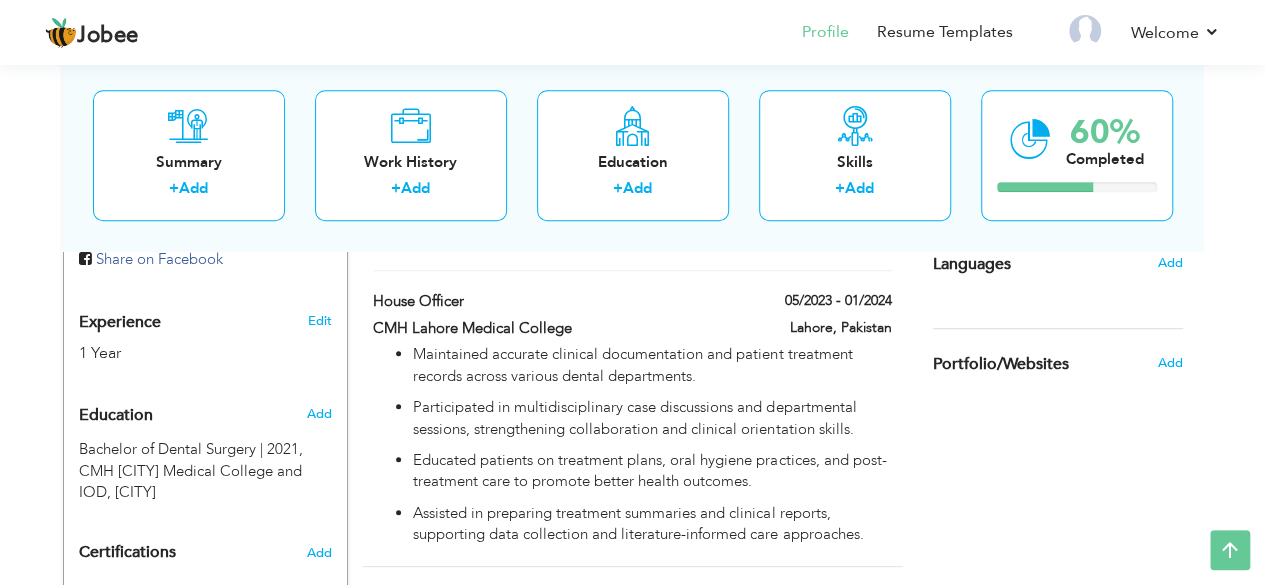 scroll, scrollTop: 714, scrollLeft: 0, axis: vertical 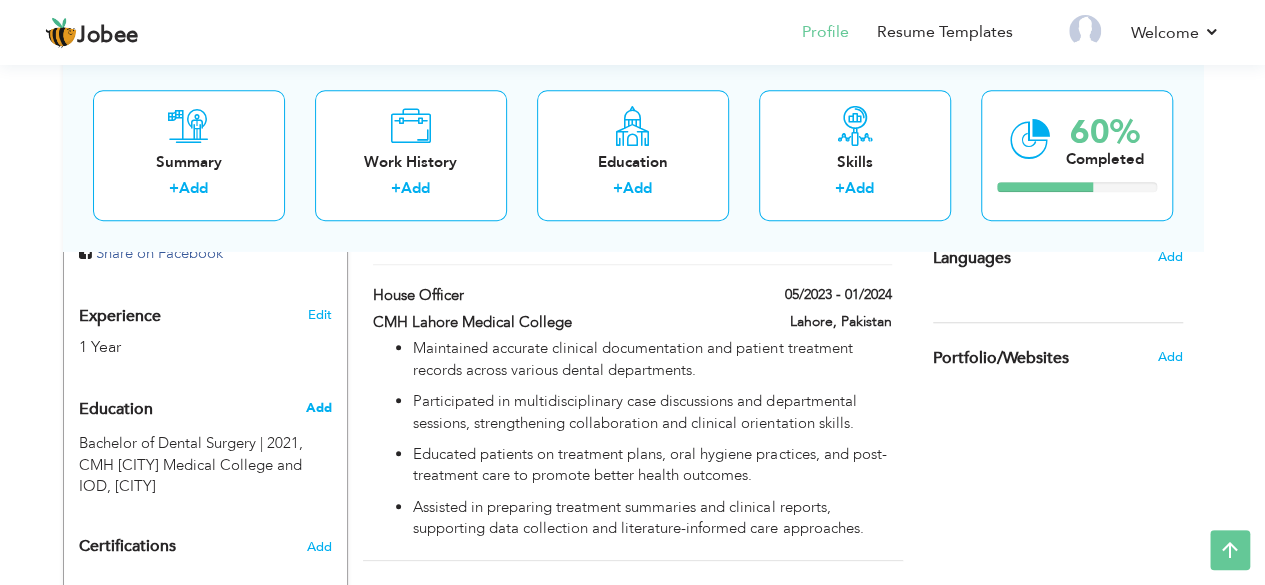 click on "Add" at bounding box center [318, 408] 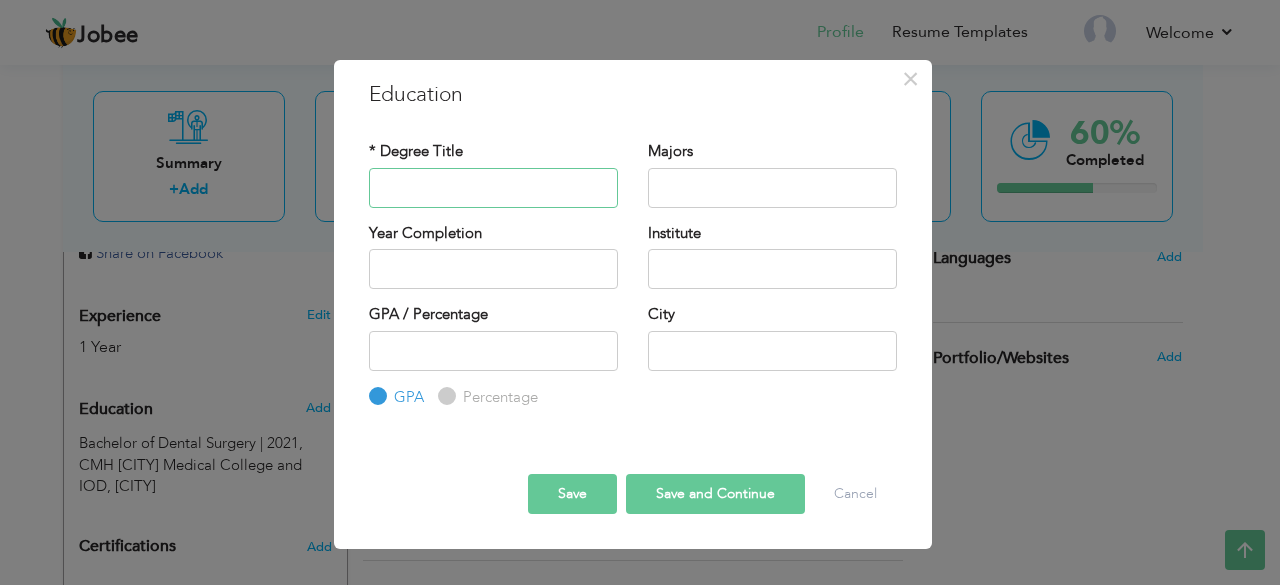 type on "a" 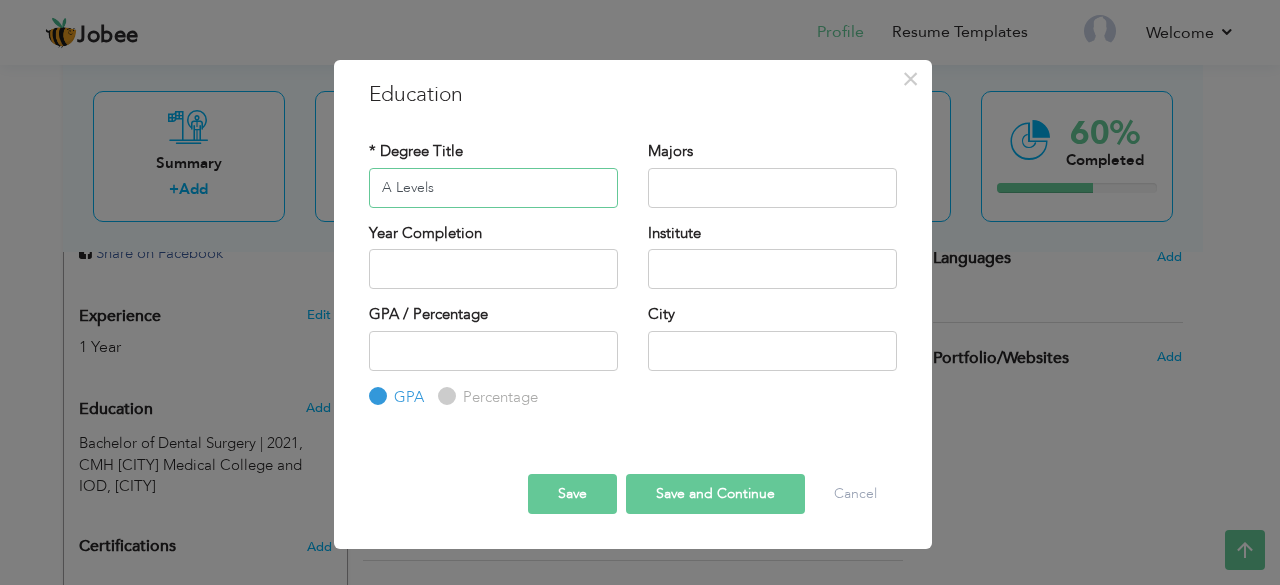 type on "A Levels" 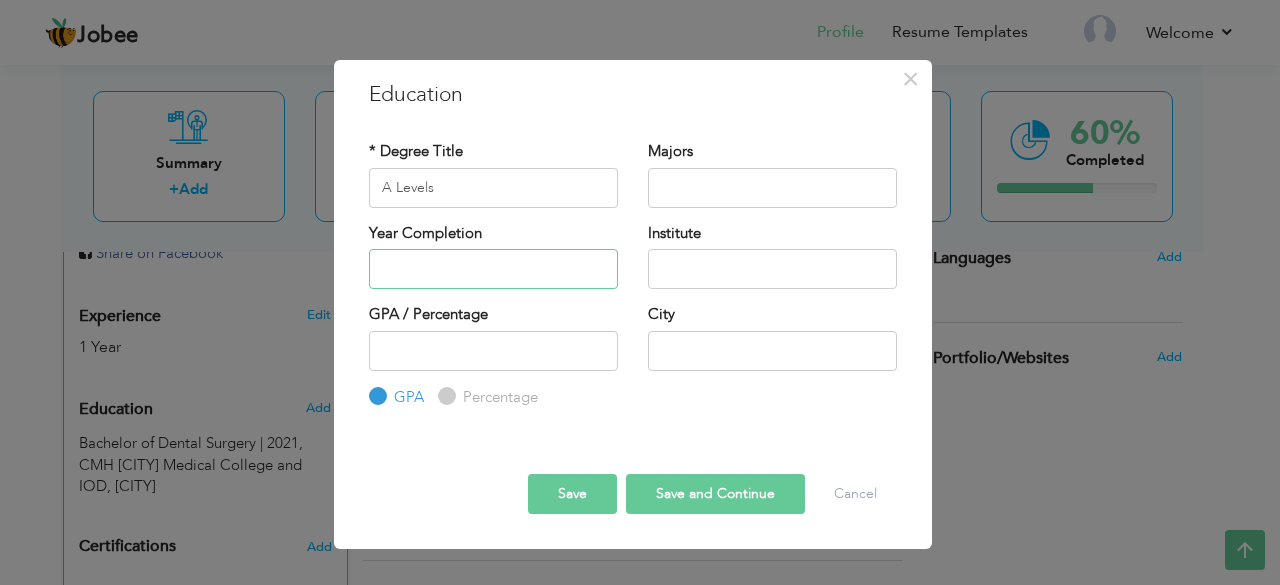 click at bounding box center [493, 269] 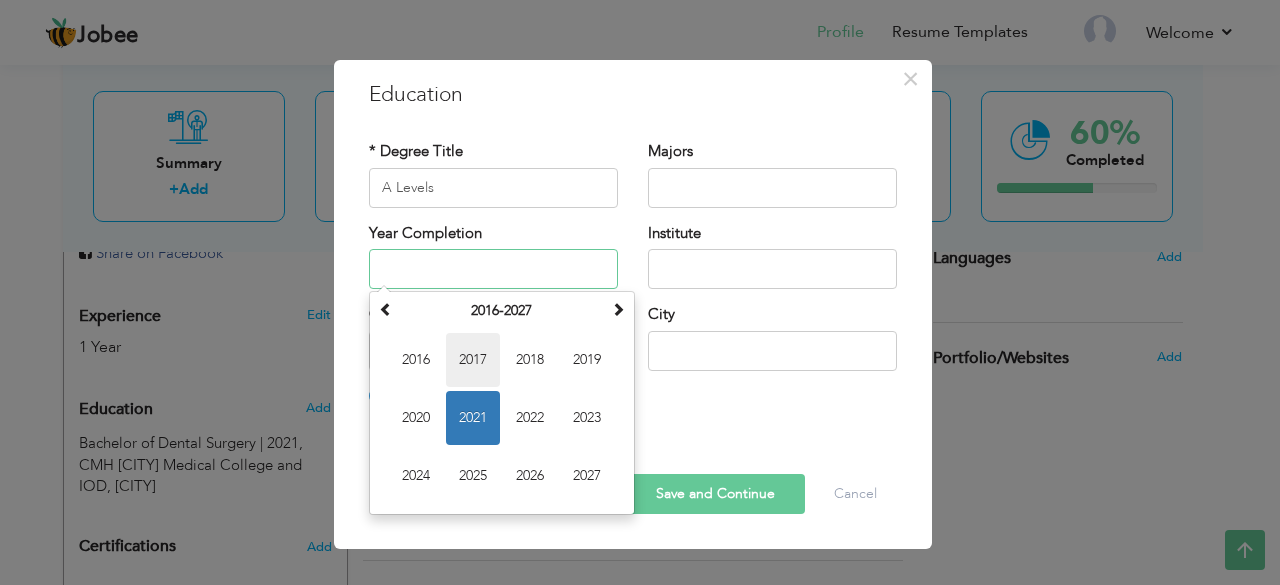 click on "2017" at bounding box center [473, 360] 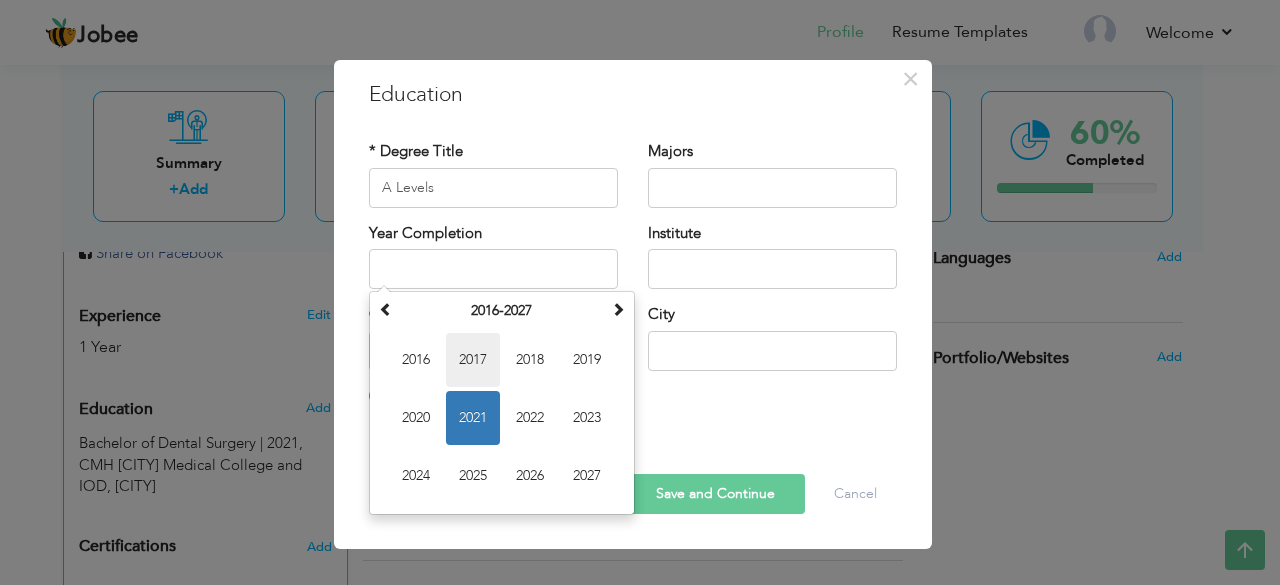 type on "2017" 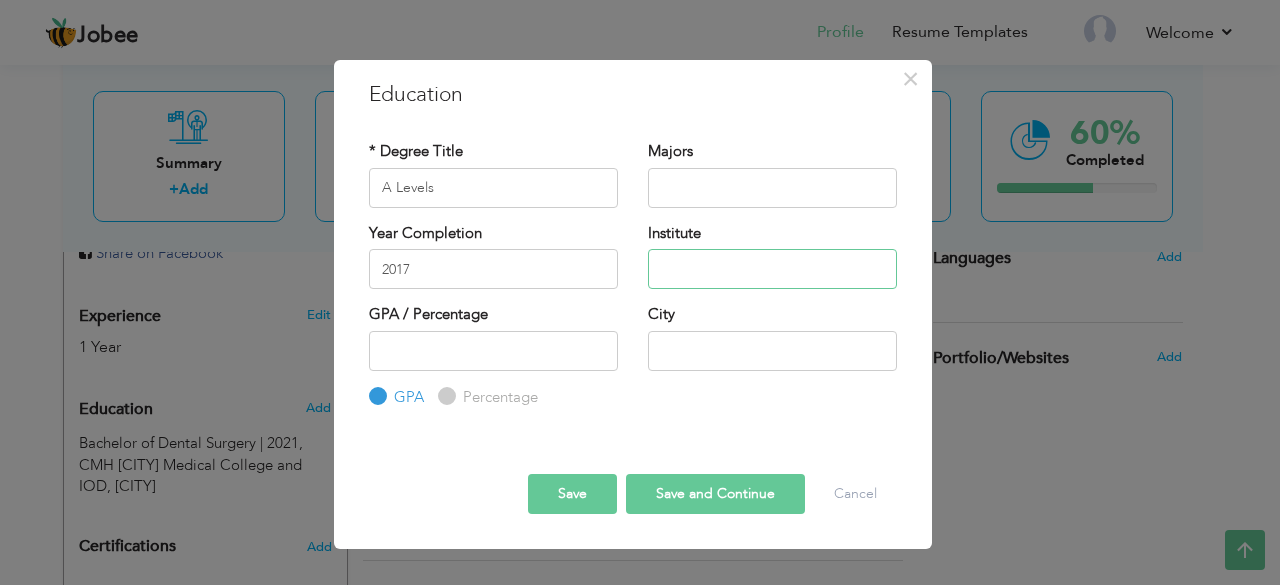 click at bounding box center [772, 269] 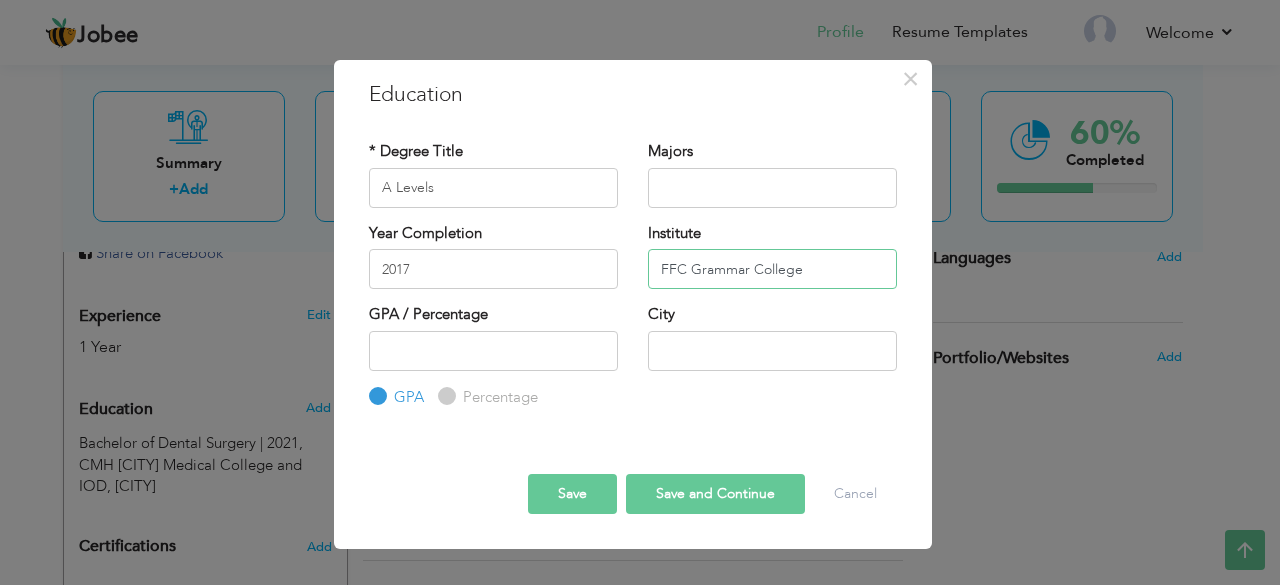 type on "FFC Grammar College" 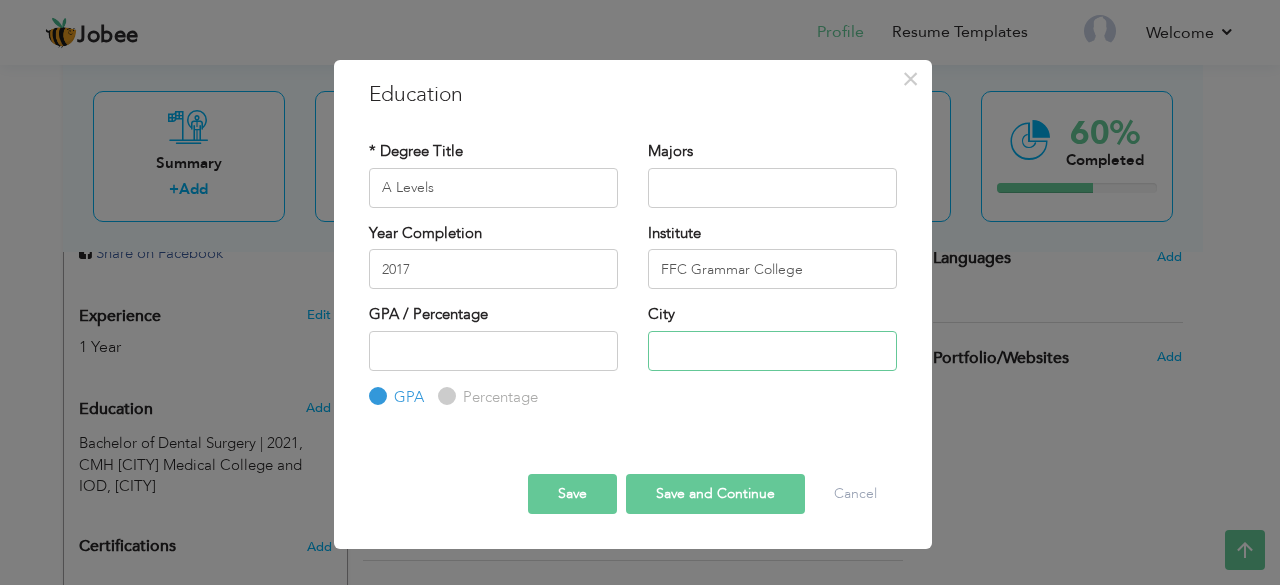 click at bounding box center (772, 351) 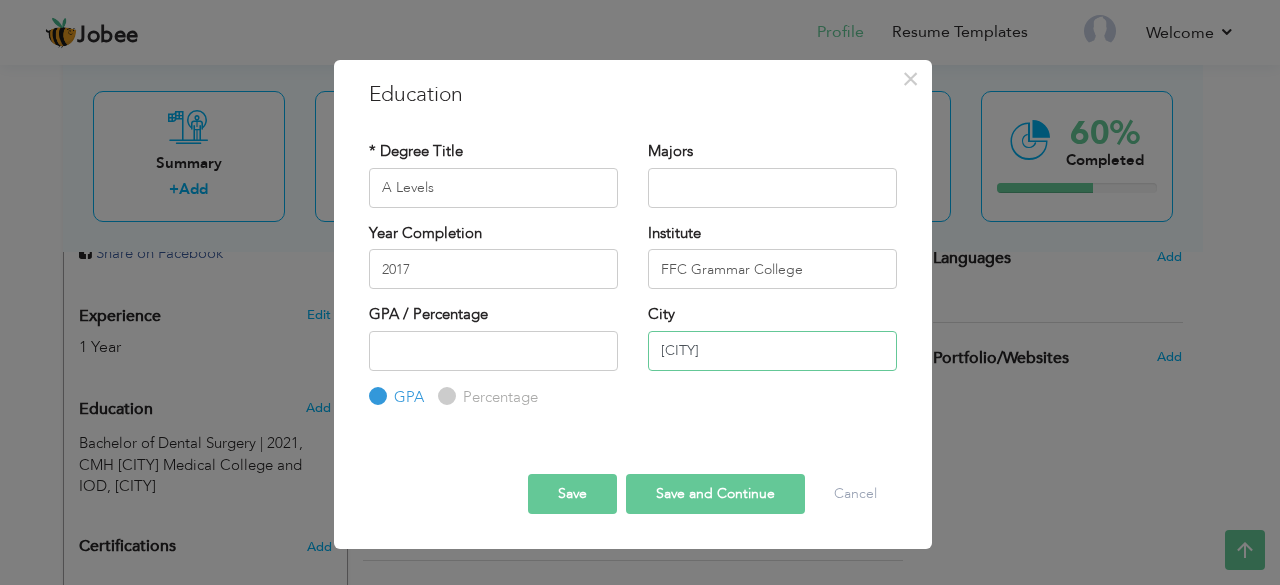click on "[CITY]" at bounding box center [772, 351] 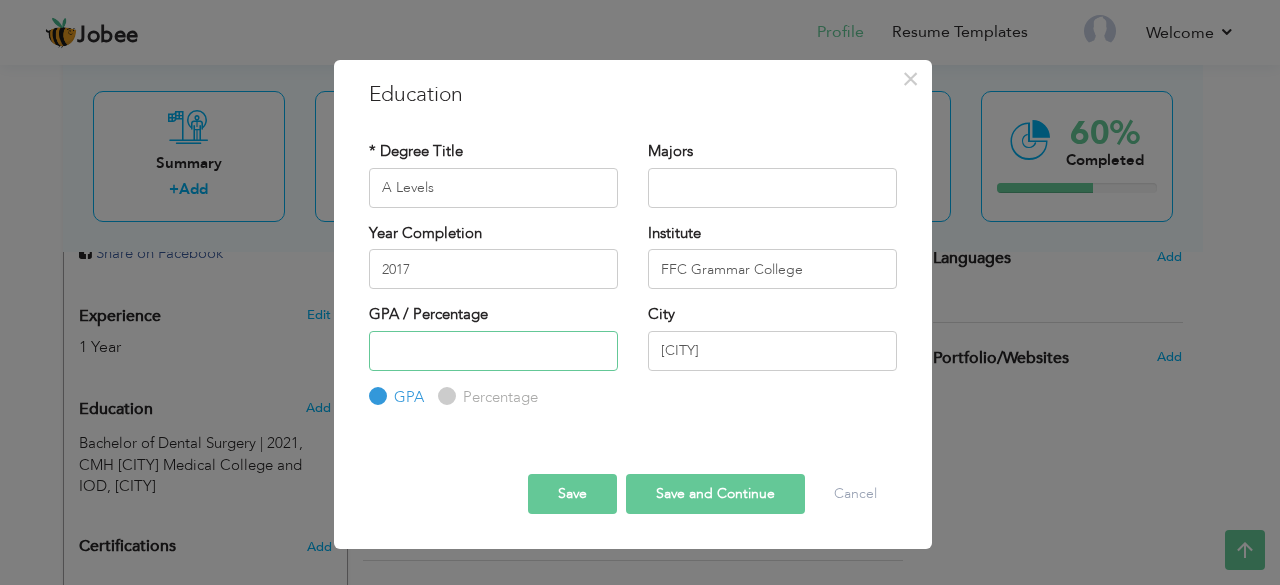 click at bounding box center (493, 351) 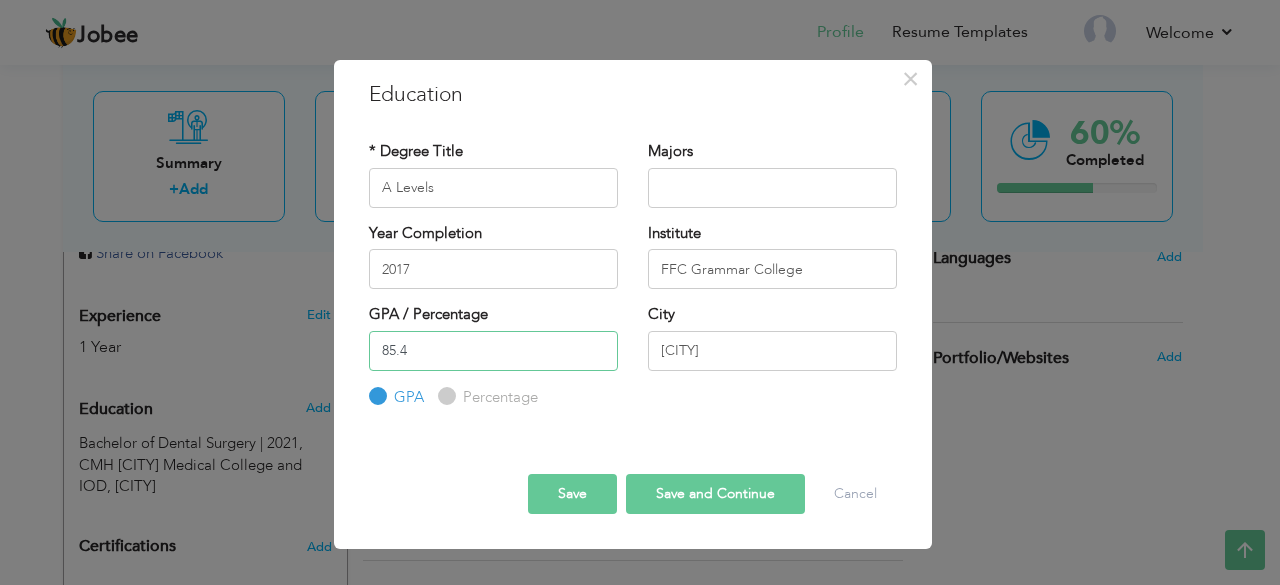 type on "85.4" 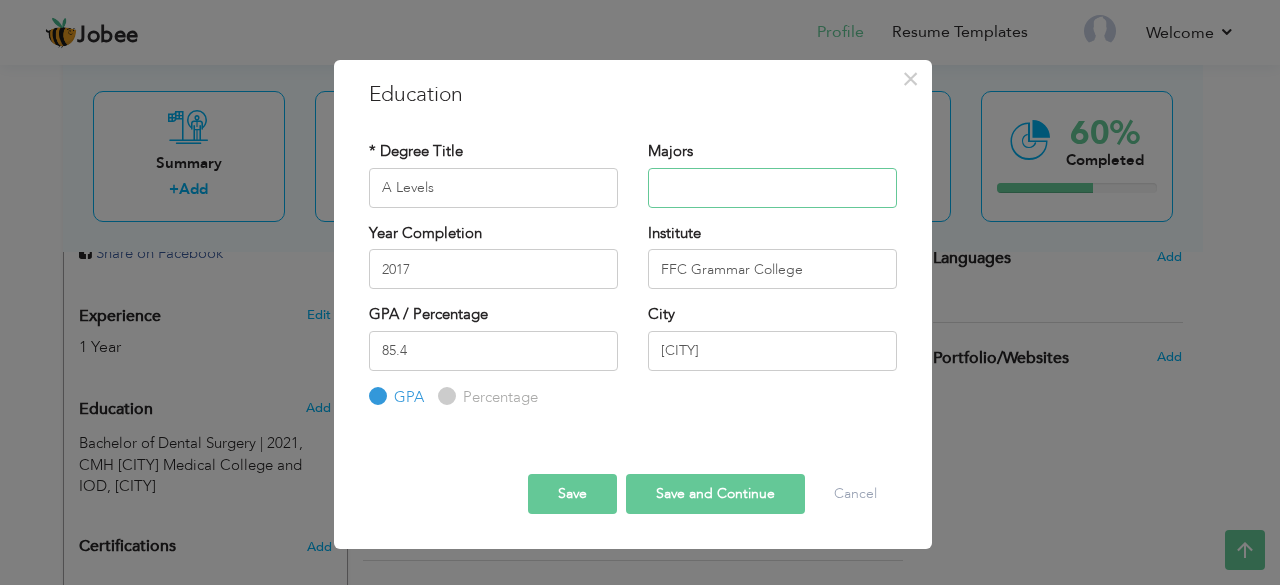 click at bounding box center (772, 188) 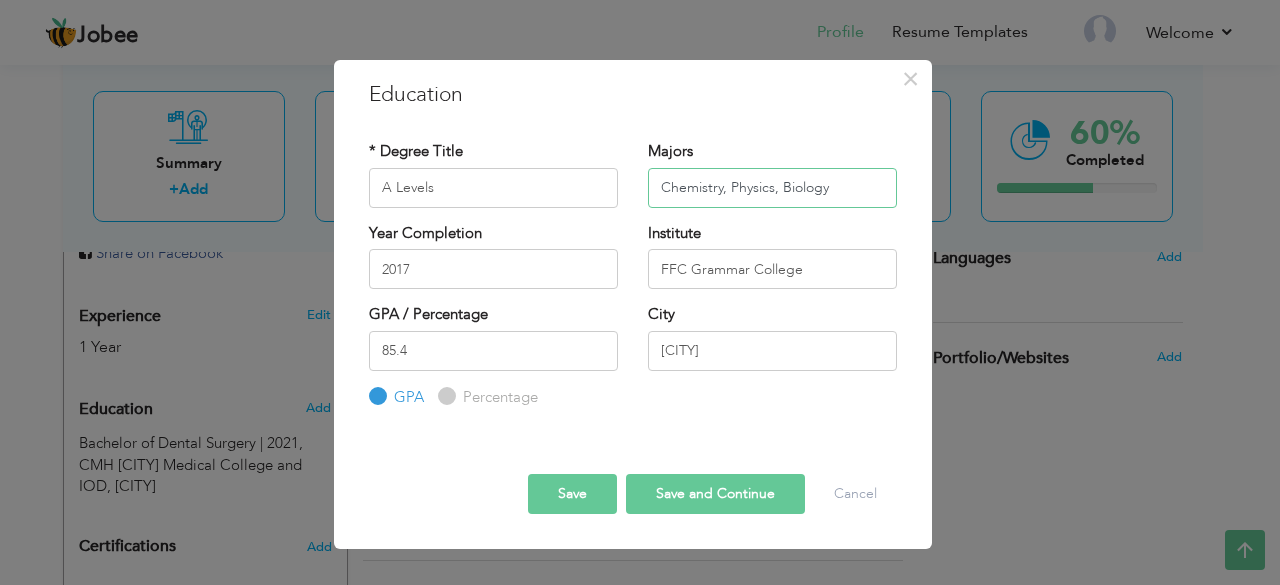type on "Chemistry, Physics, Biology" 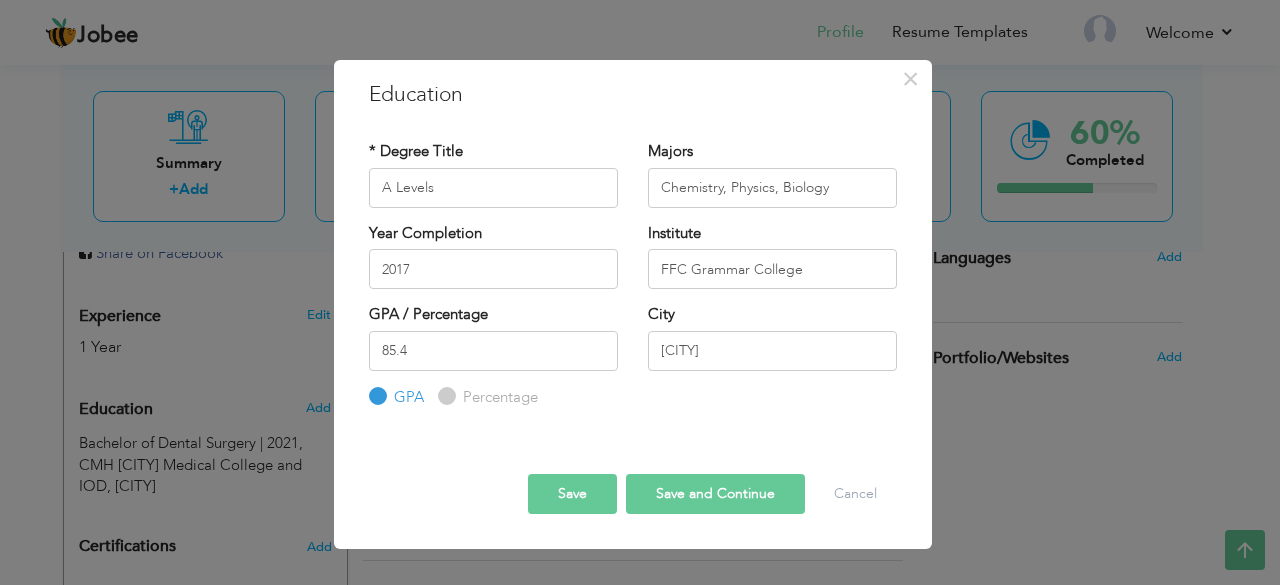 click on "Save" at bounding box center (572, 494) 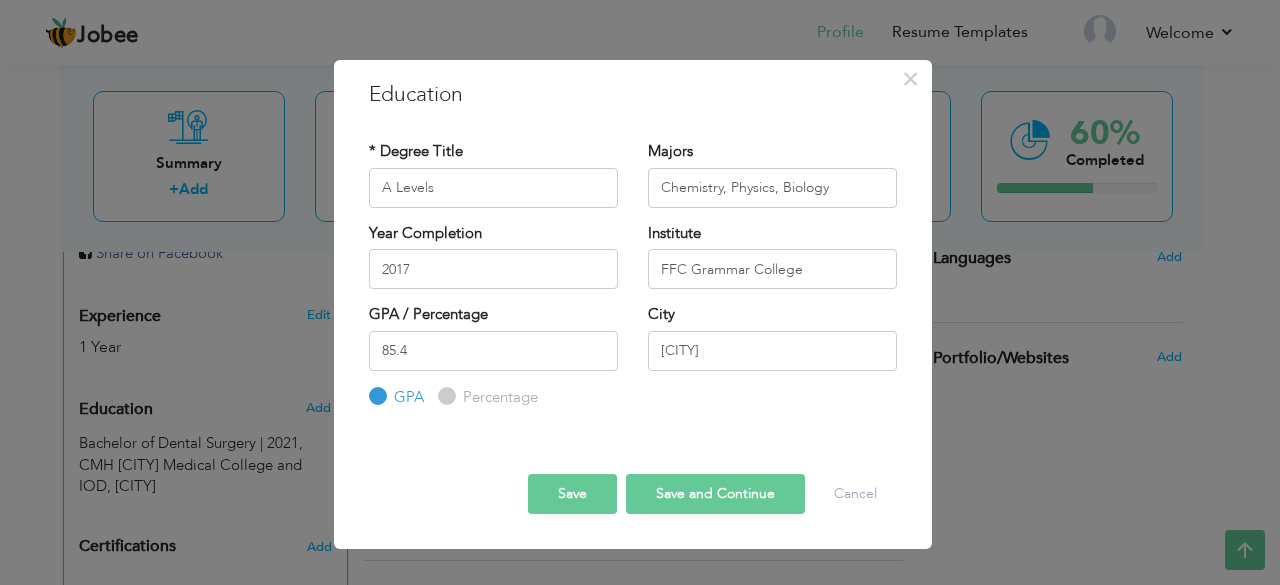 click on "Percentage" at bounding box center [444, 396] 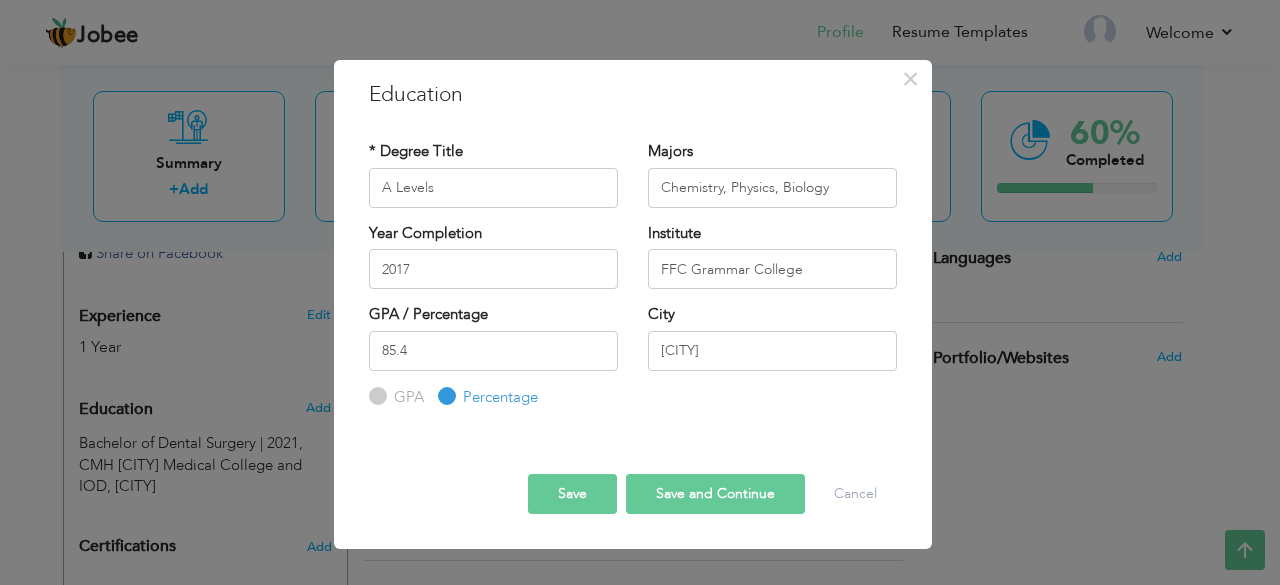 click on "Save" at bounding box center [572, 494] 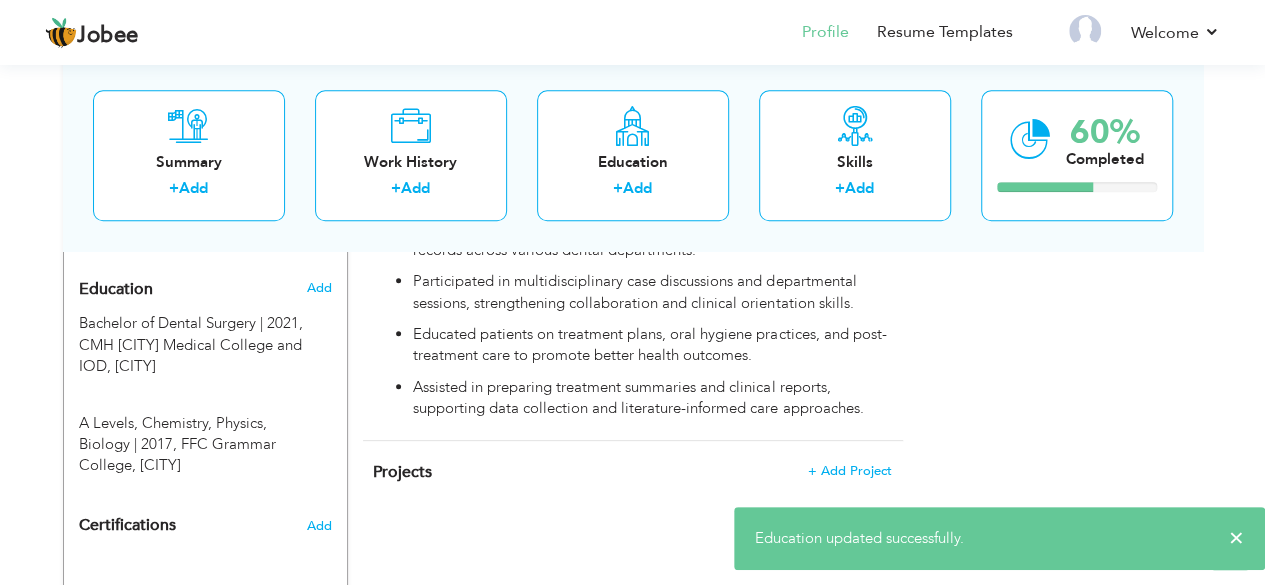 scroll, scrollTop: 826, scrollLeft: 0, axis: vertical 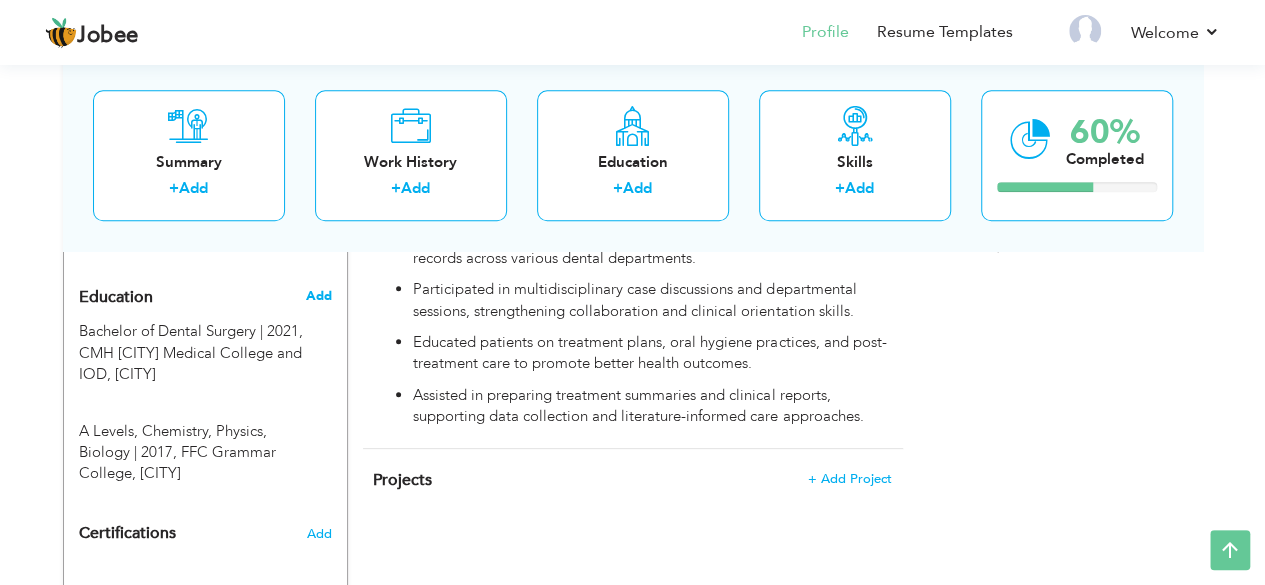 click on "Add" at bounding box center (318, 296) 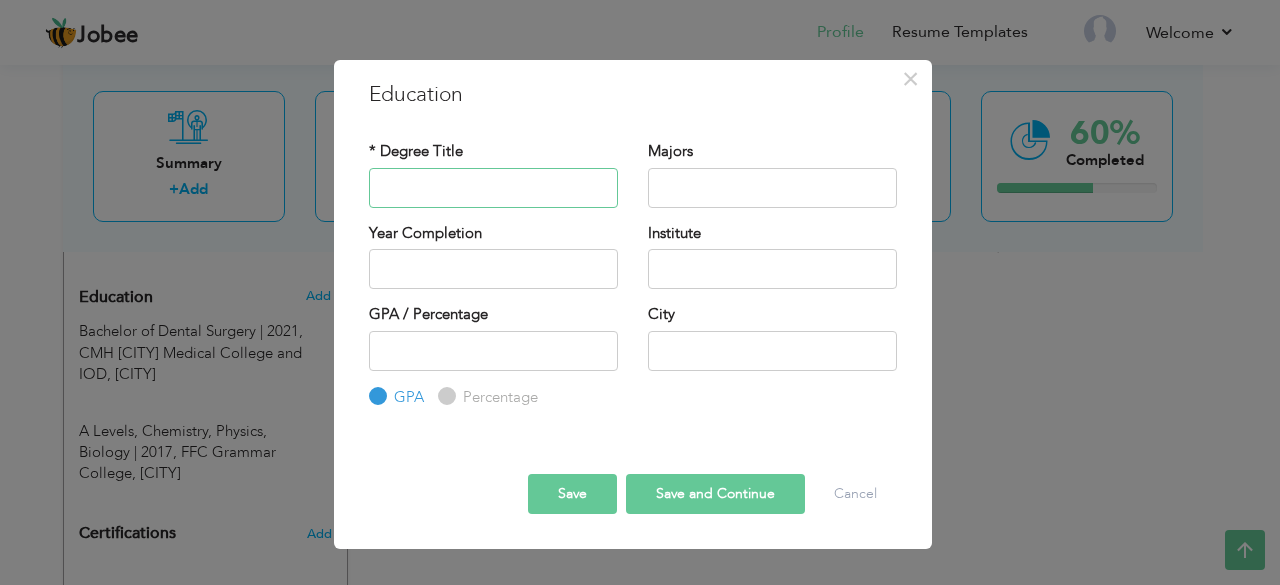 click at bounding box center [493, 188] 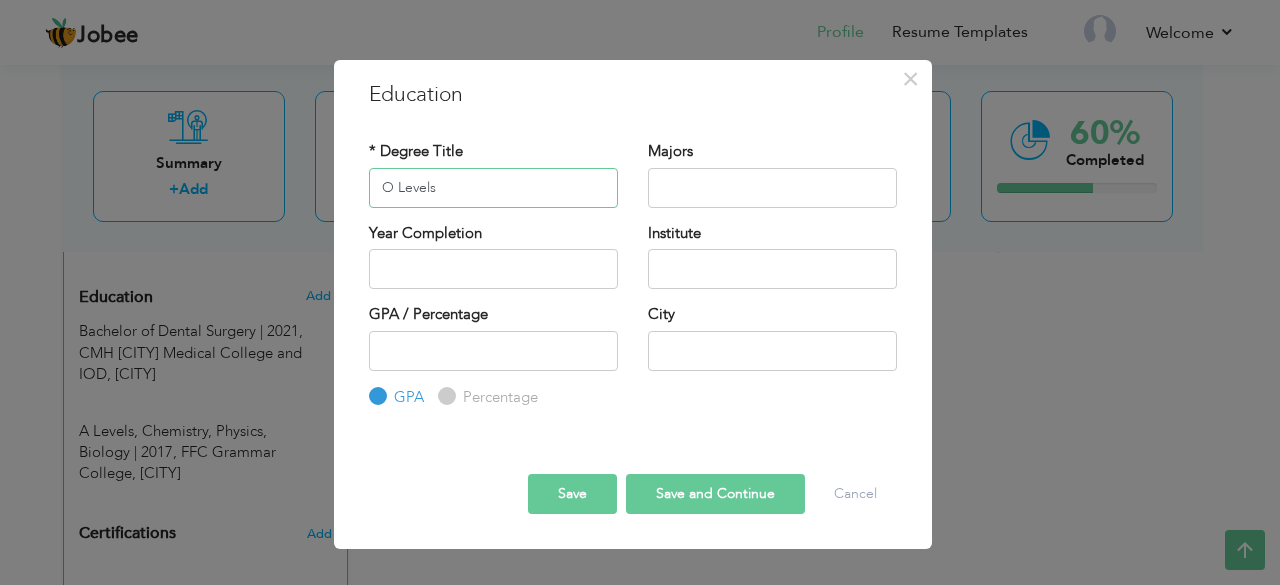 type on "O Levels" 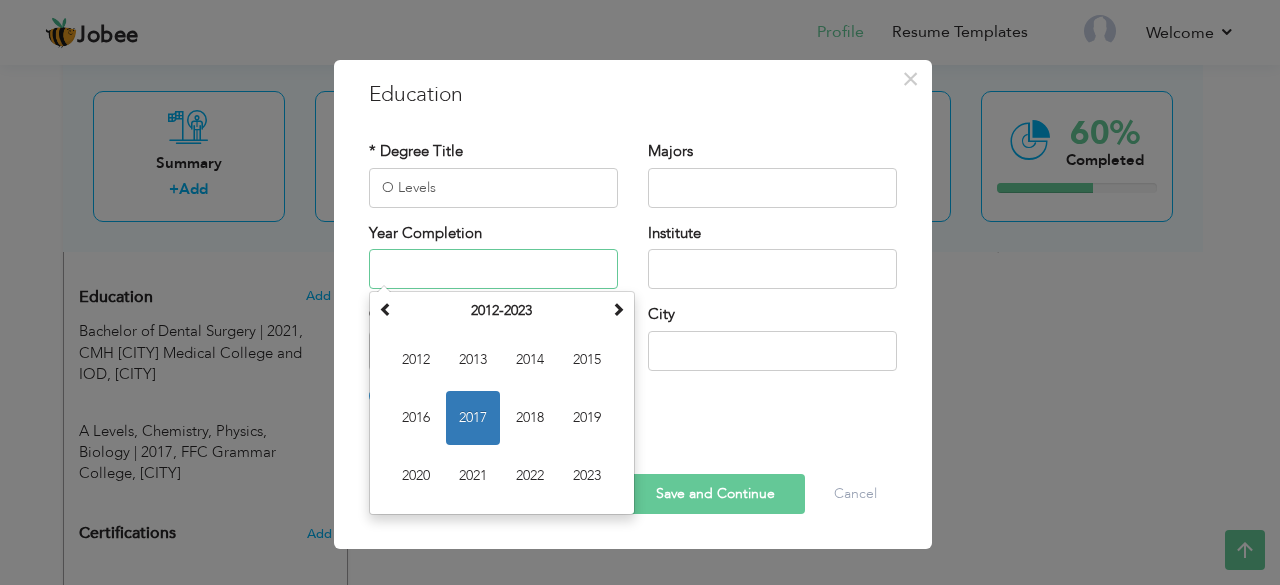 click at bounding box center [493, 269] 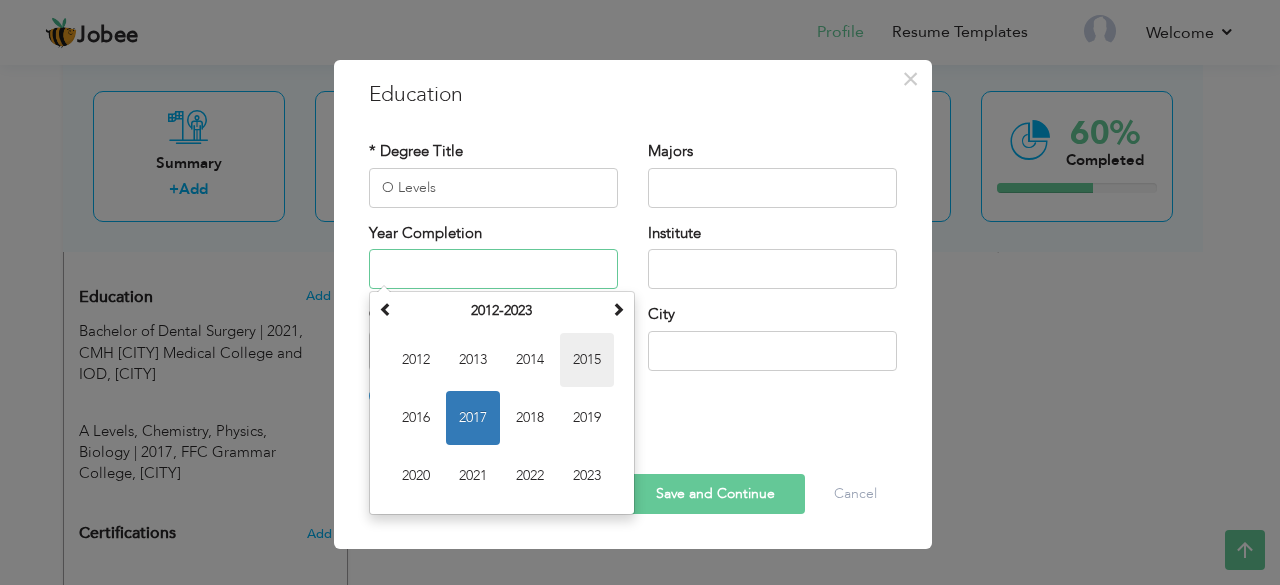 click on "2015" at bounding box center [587, 360] 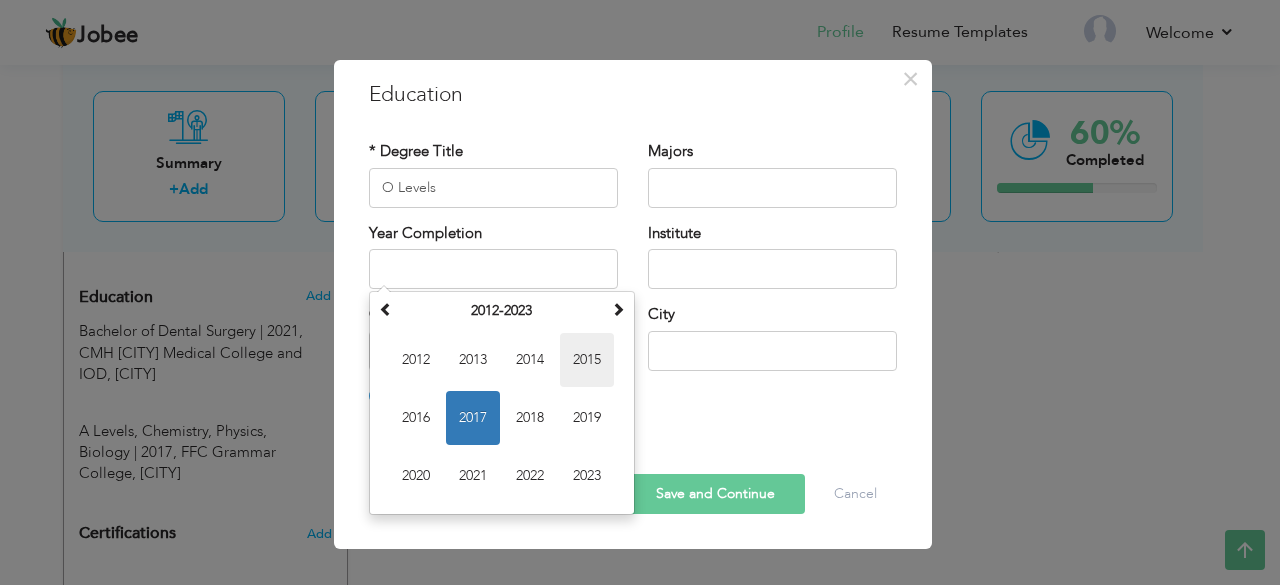 type on "2015" 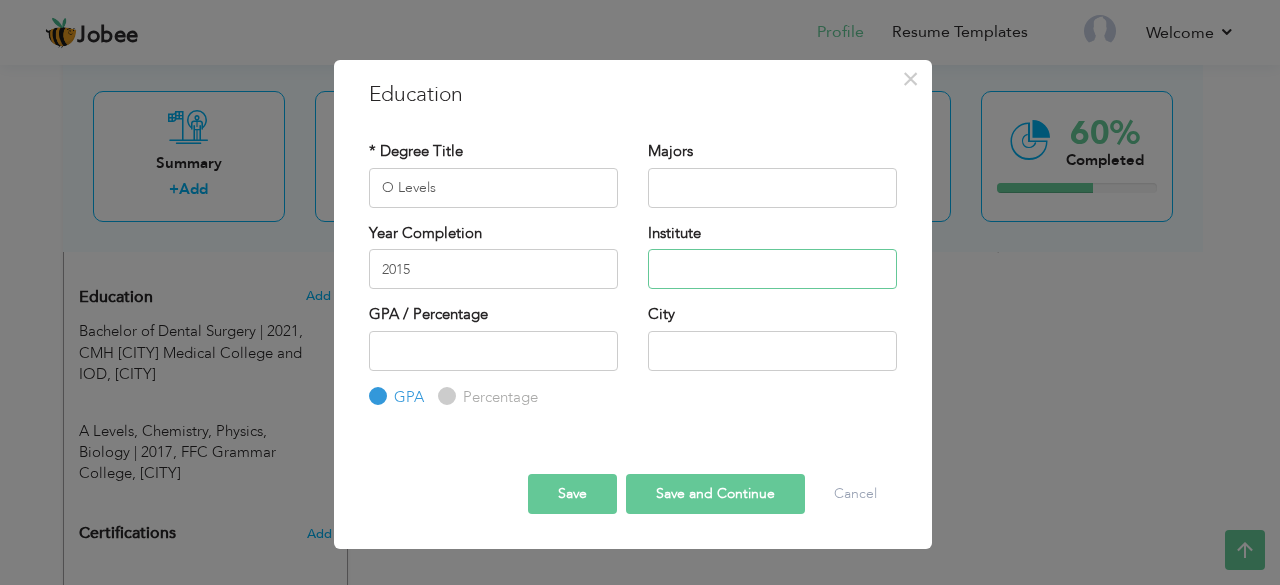 click at bounding box center [772, 269] 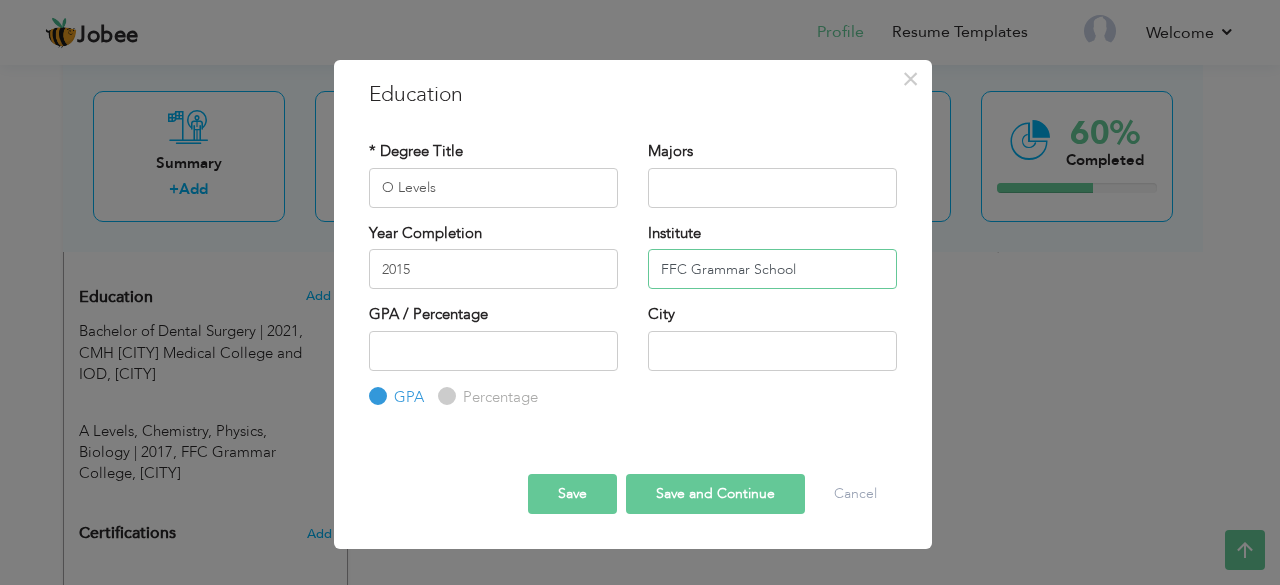 type on "FFC Grammar School" 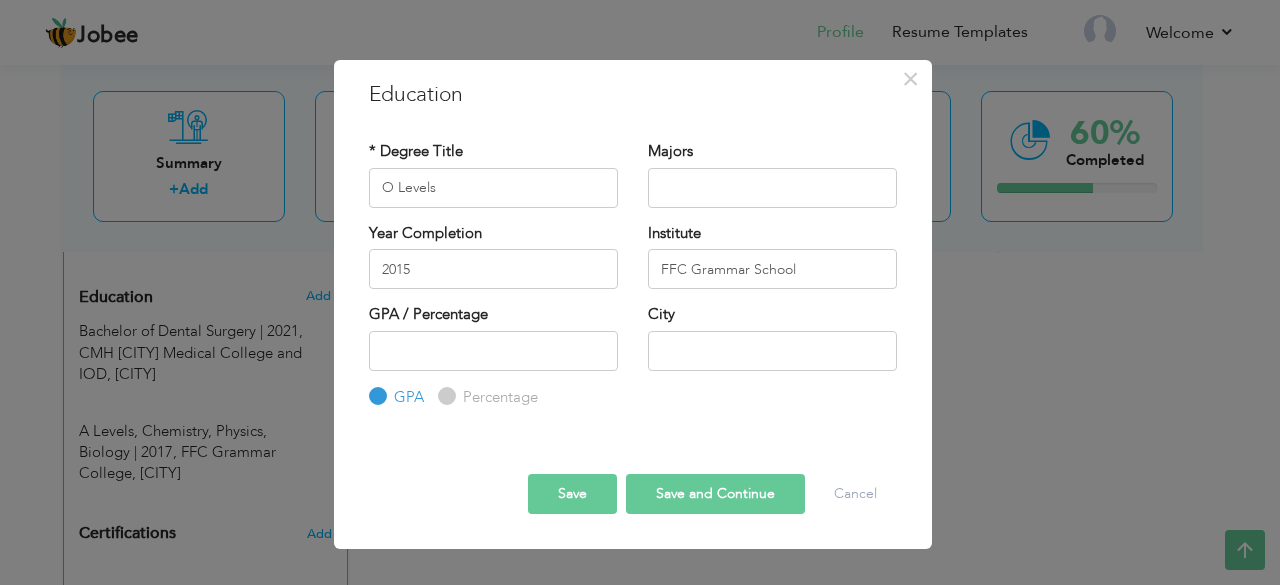 click on "Percentage" at bounding box center (498, 397) 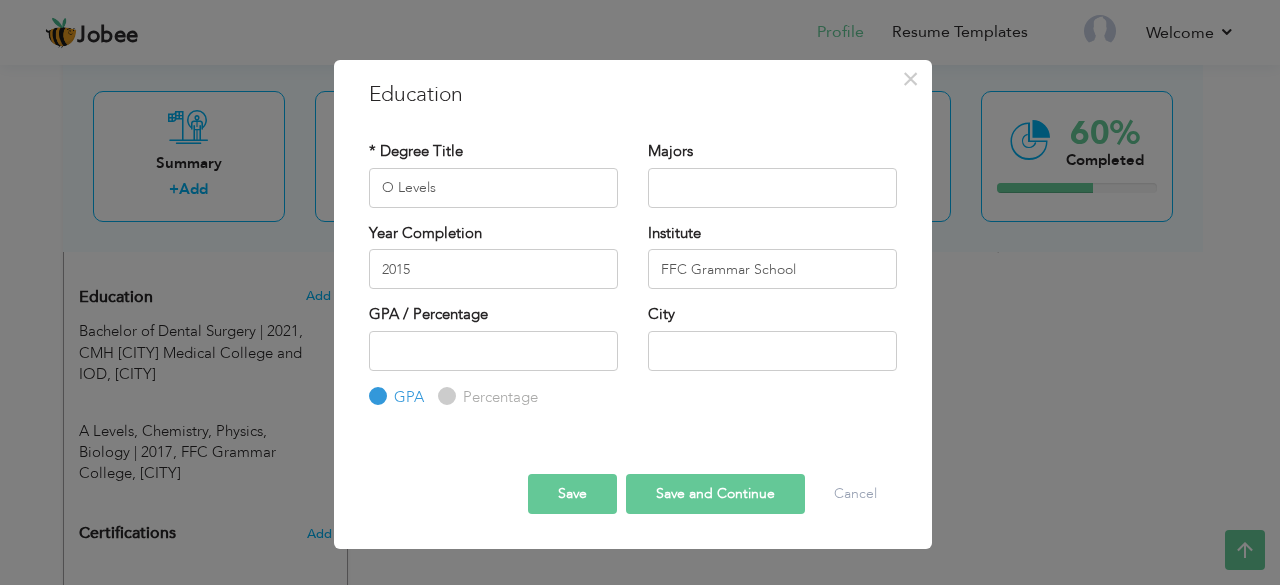 click on "Percentage" at bounding box center (444, 396) 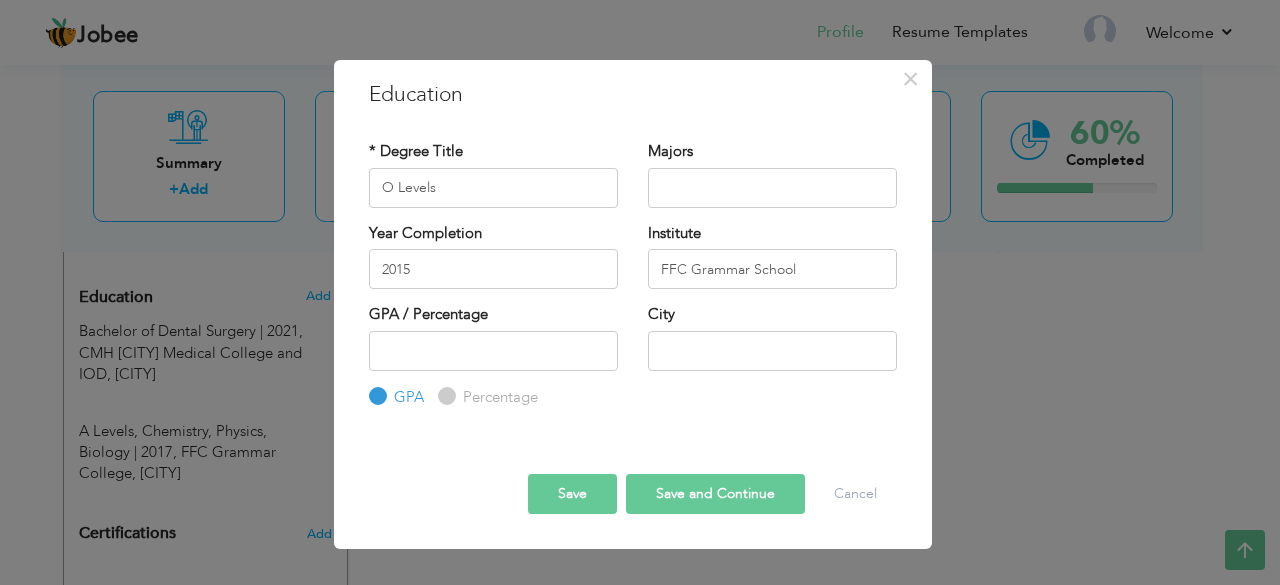 radio on "true" 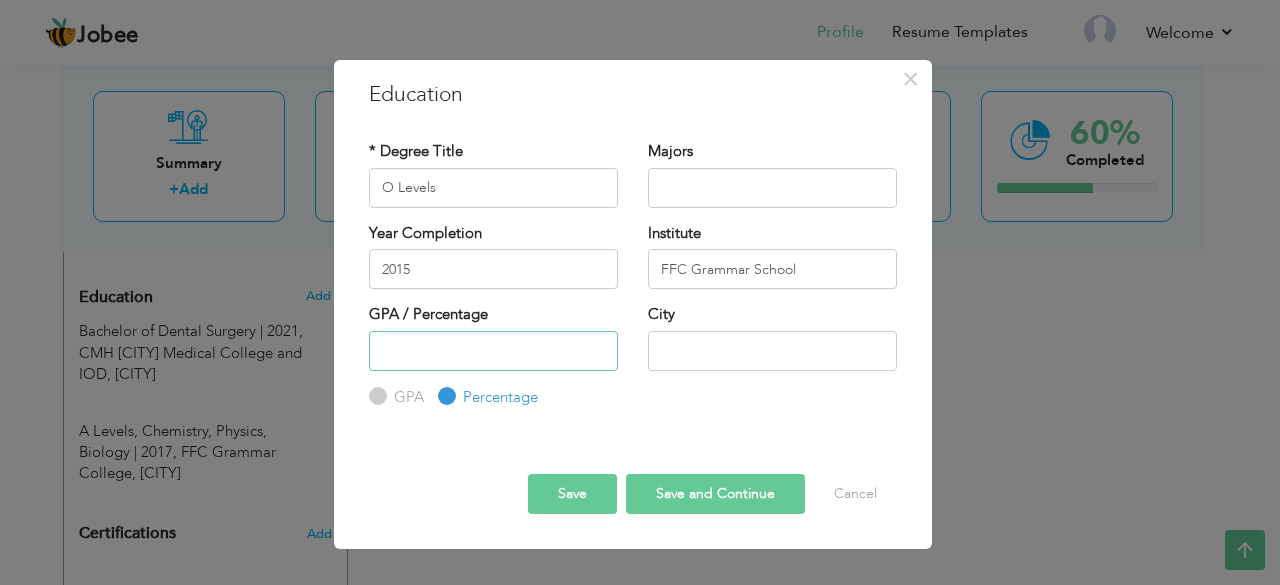 click at bounding box center [493, 351] 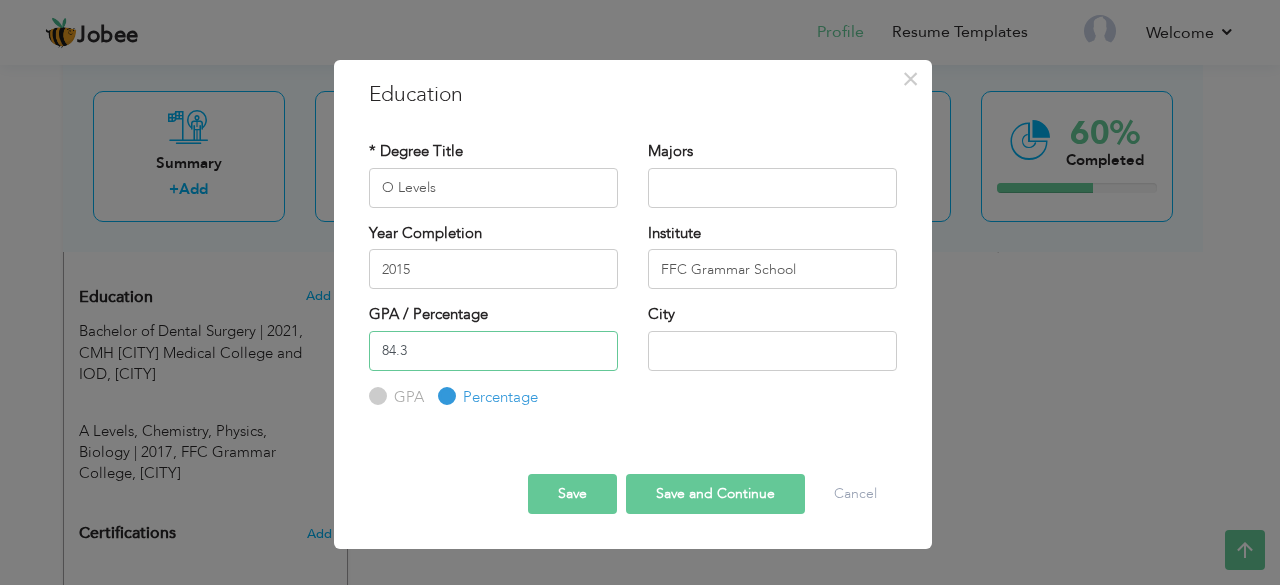 type on "84.3" 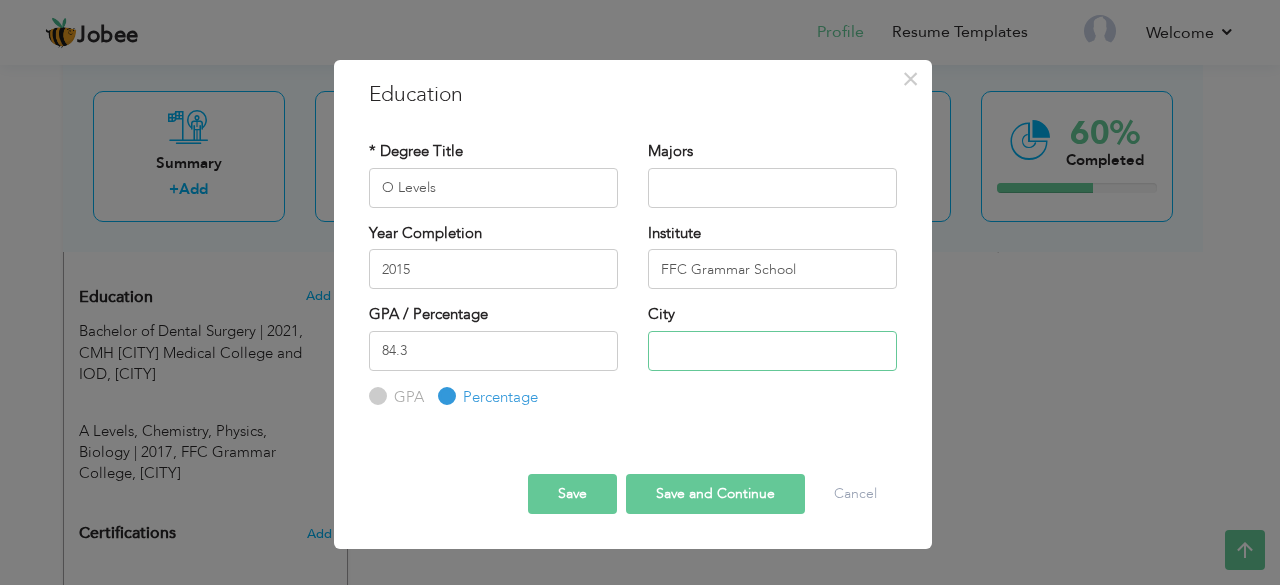 click at bounding box center (772, 351) 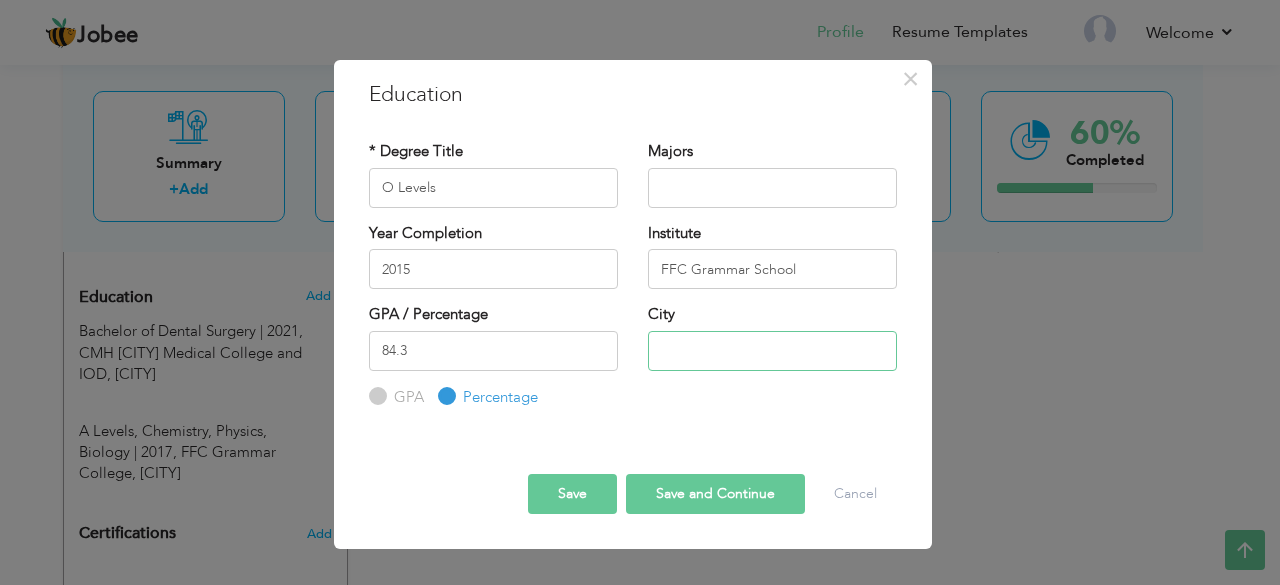click at bounding box center (772, 351) 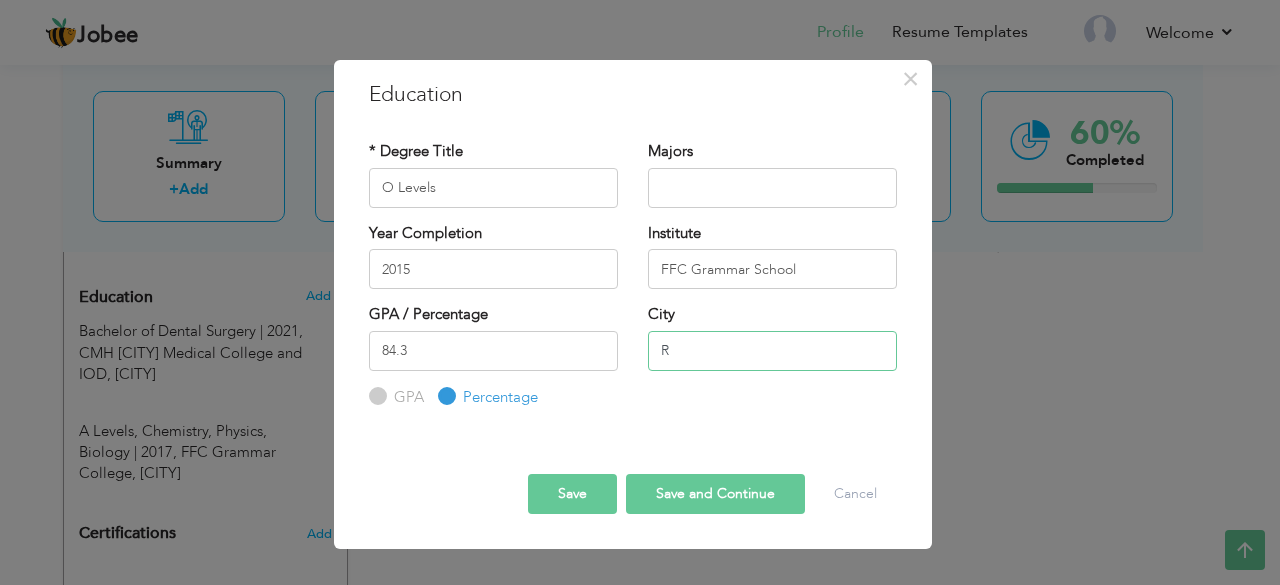 type on "[CITY]" 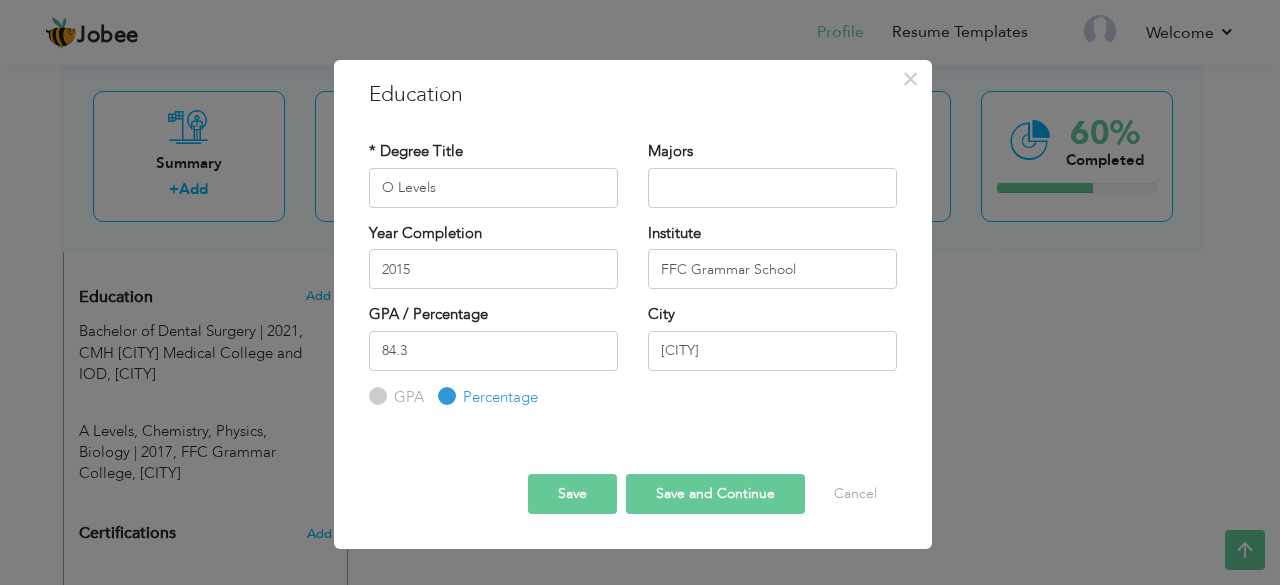 click on "Save" at bounding box center [572, 494] 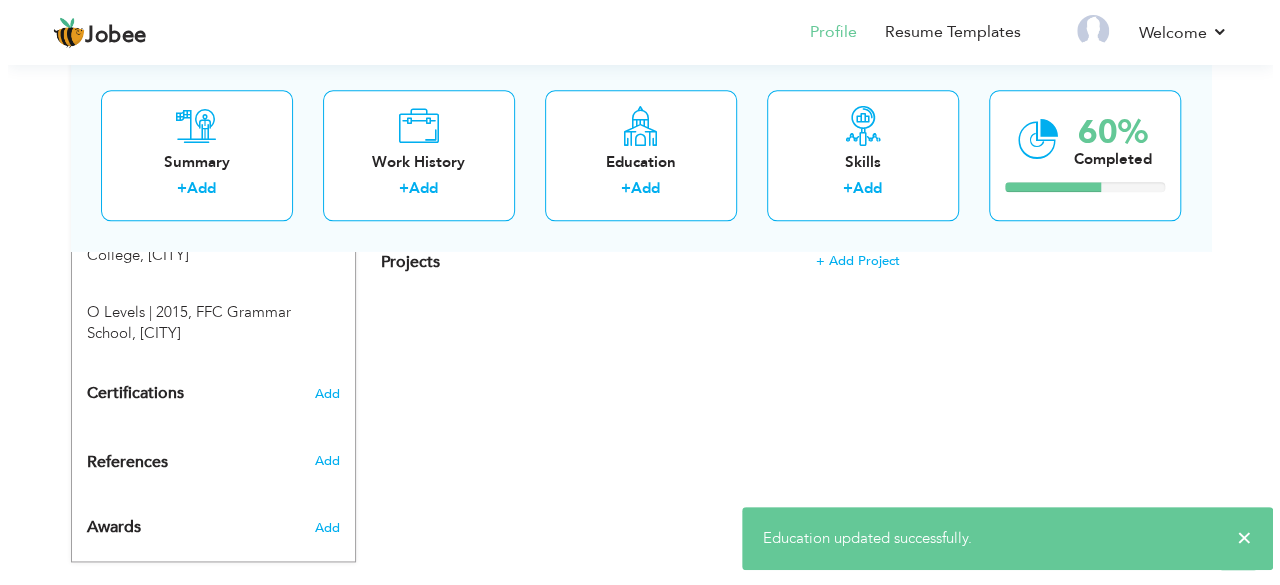 scroll, scrollTop: 1072, scrollLeft: 0, axis: vertical 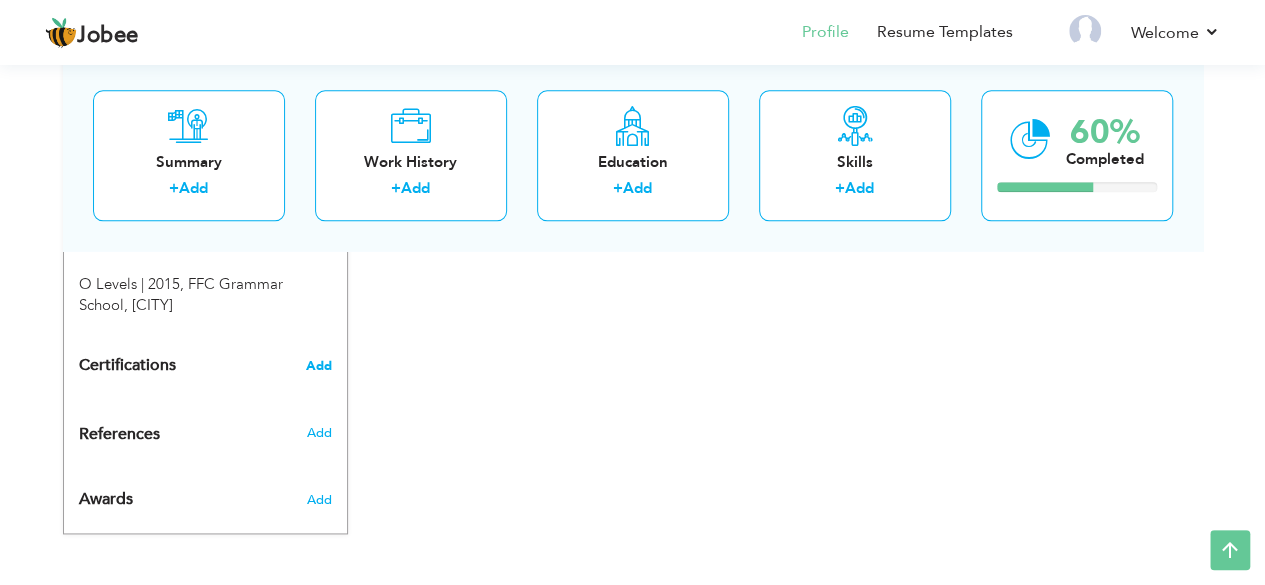 click on "Add" at bounding box center (319, 366) 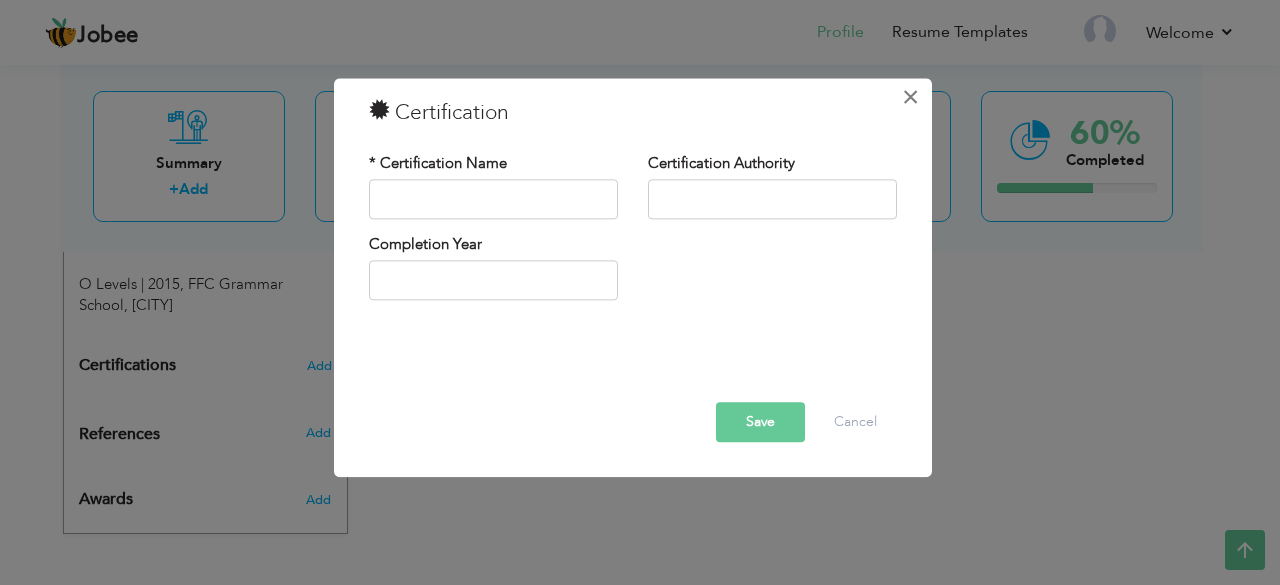 click on "×" at bounding box center (910, 97) 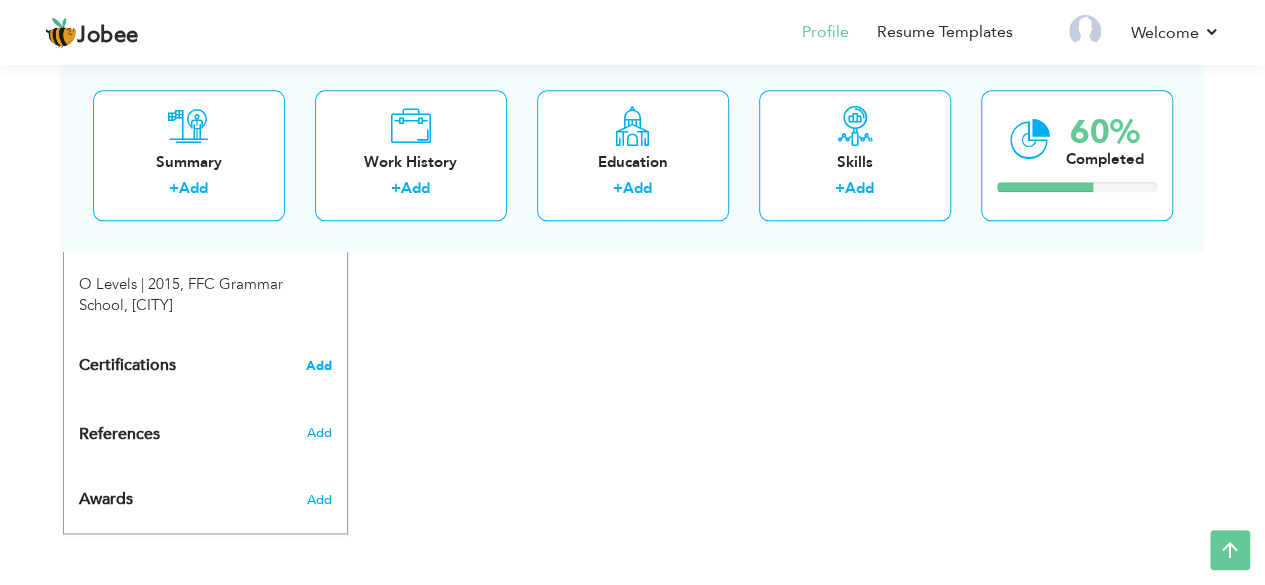 click on "Add" at bounding box center [319, 366] 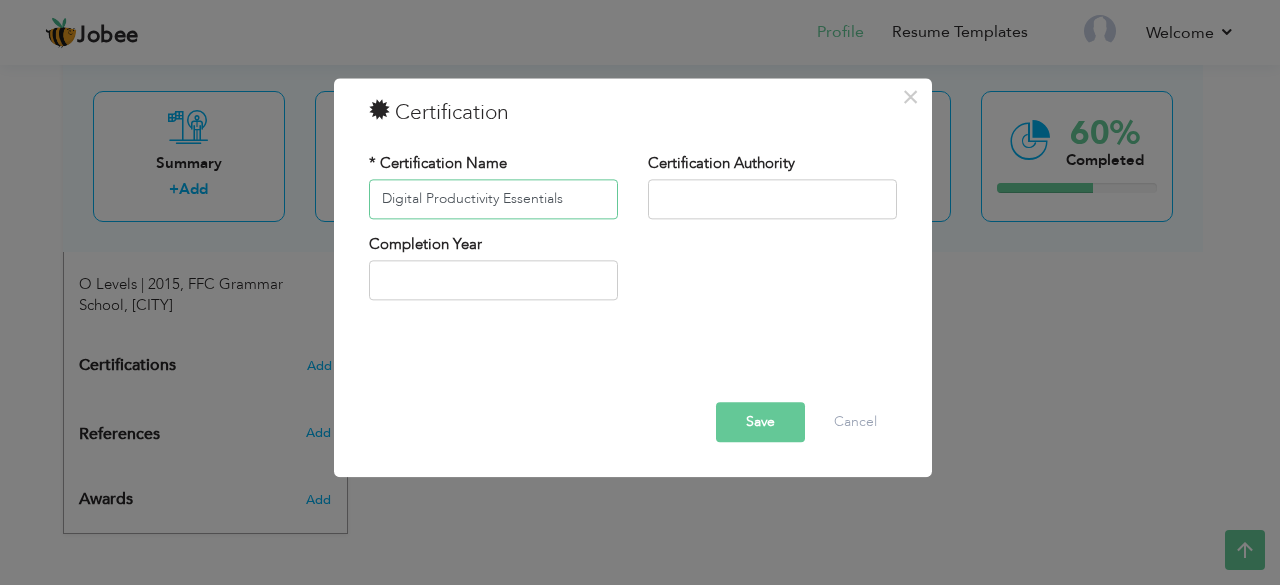 type on "Digital Productivity Essentials" 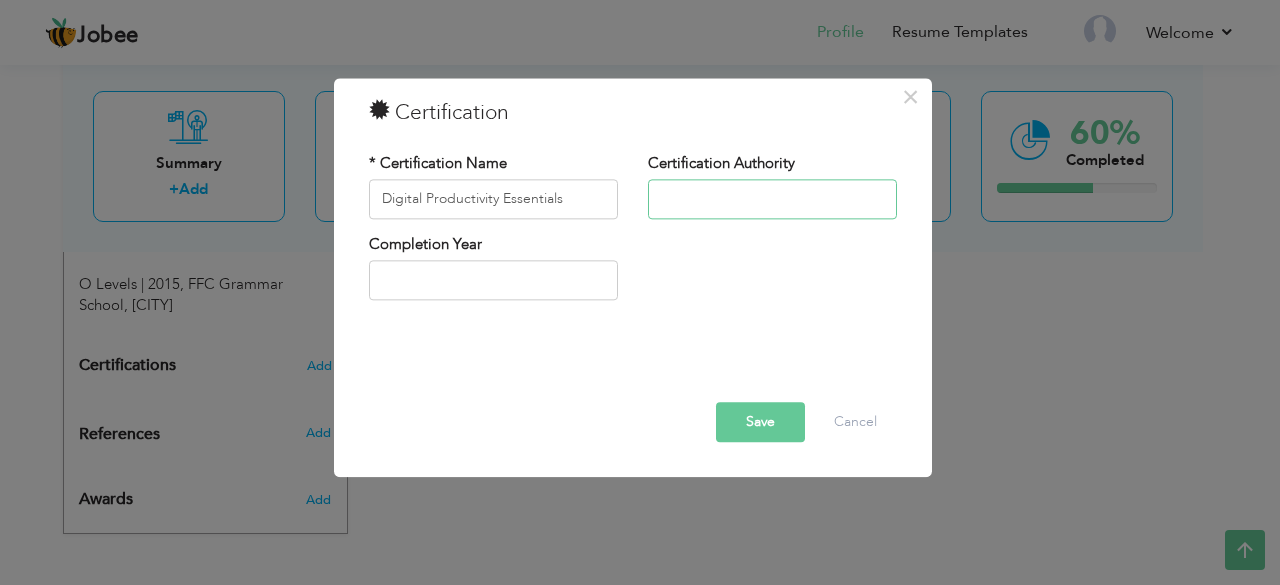 click at bounding box center [772, 199] 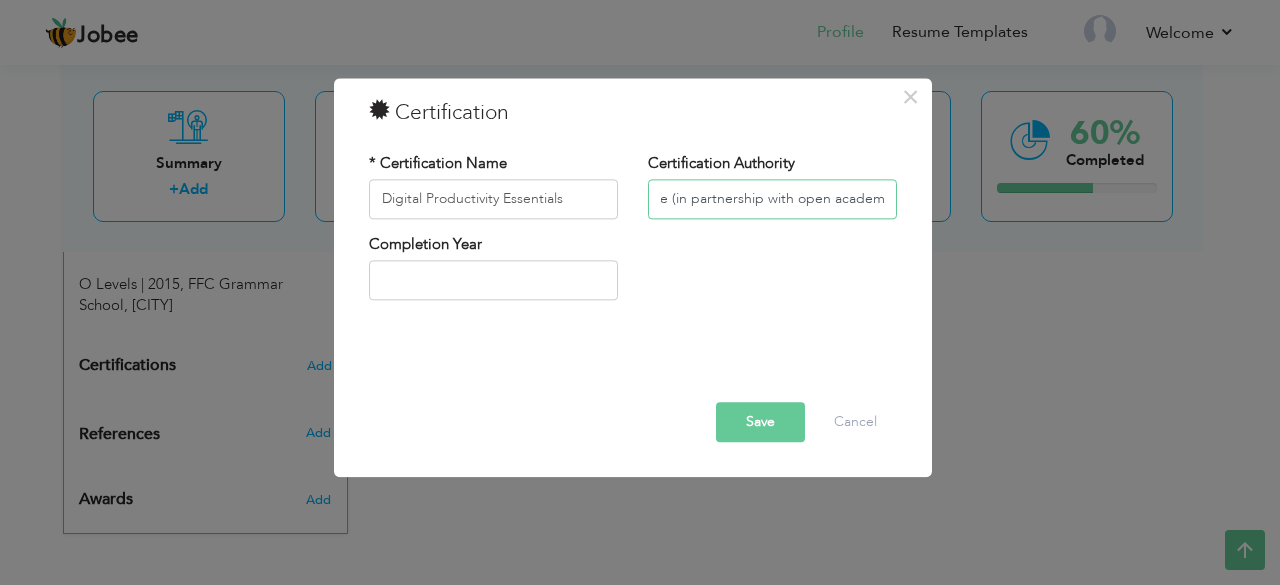 scroll, scrollTop: 0, scrollLeft: 30, axis: horizontal 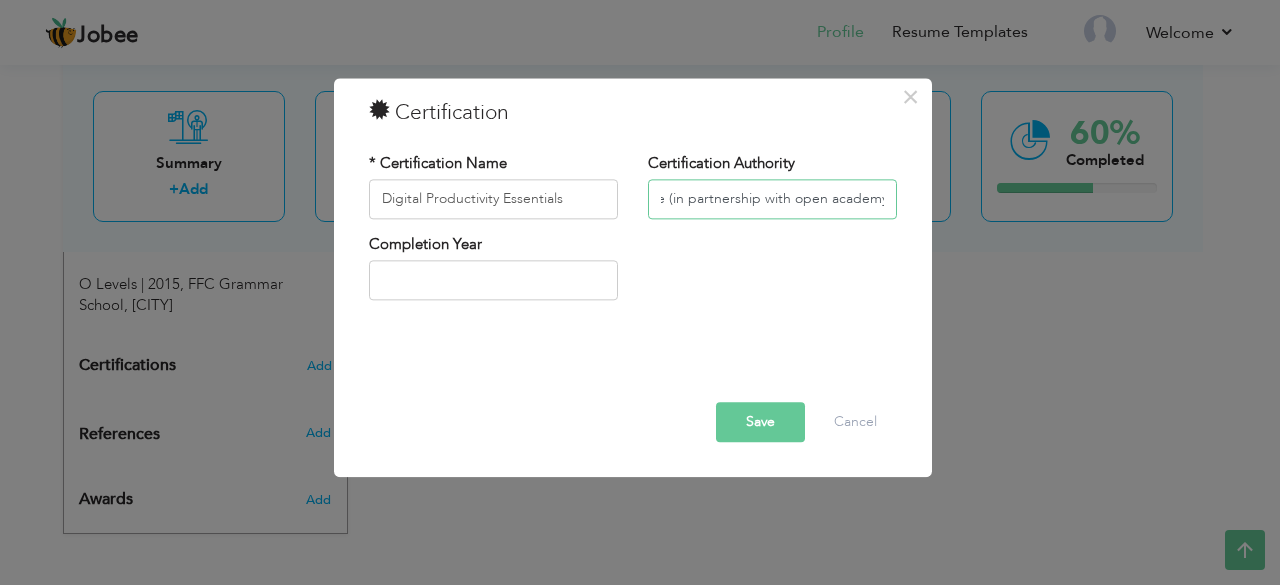 type on "Edge (in partnership with open academy)" 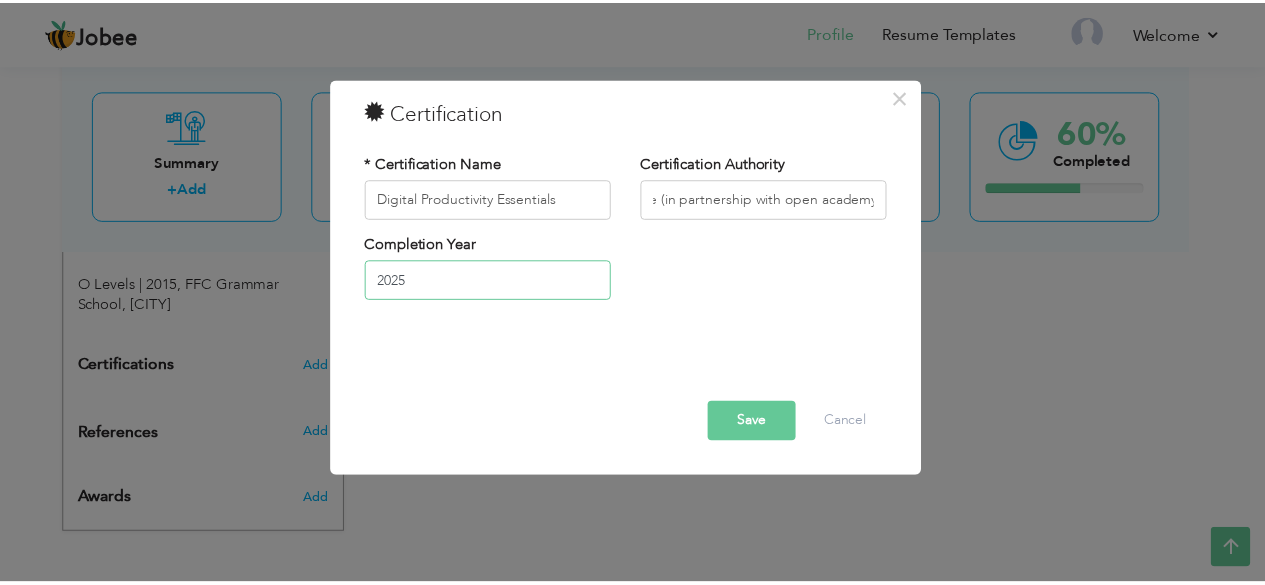 scroll, scrollTop: 0, scrollLeft: 0, axis: both 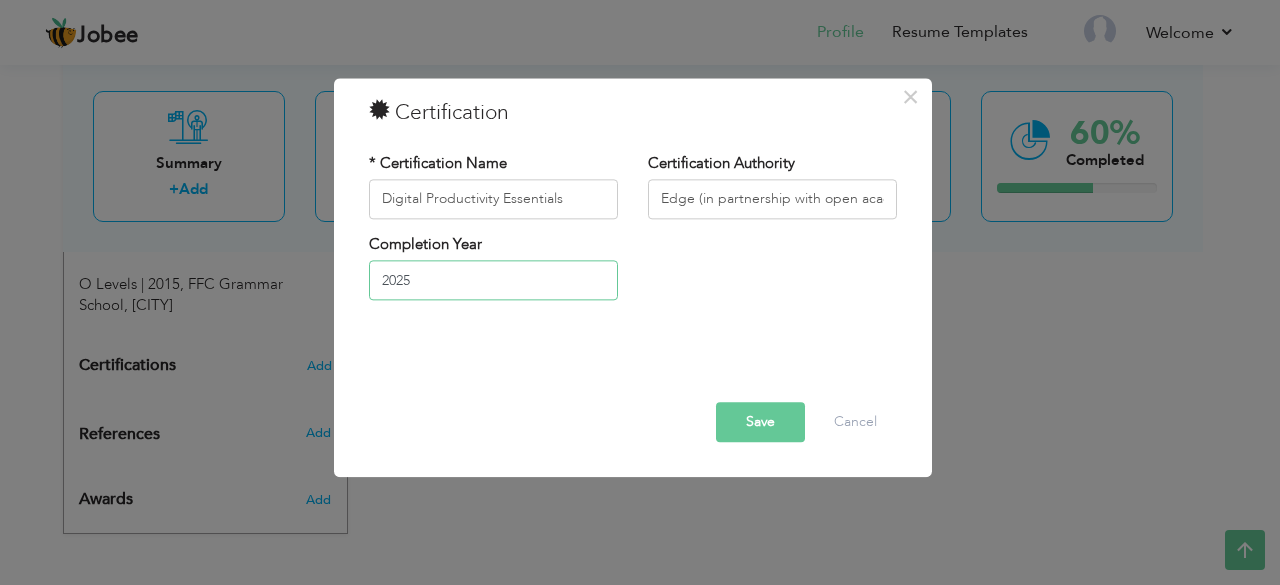 click on "2025" at bounding box center (493, 281) 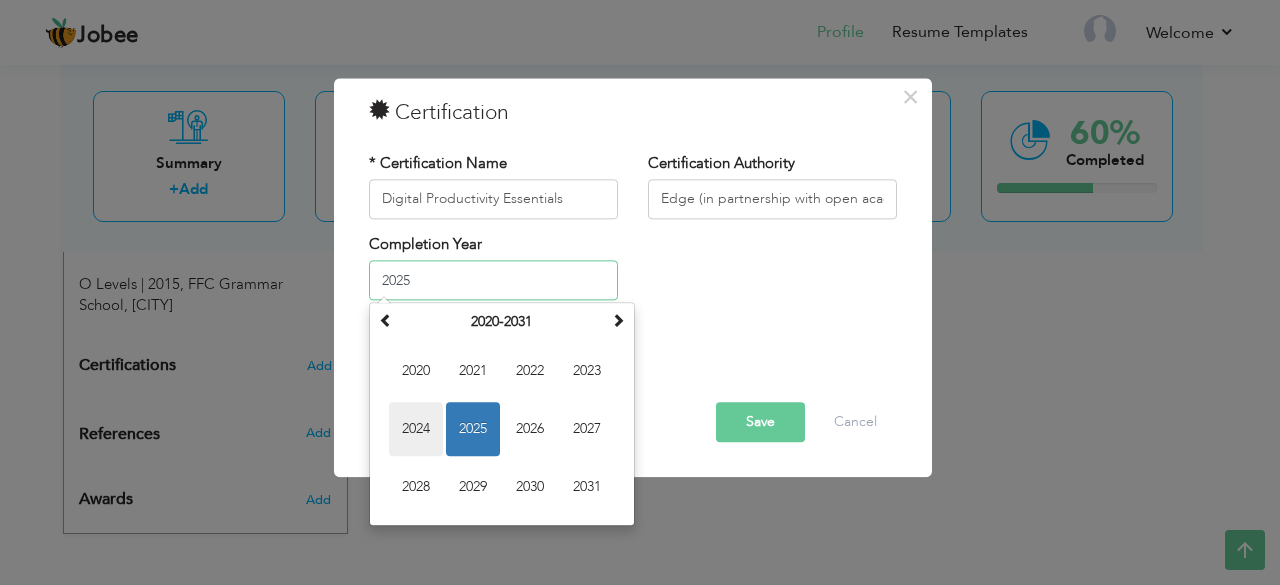 click on "2024" at bounding box center (416, 430) 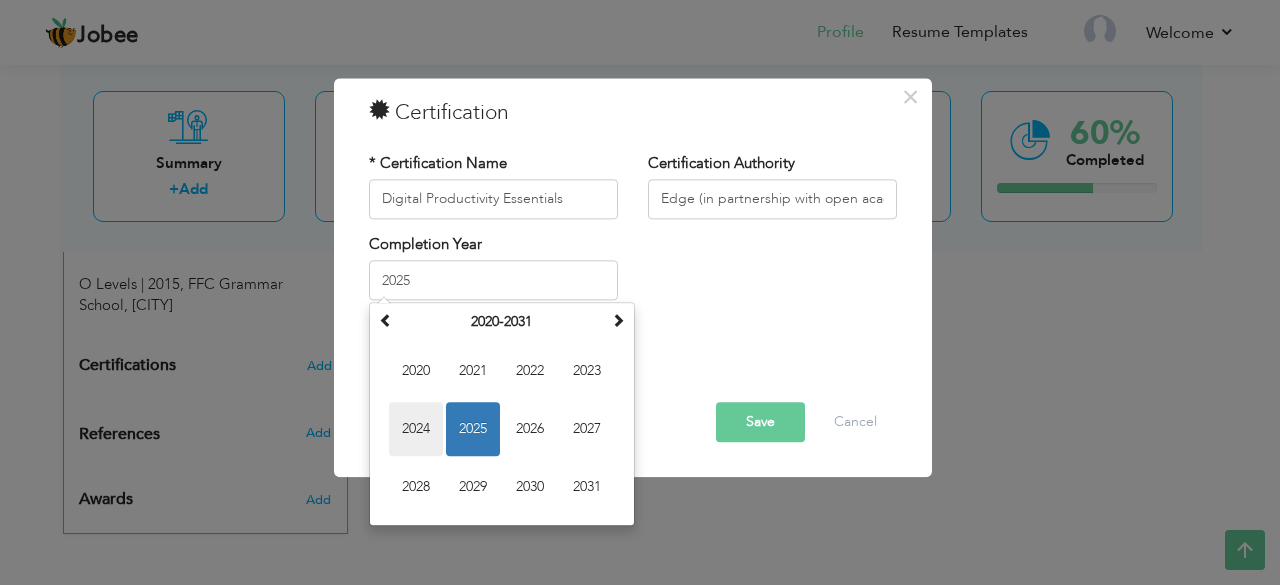 type on "2024" 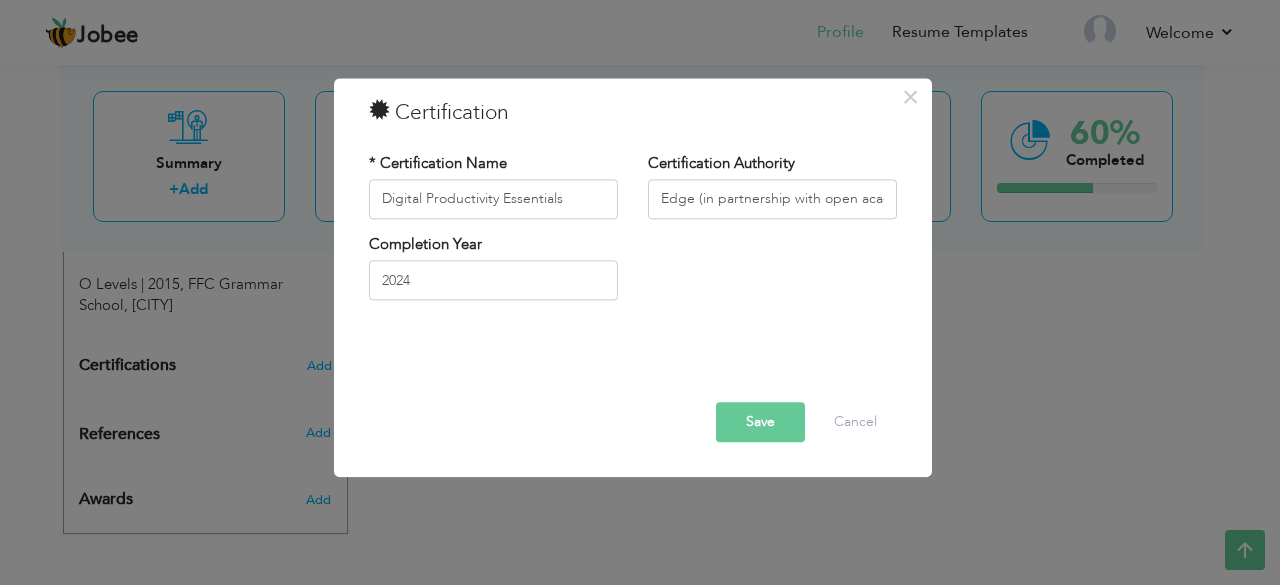 click on "Save" at bounding box center [760, 422] 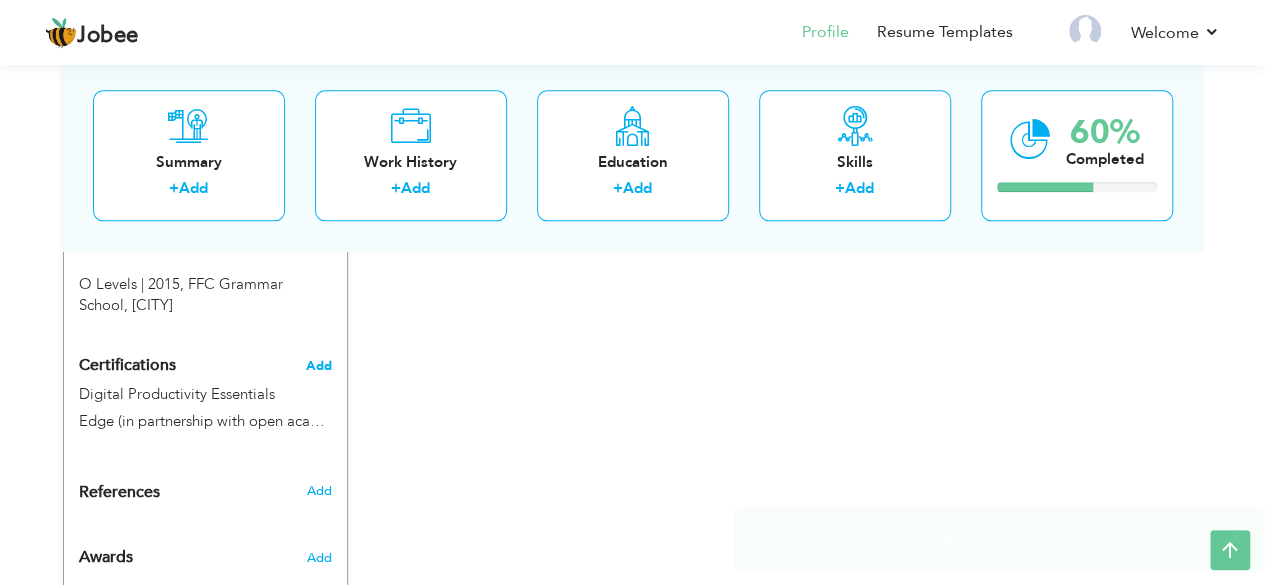 click on "Add" at bounding box center [319, 366] 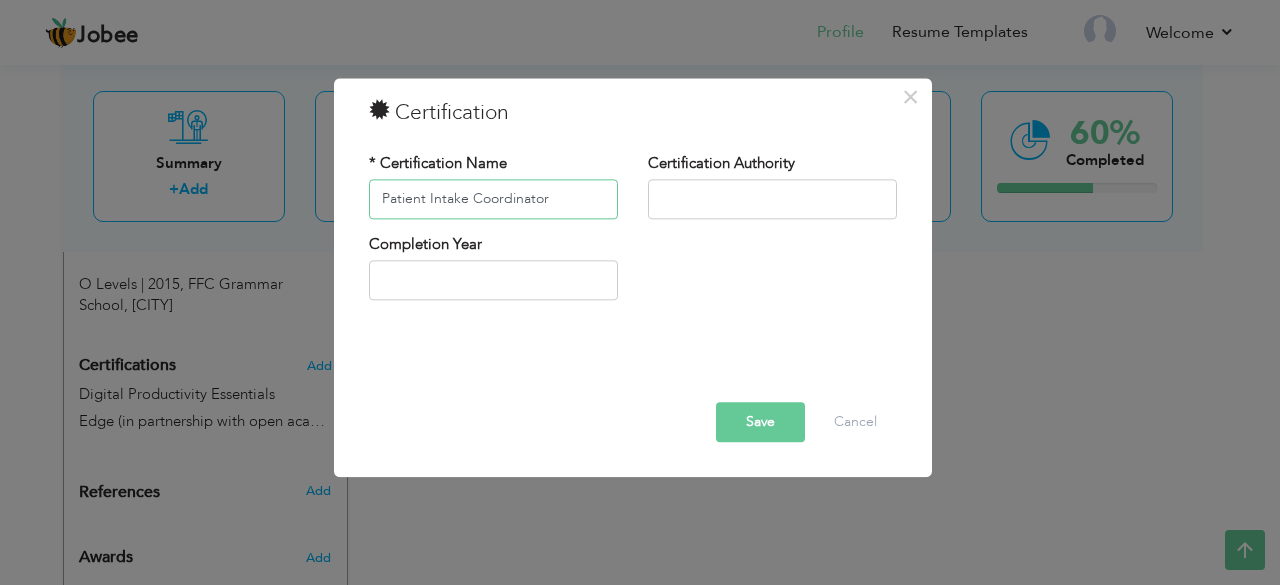 type on "Patient Intake Coordinator" 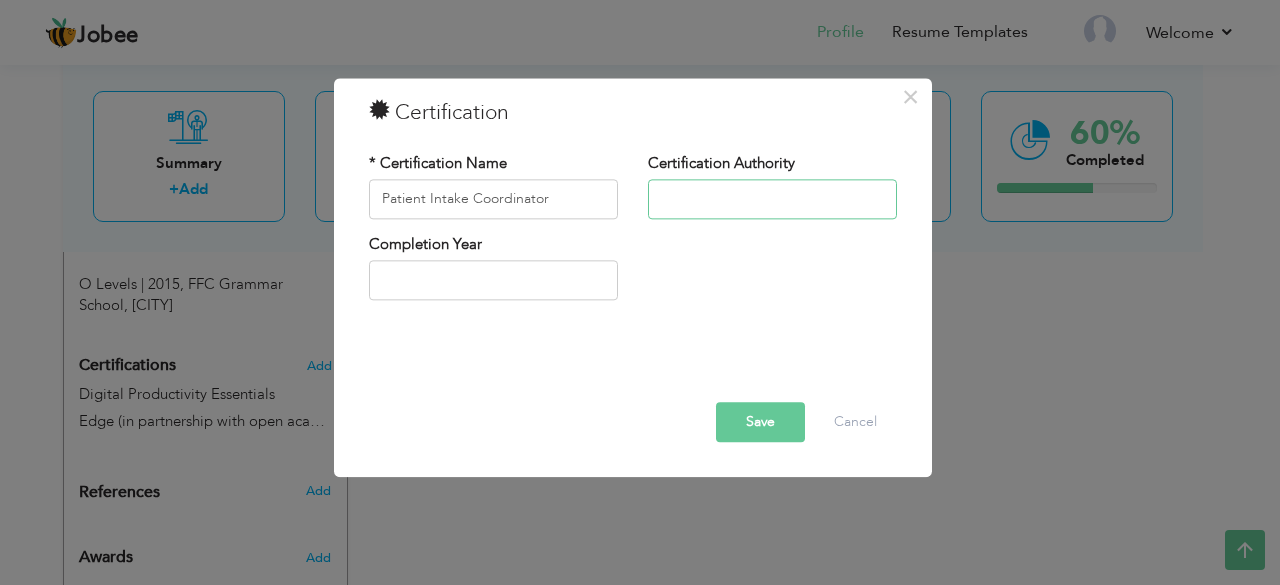click at bounding box center (772, 199) 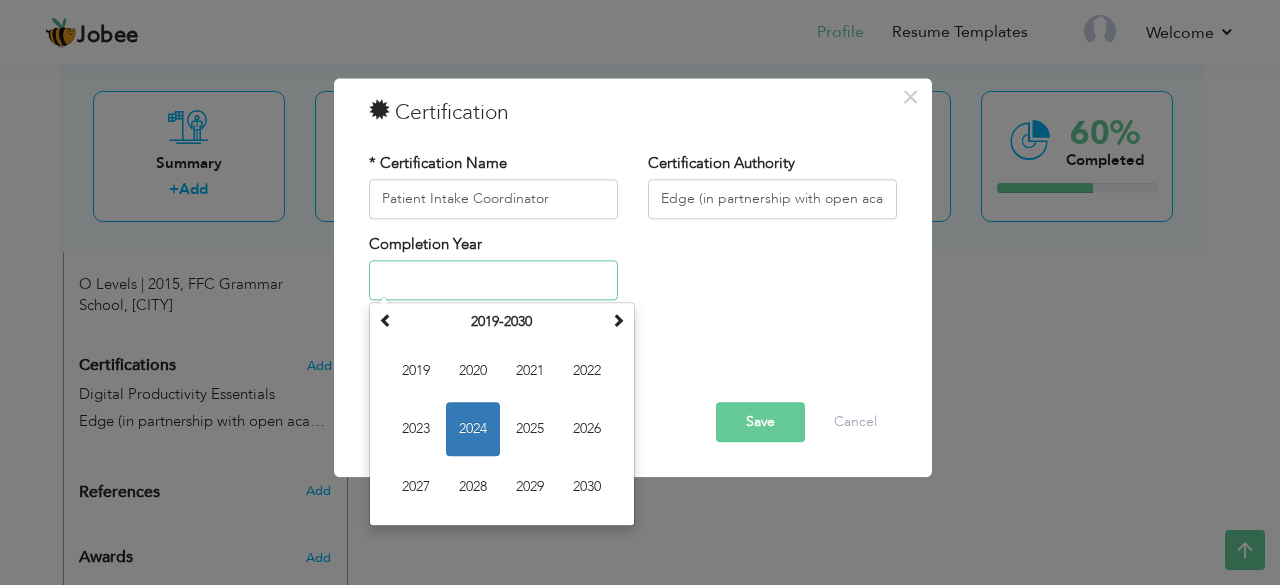 click at bounding box center (493, 281) 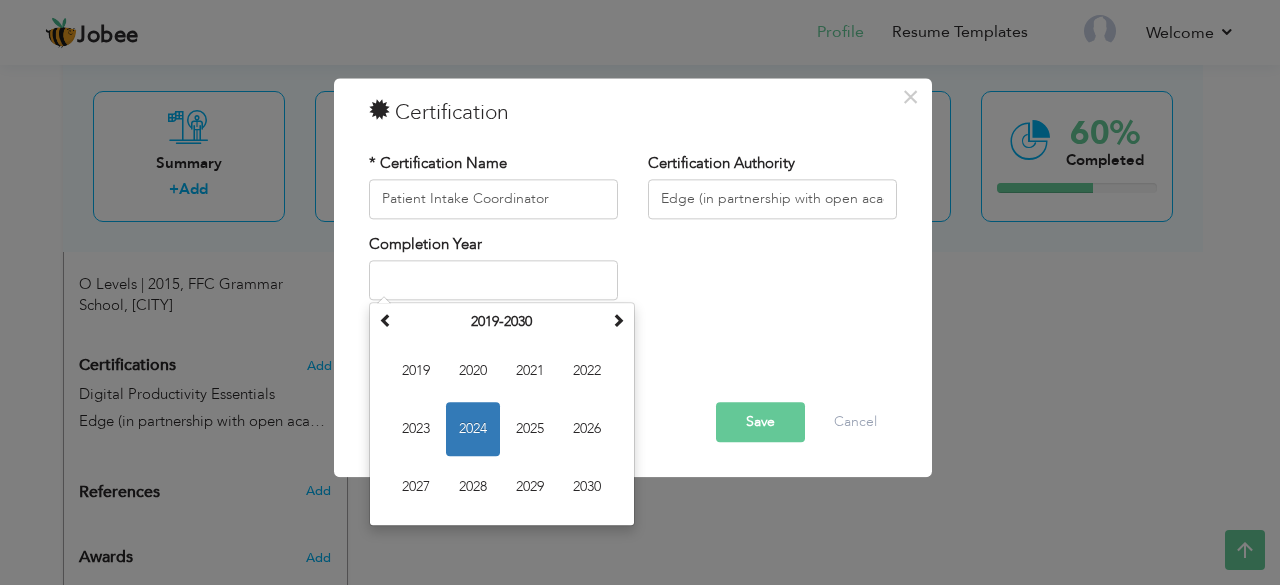 type on "2024" 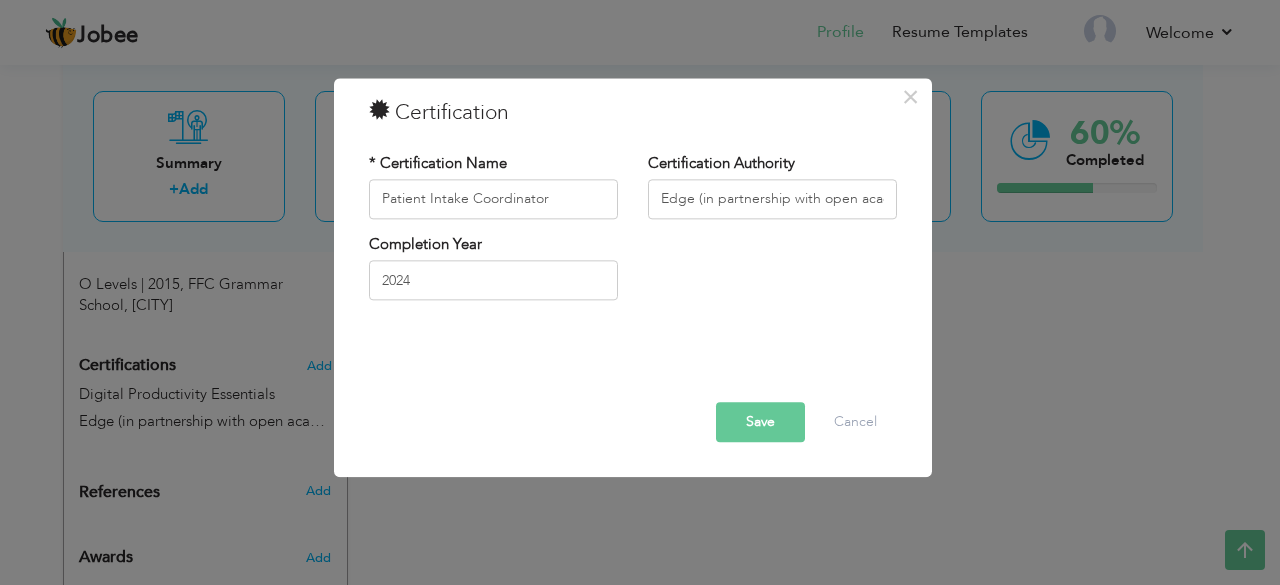 click on "Save" at bounding box center (760, 422) 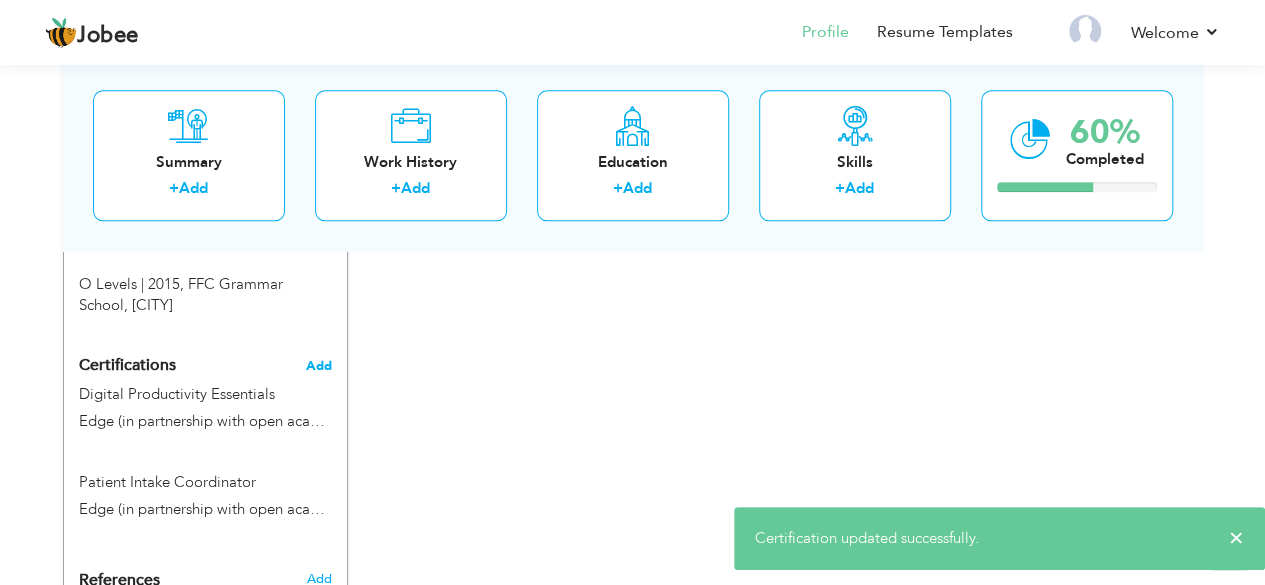 click on "Add" at bounding box center (319, 366) 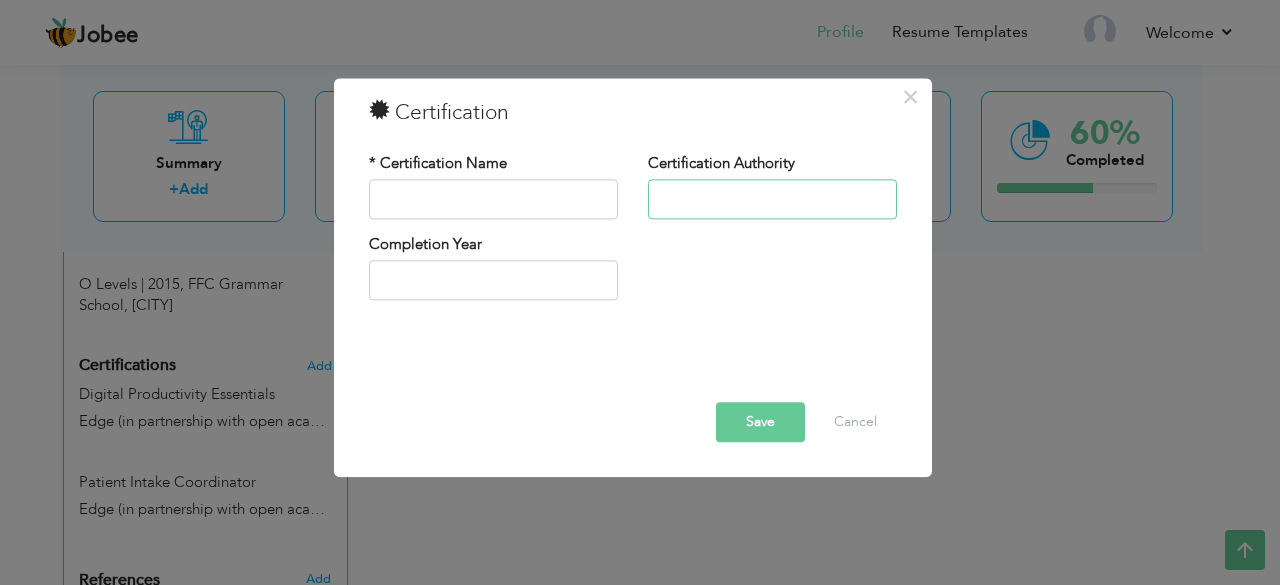 click at bounding box center [772, 199] 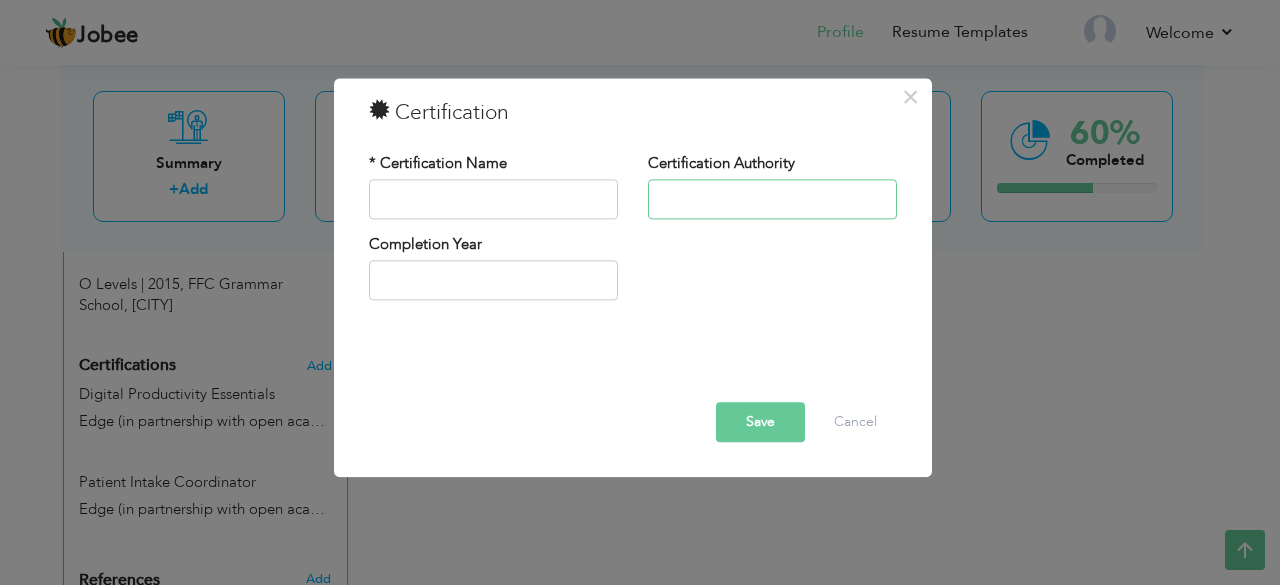type on "Edge (in partnership with open academy)" 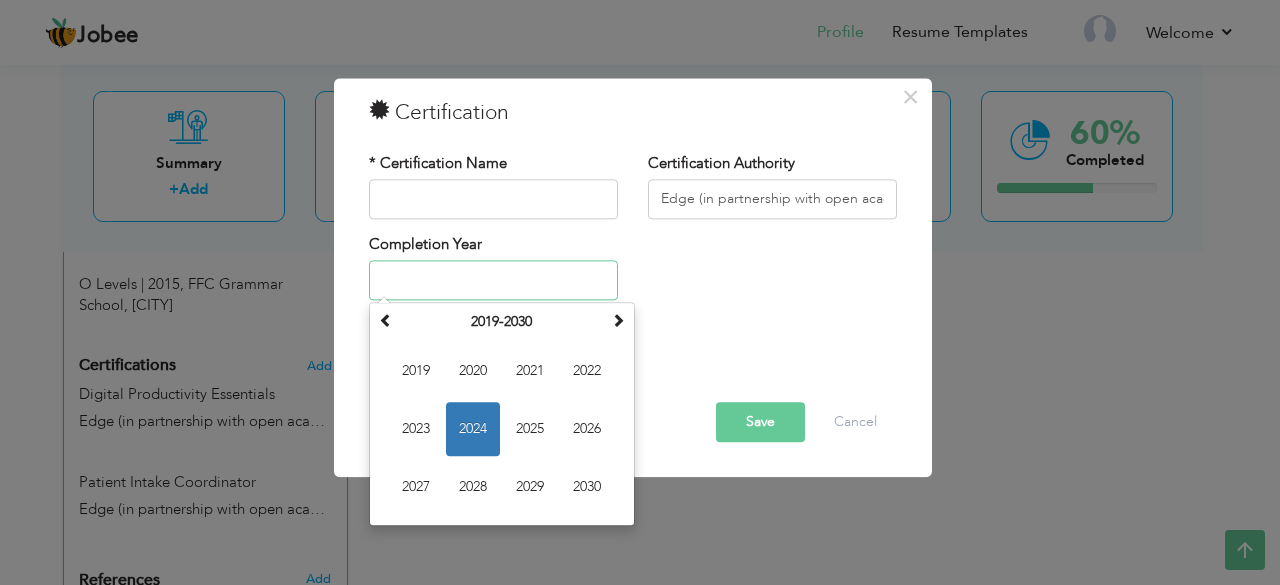 click at bounding box center (493, 281) 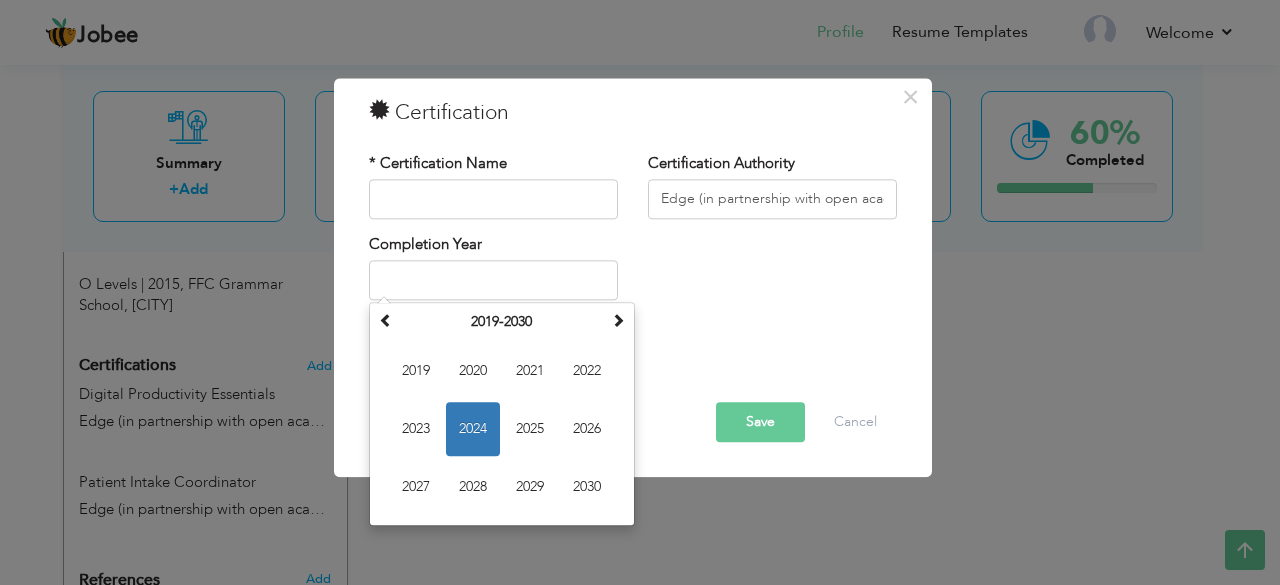 type on "2024" 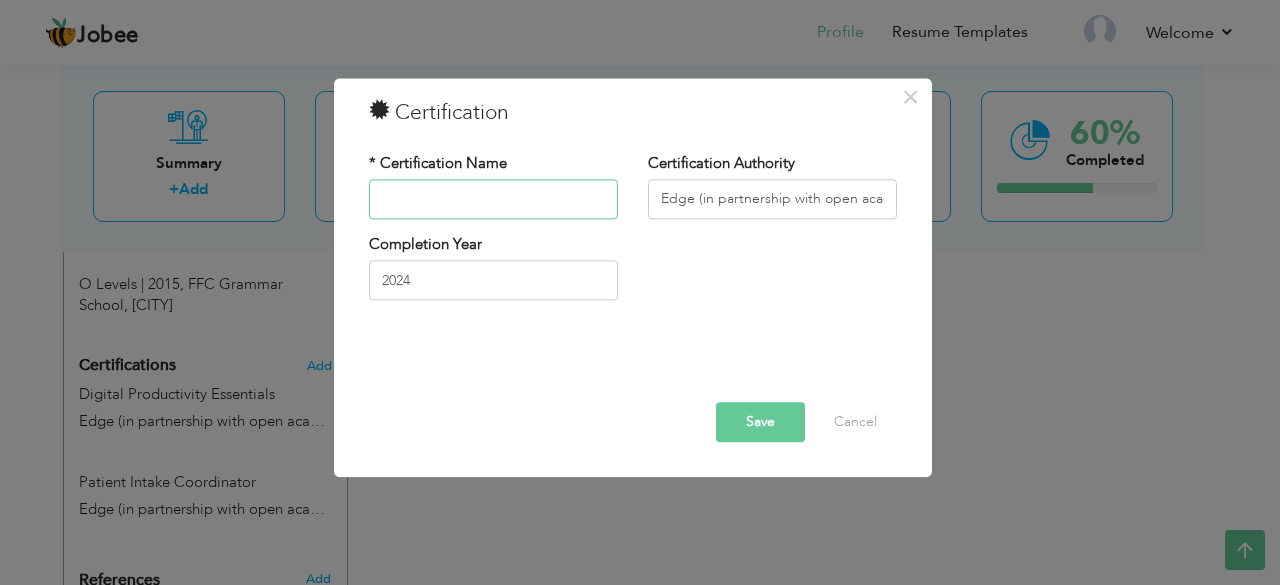 click at bounding box center [493, 199] 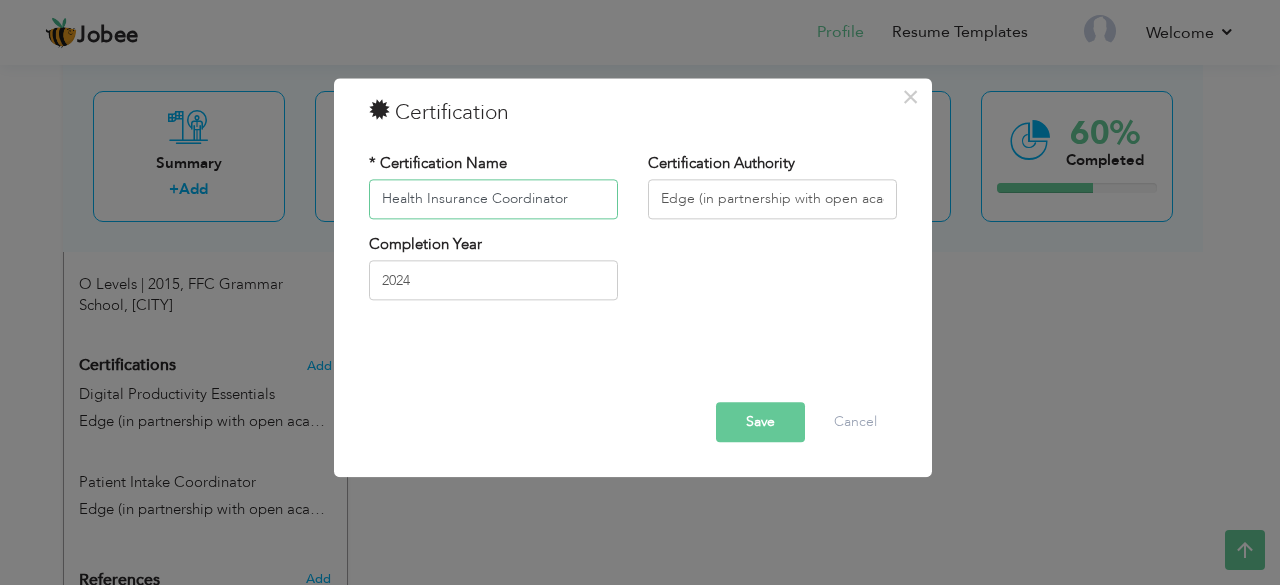 type on "Health Insurance Coordinator" 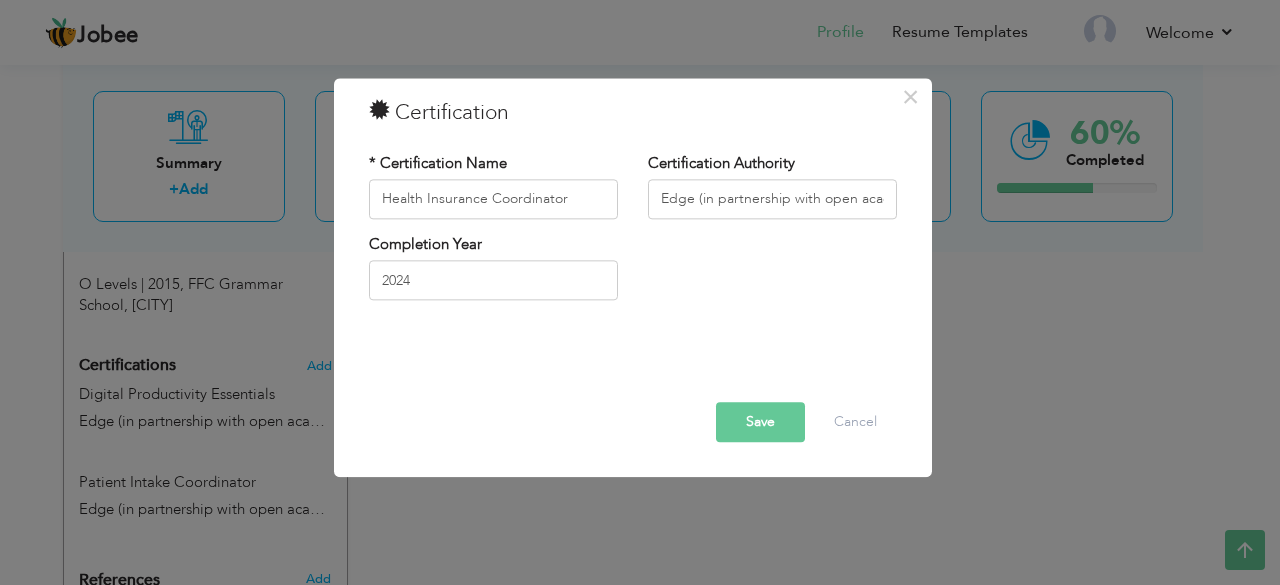 click on "Save" at bounding box center [760, 422] 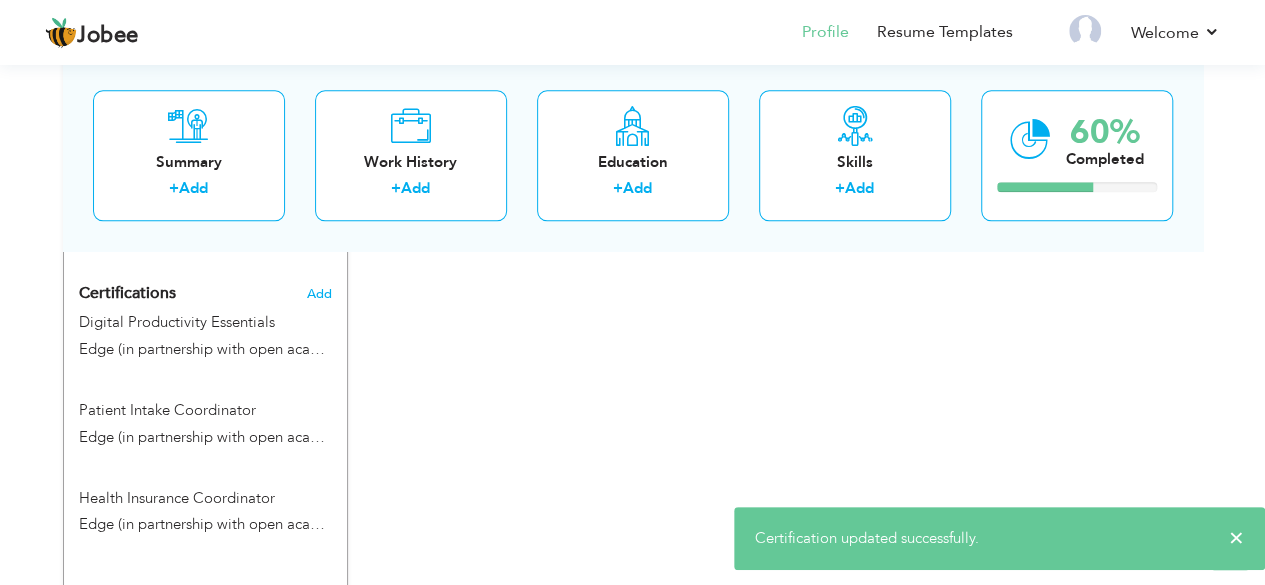 scroll, scrollTop: 1130, scrollLeft: 0, axis: vertical 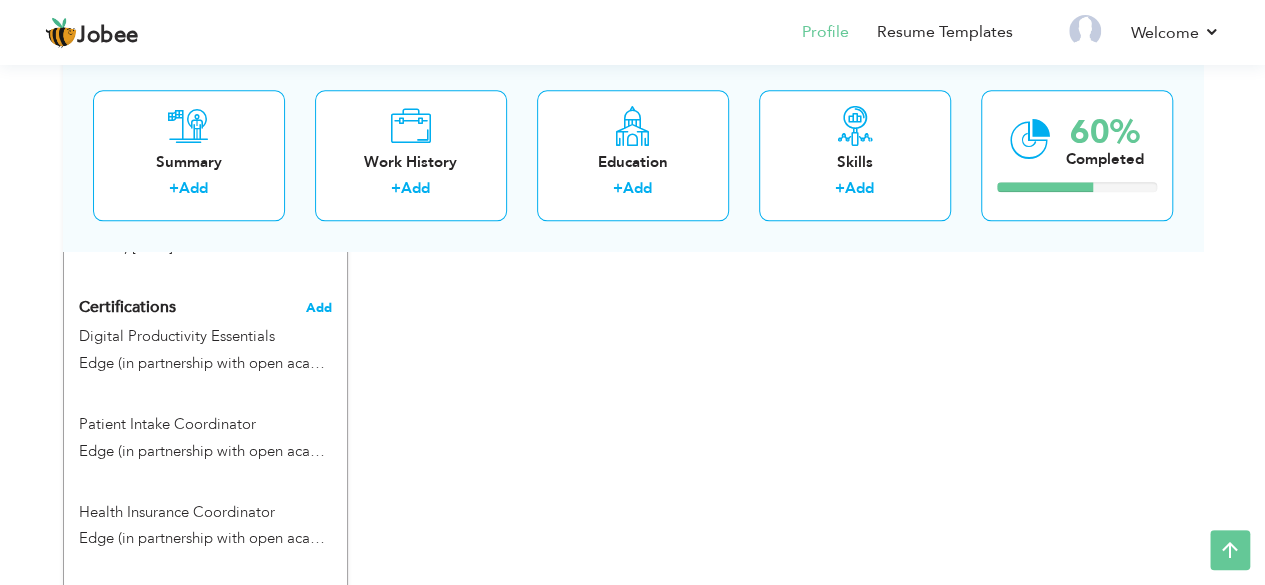 click on "Add" at bounding box center (319, 308) 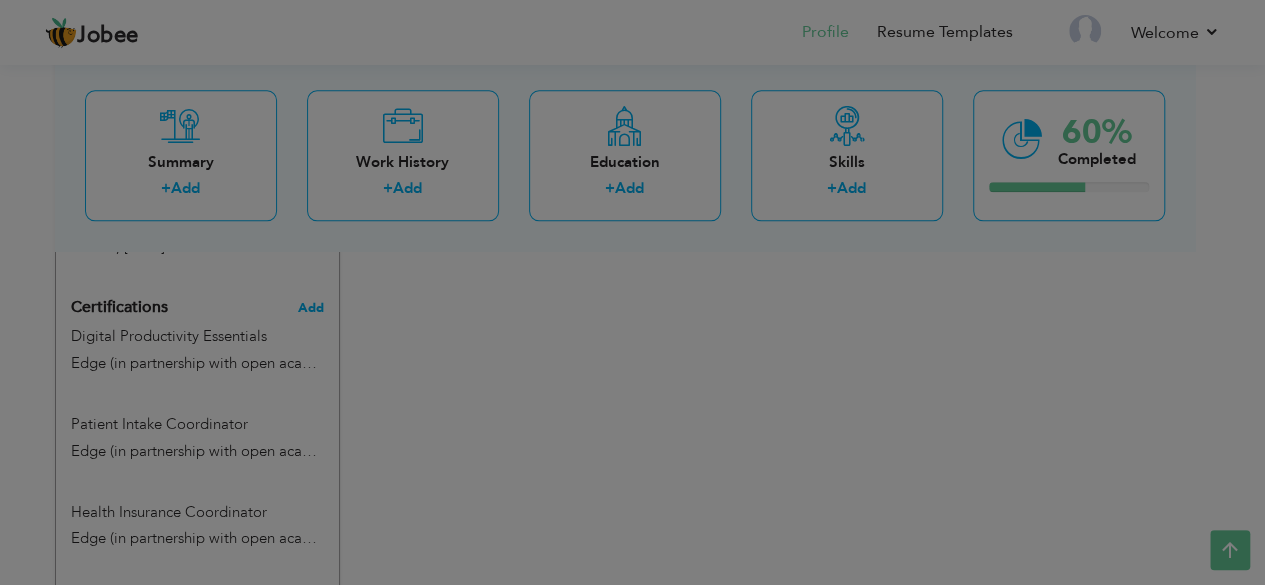 type 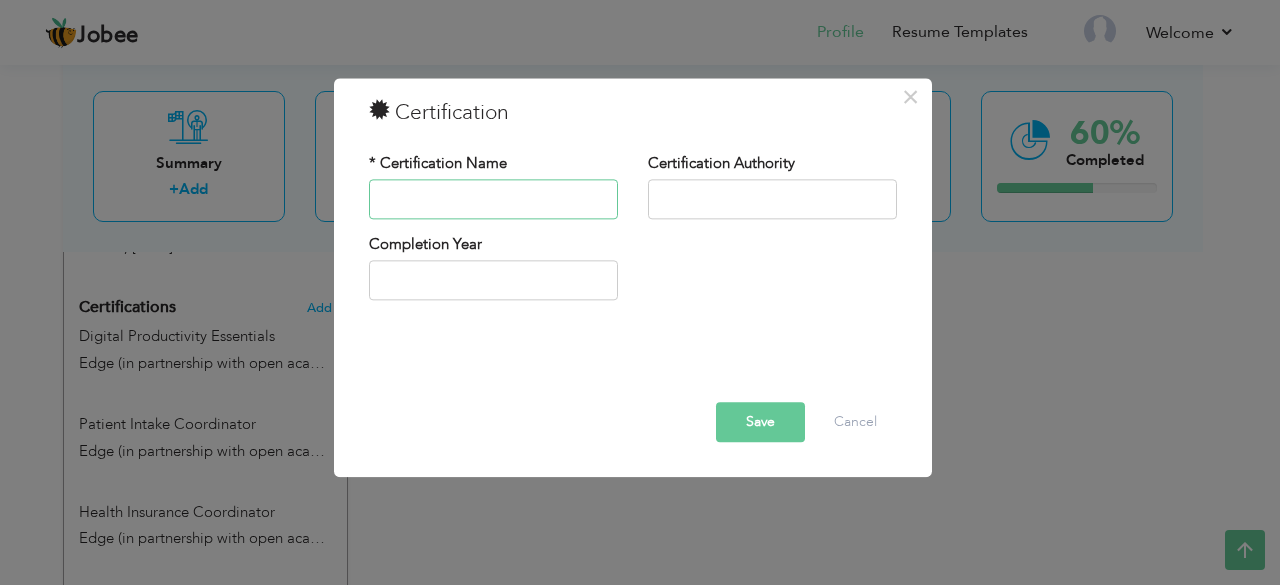 click at bounding box center [493, 199] 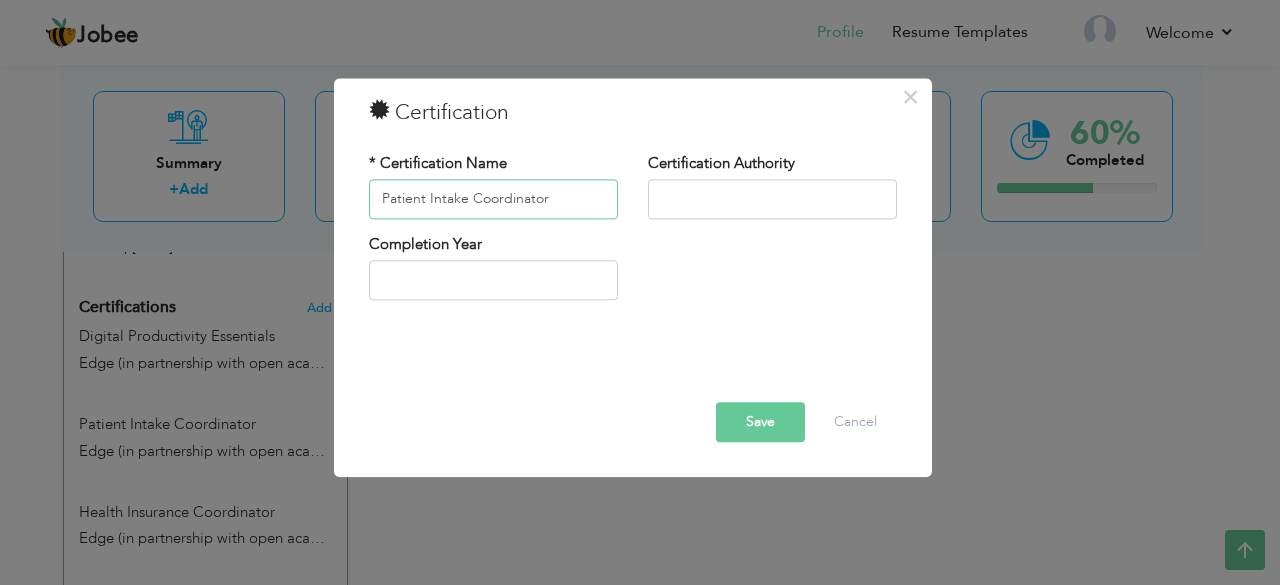 click on "Patient Intake Coordinator" at bounding box center (493, 199) 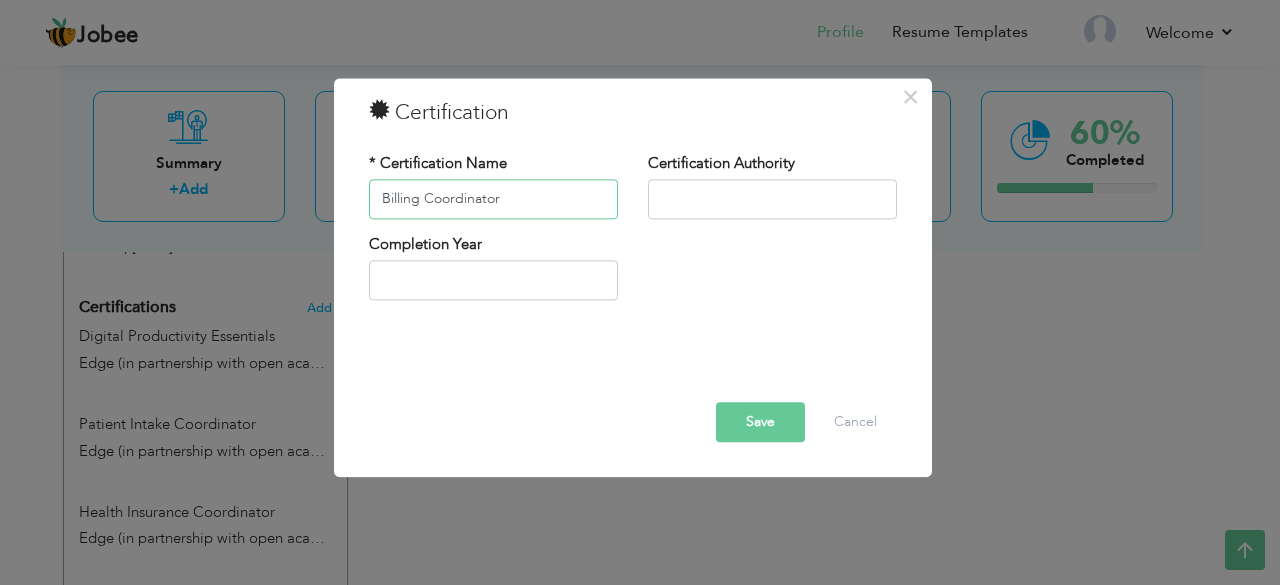 type on "Billing Coordinator" 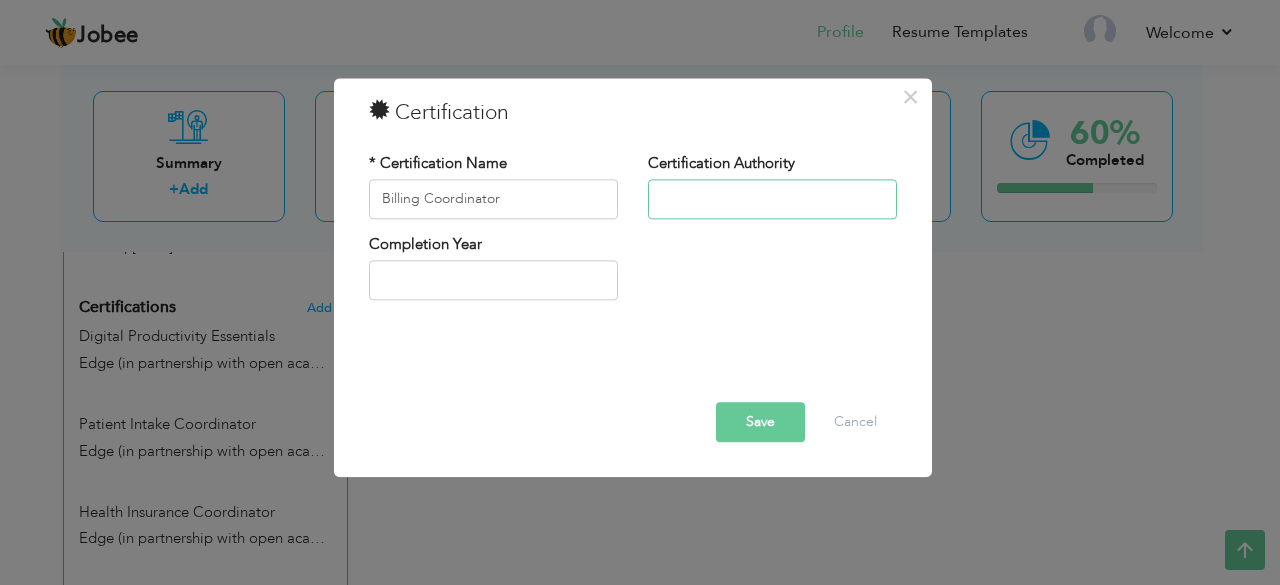 click at bounding box center [772, 199] 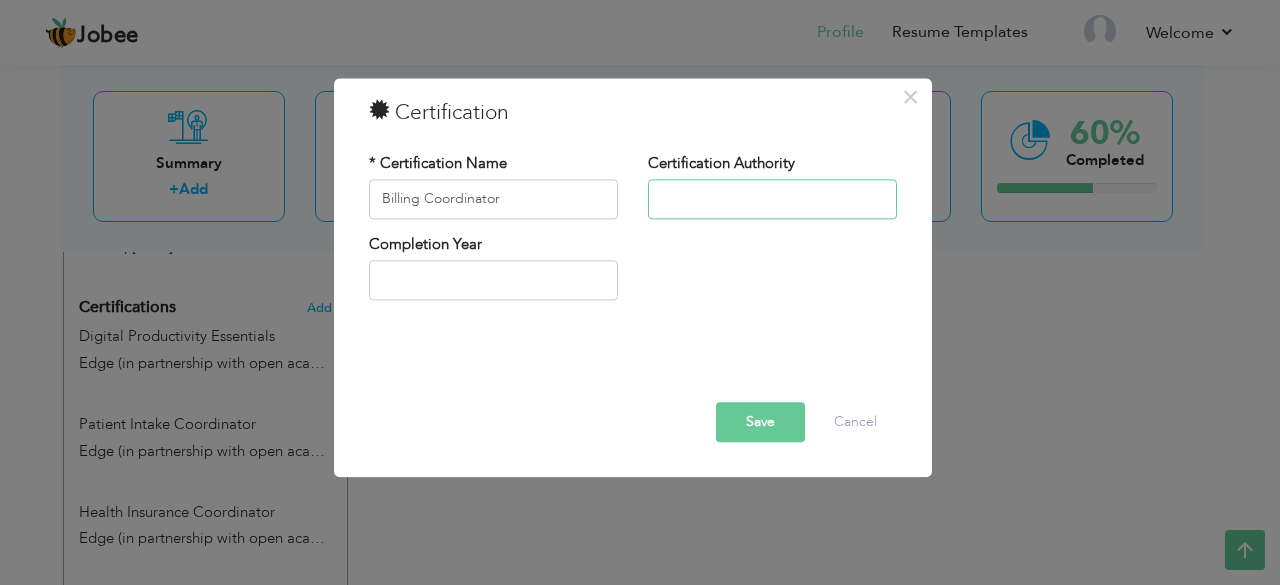 type on "Edge (in partnership with open academy)" 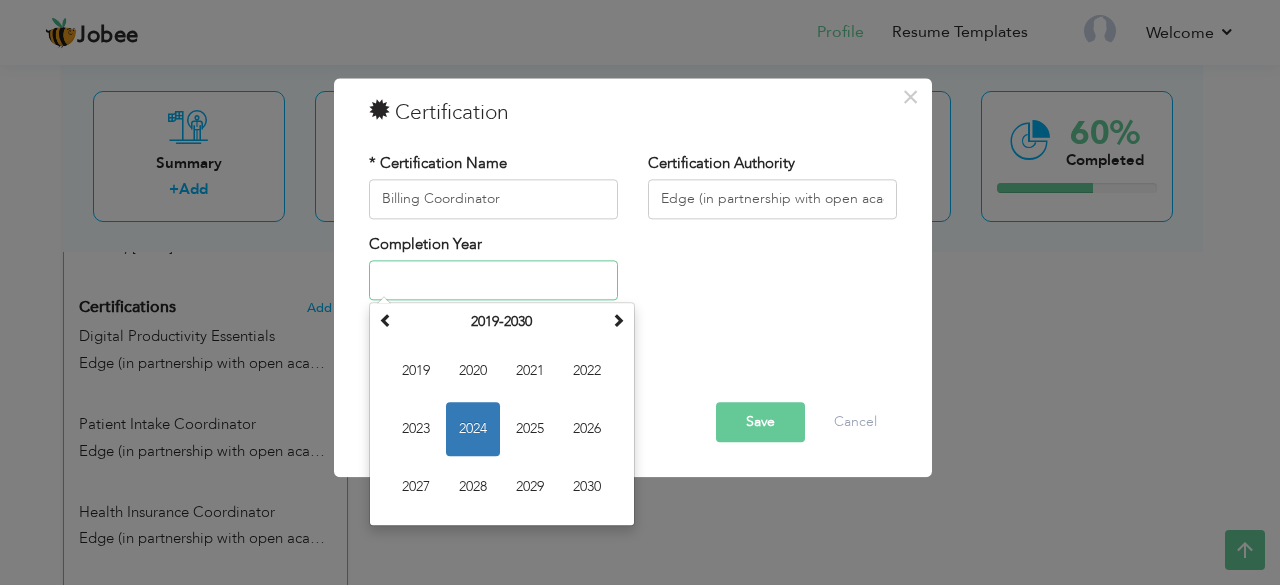 click at bounding box center (493, 281) 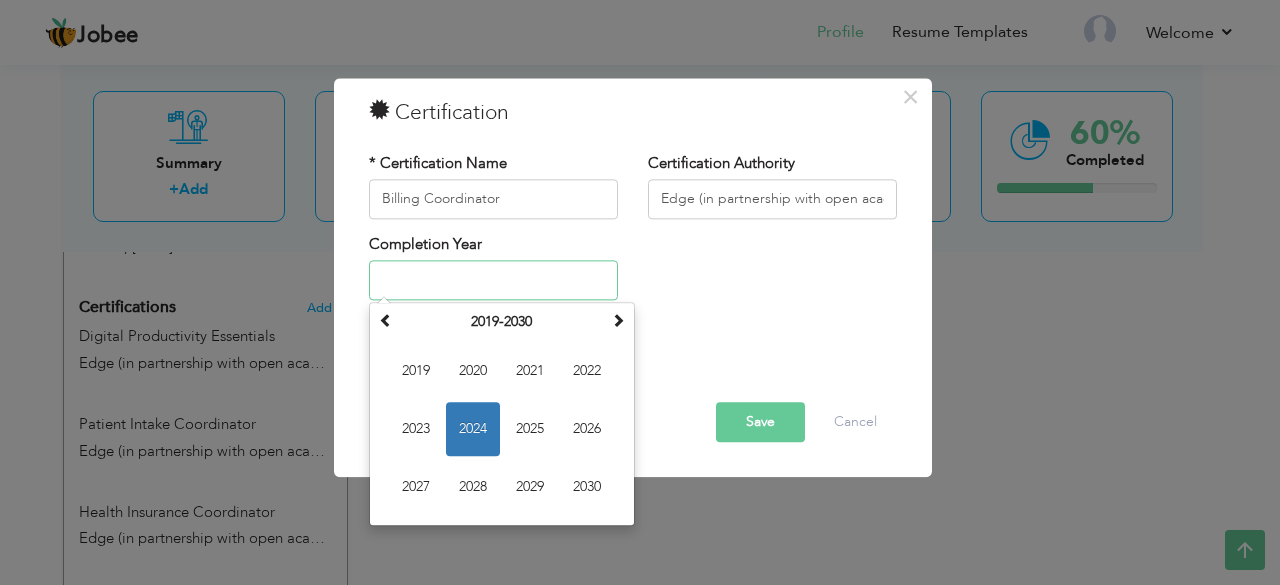 click on "2024" at bounding box center [473, 430] 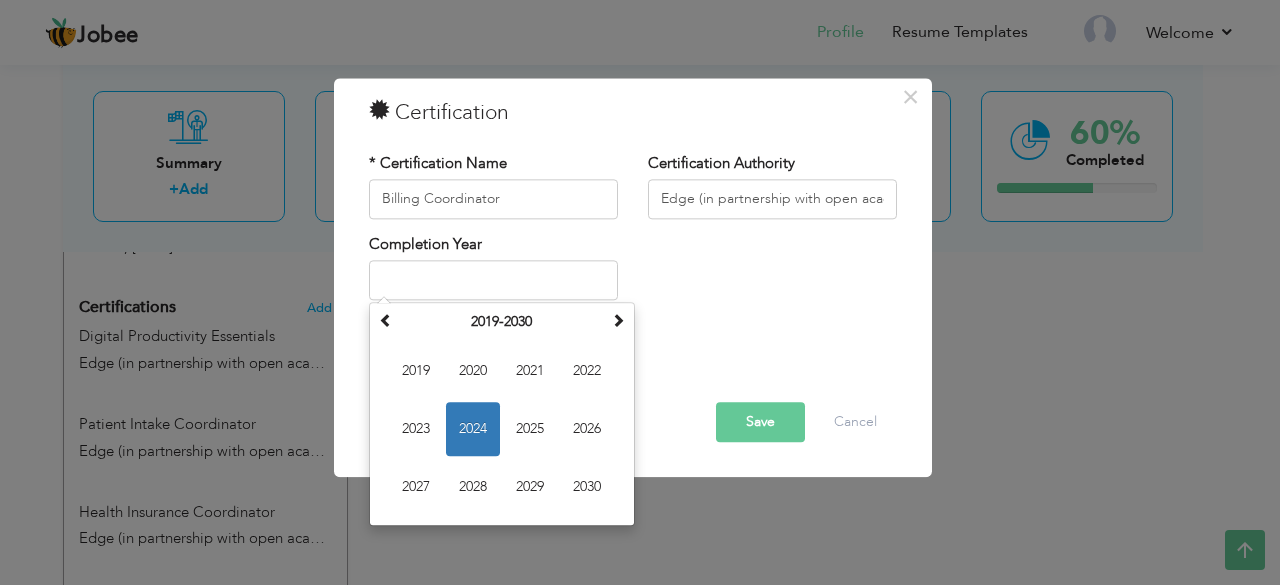 type on "2024" 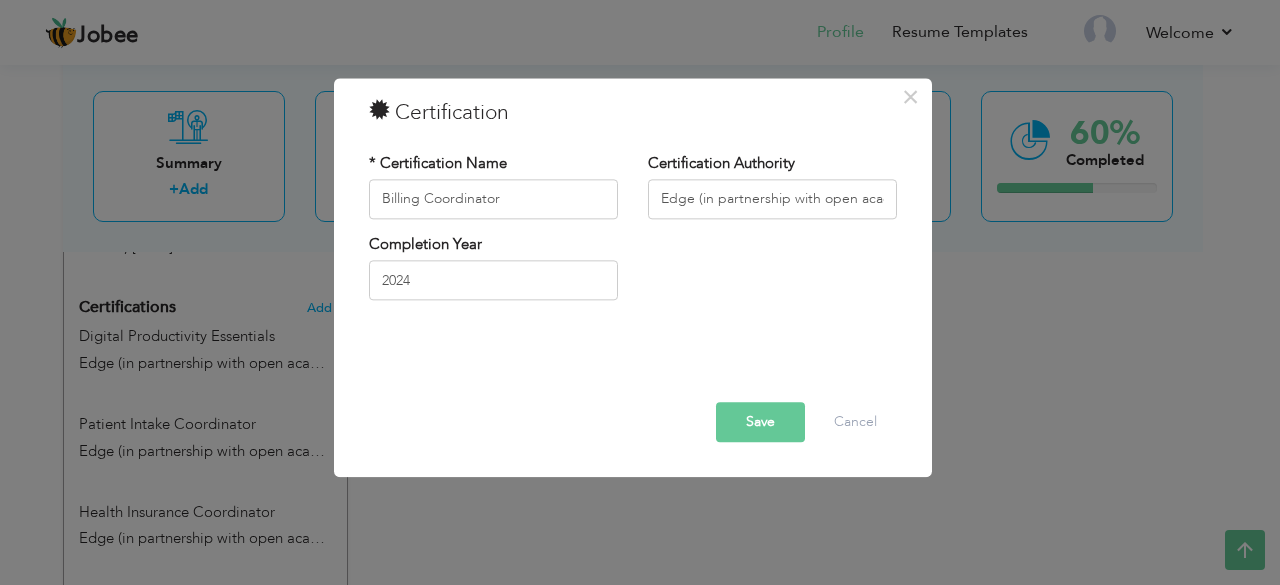 click on "Save" at bounding box center [760, 422] 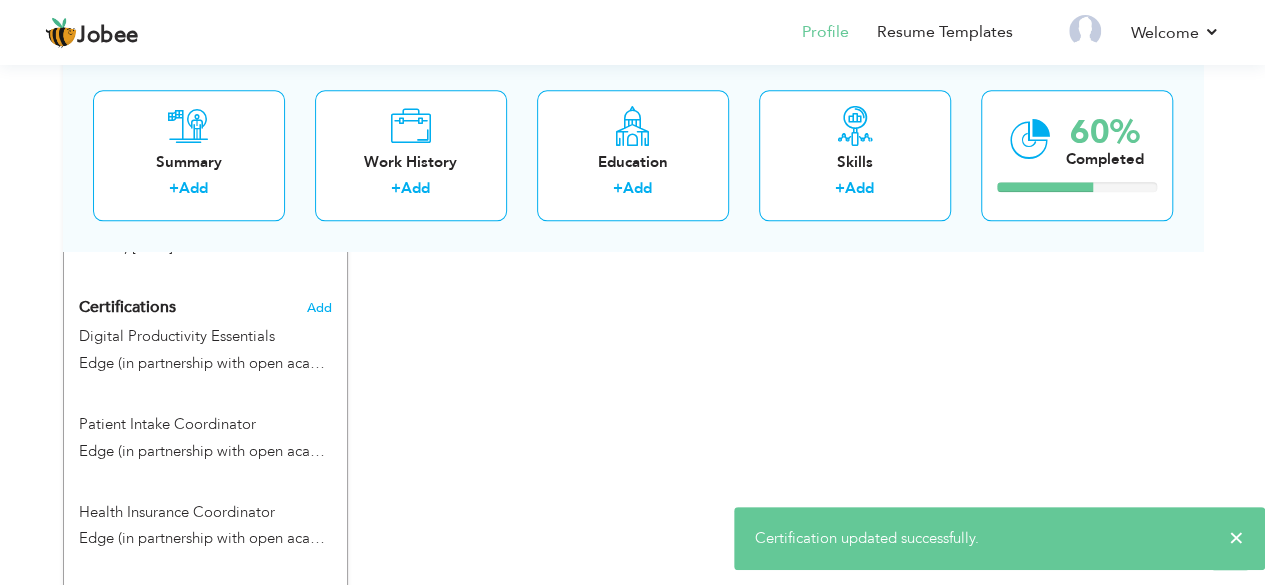 scroll, scrollTop: 1394, scrollLeft: 0, axis: vertical 